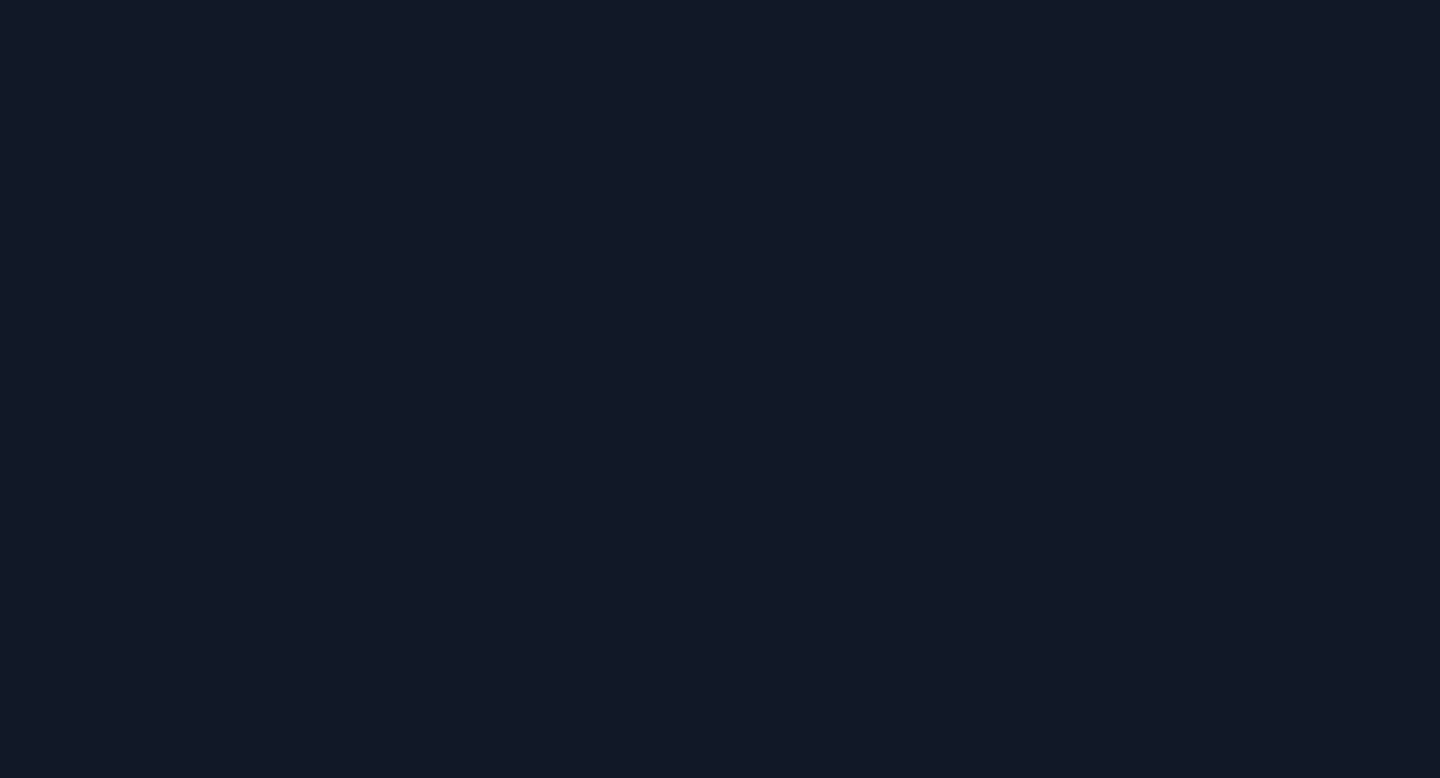 scroll, scrollTop: 0, scrollLeft: 0, axis: both 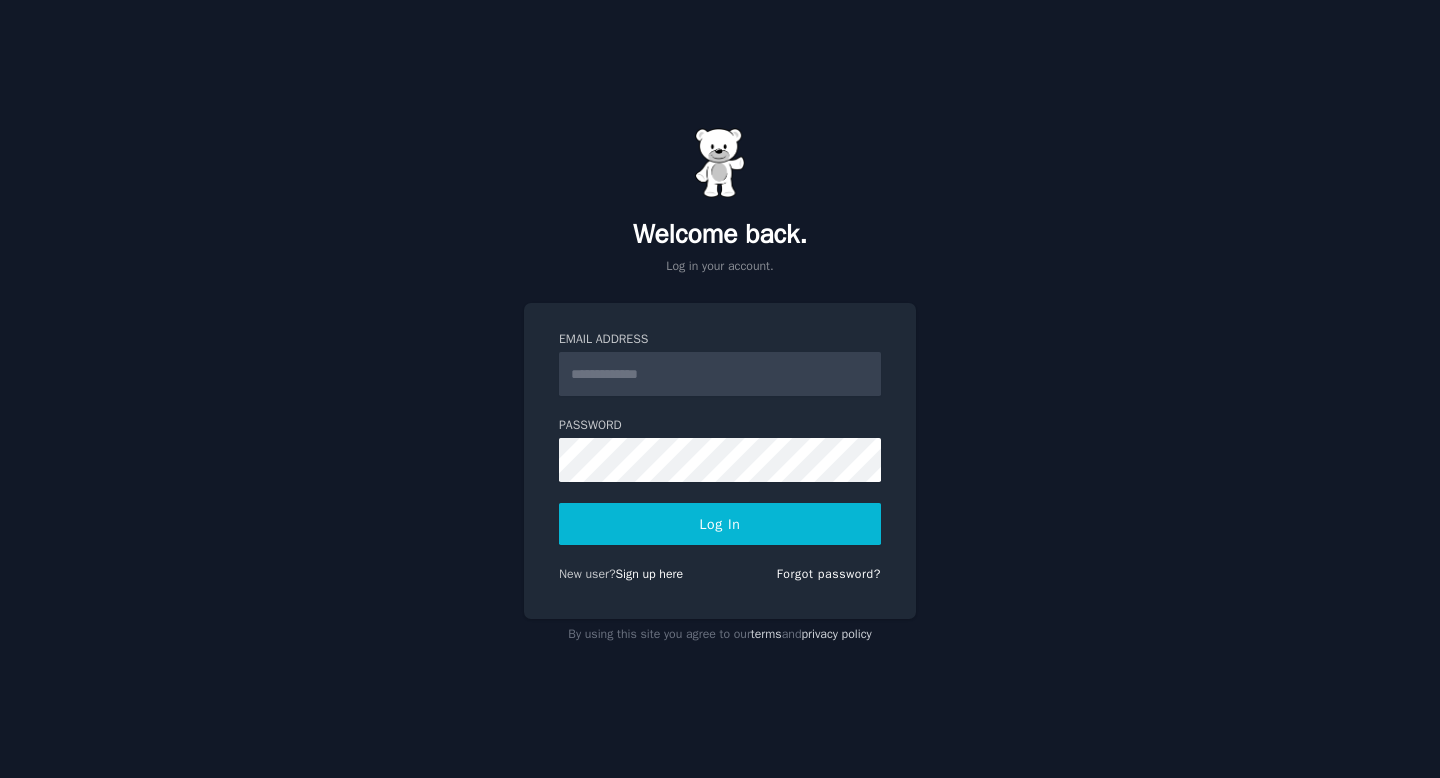 click on "Email Address" at bounding box center (720, 374) 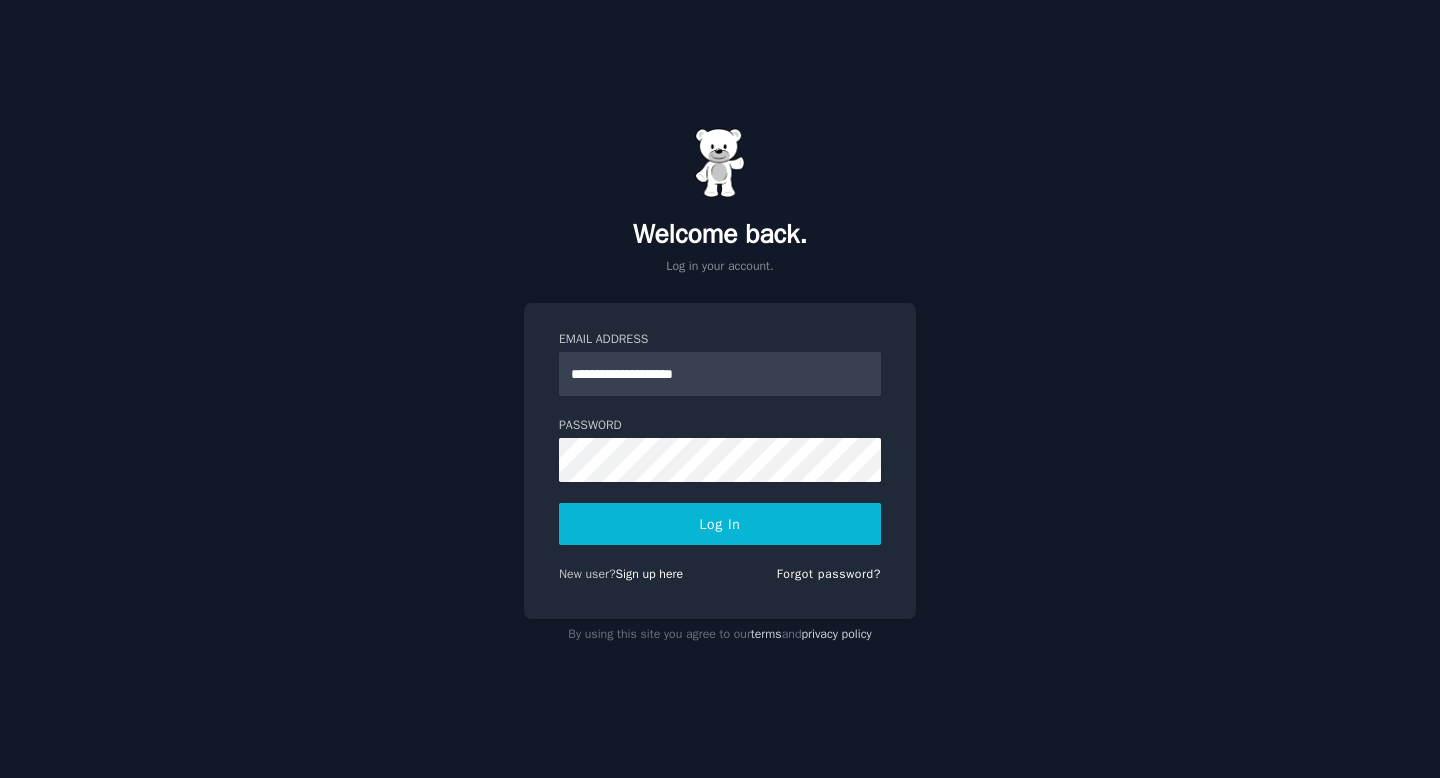 click on "Log In" at bounding box center [720, 524] 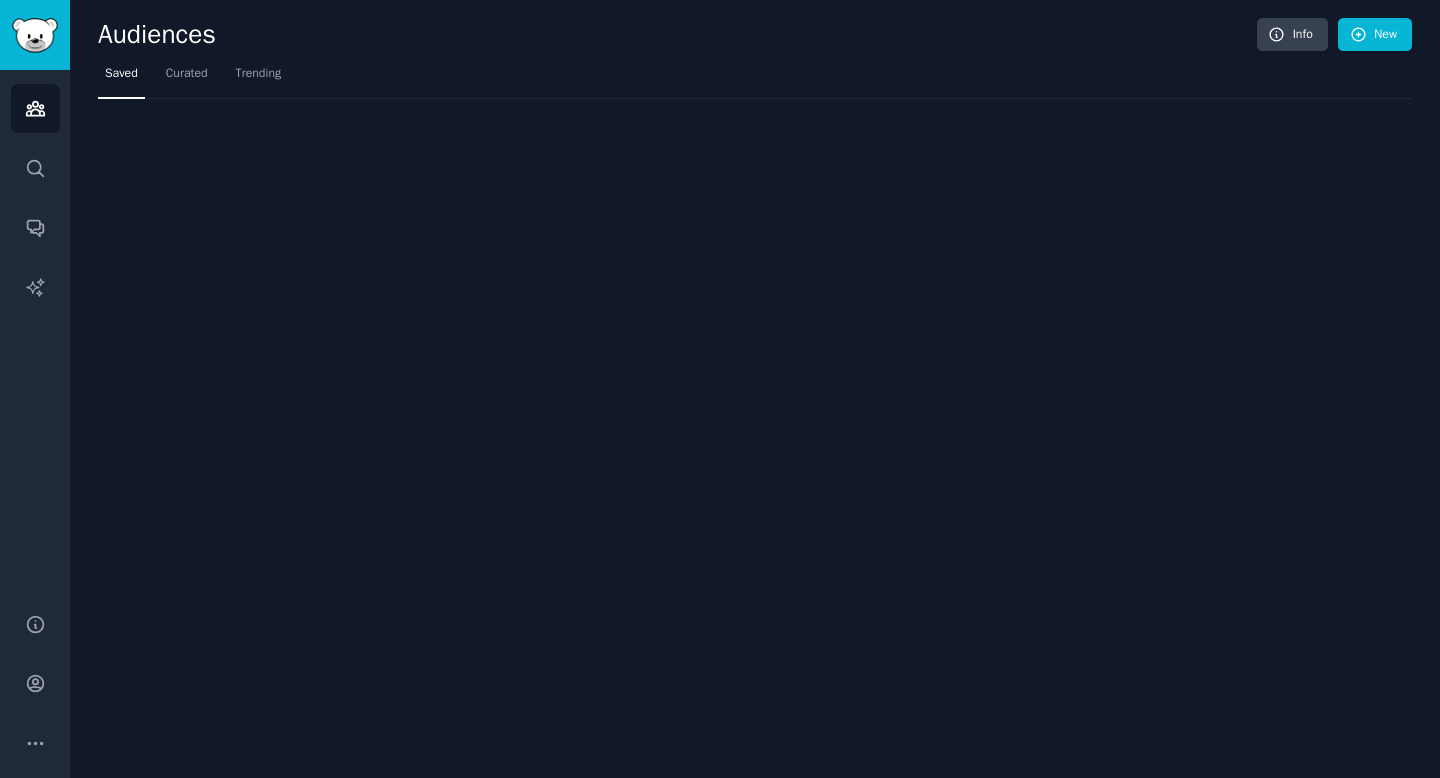 scroll, scrollTop: 0, scrollLeft: 0, axis: both 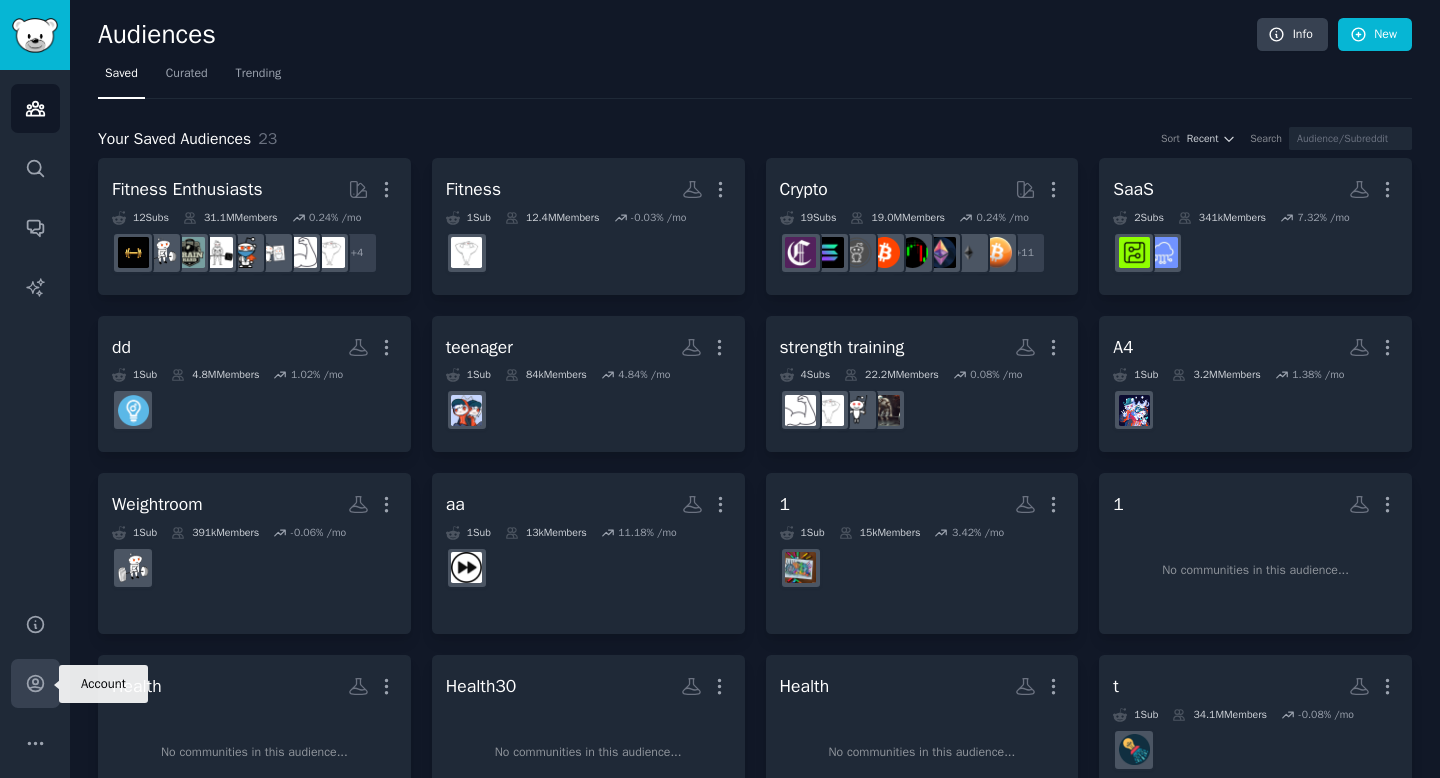 click 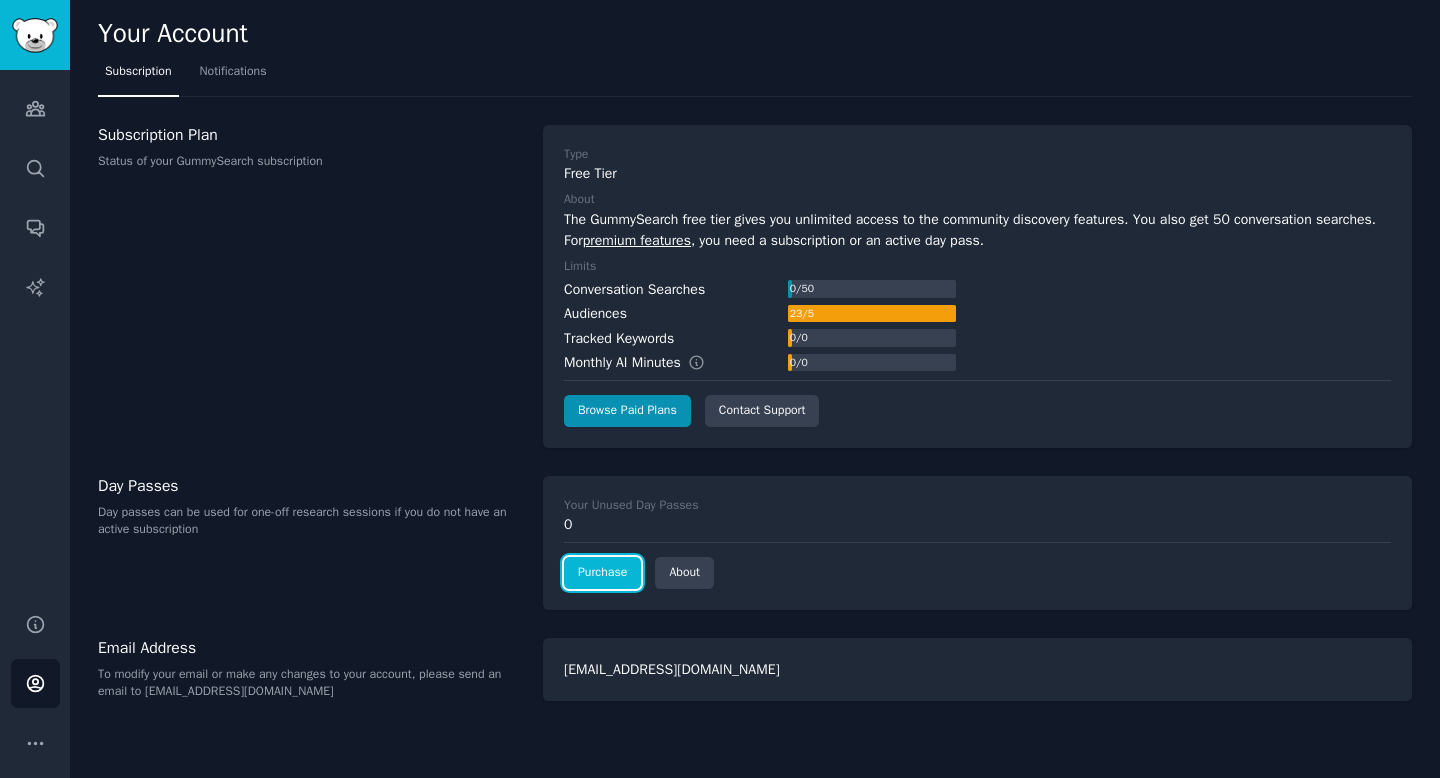click on "Purchase" 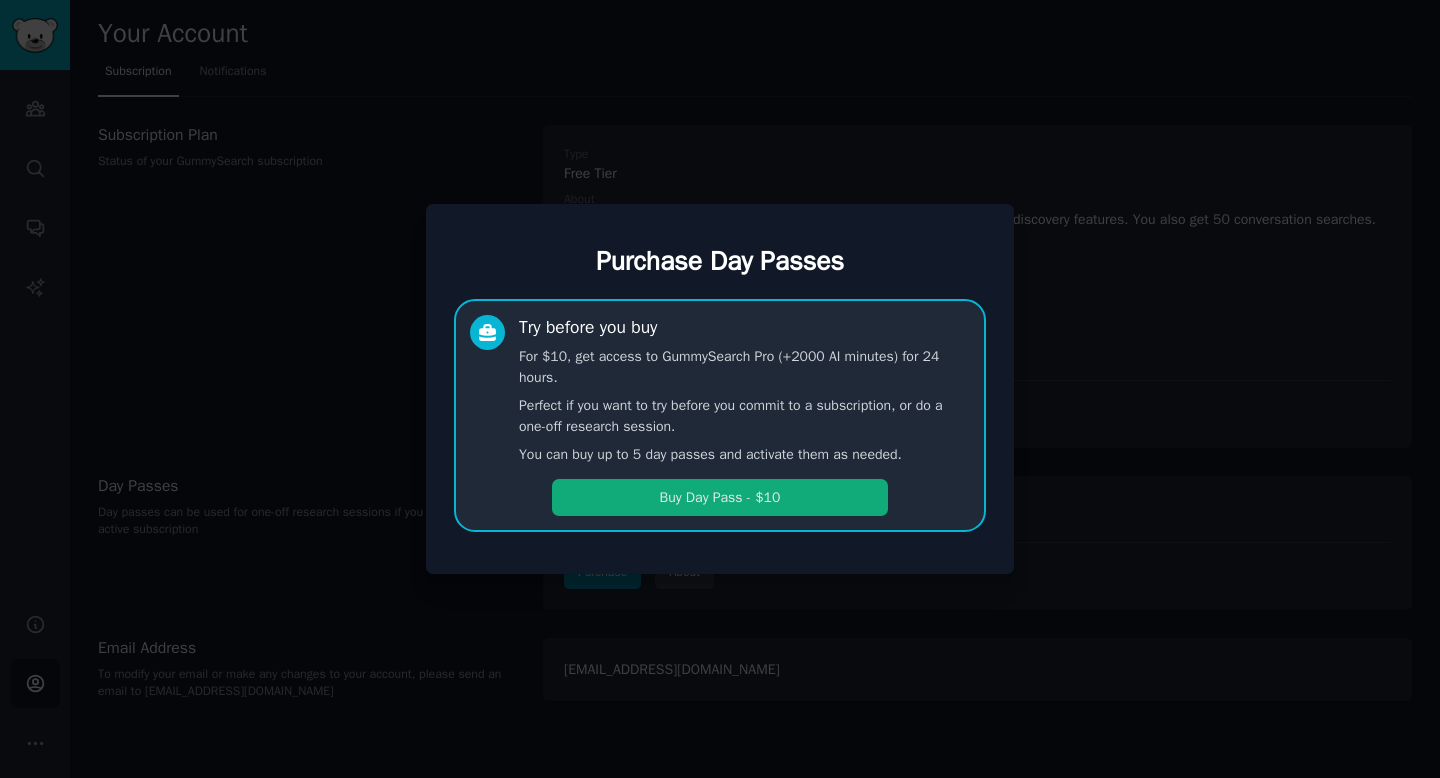 click on "Buy Day Pass - $10" at bounding box center (720, 497) 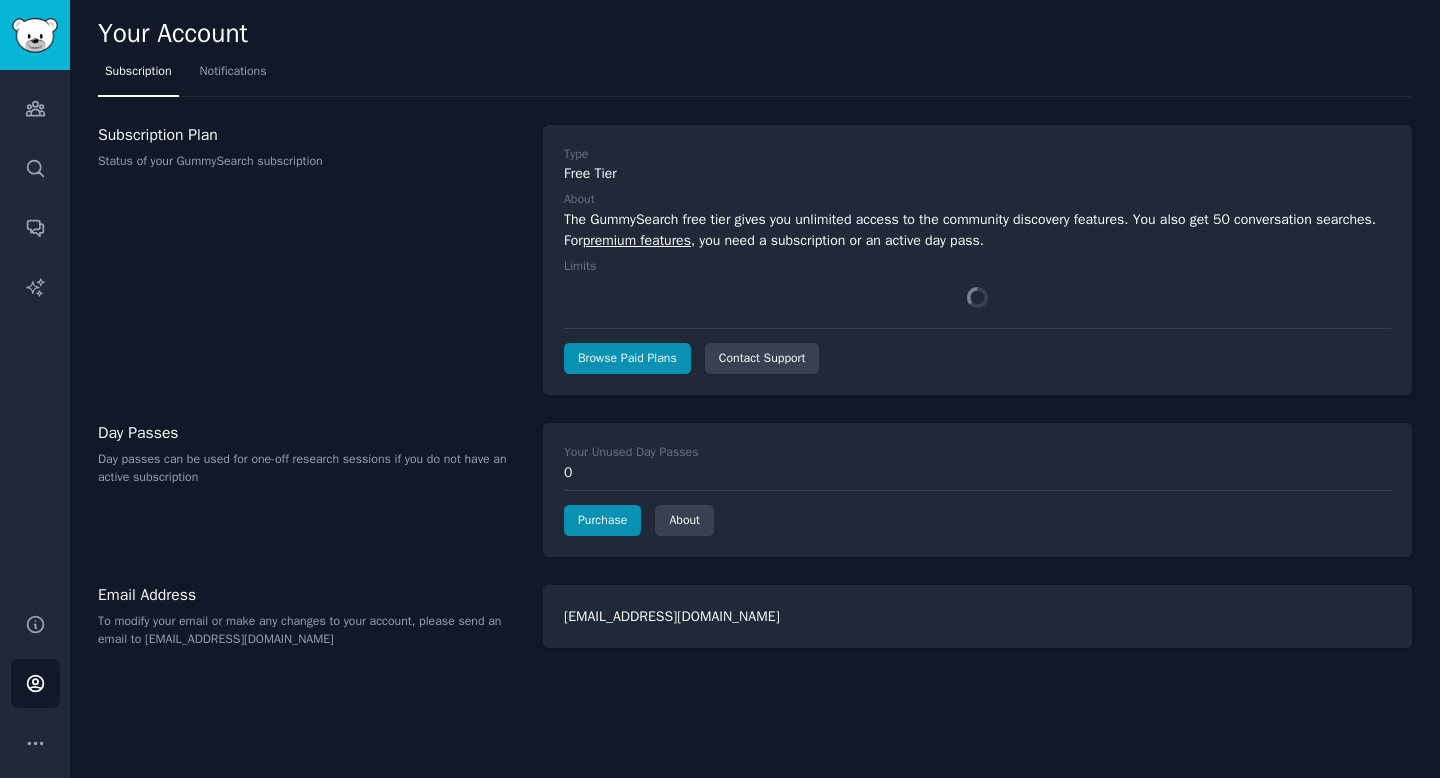 scroll, scrollTop: 0, scrollLeft: 0, axis: both 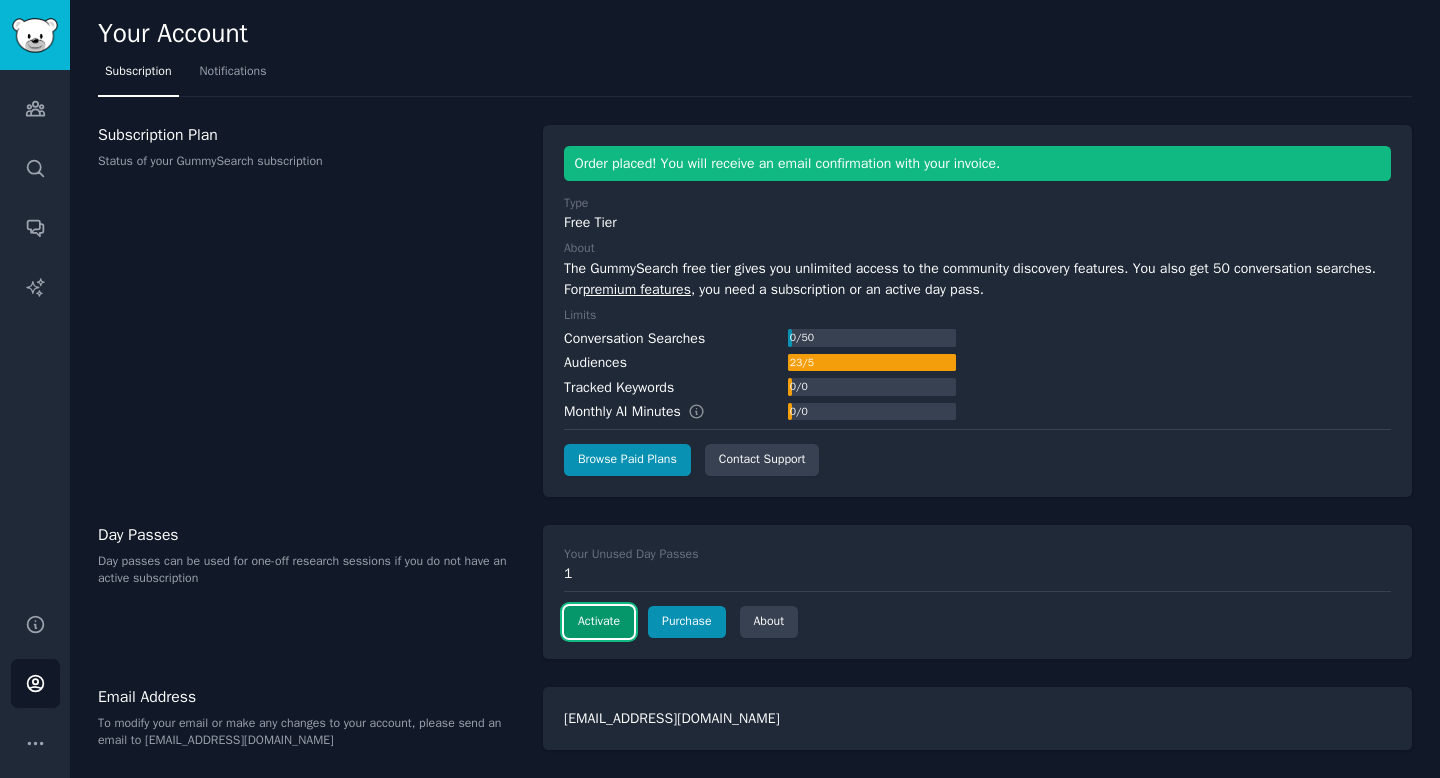 click on "Activate" at bounding box center [599, 622] 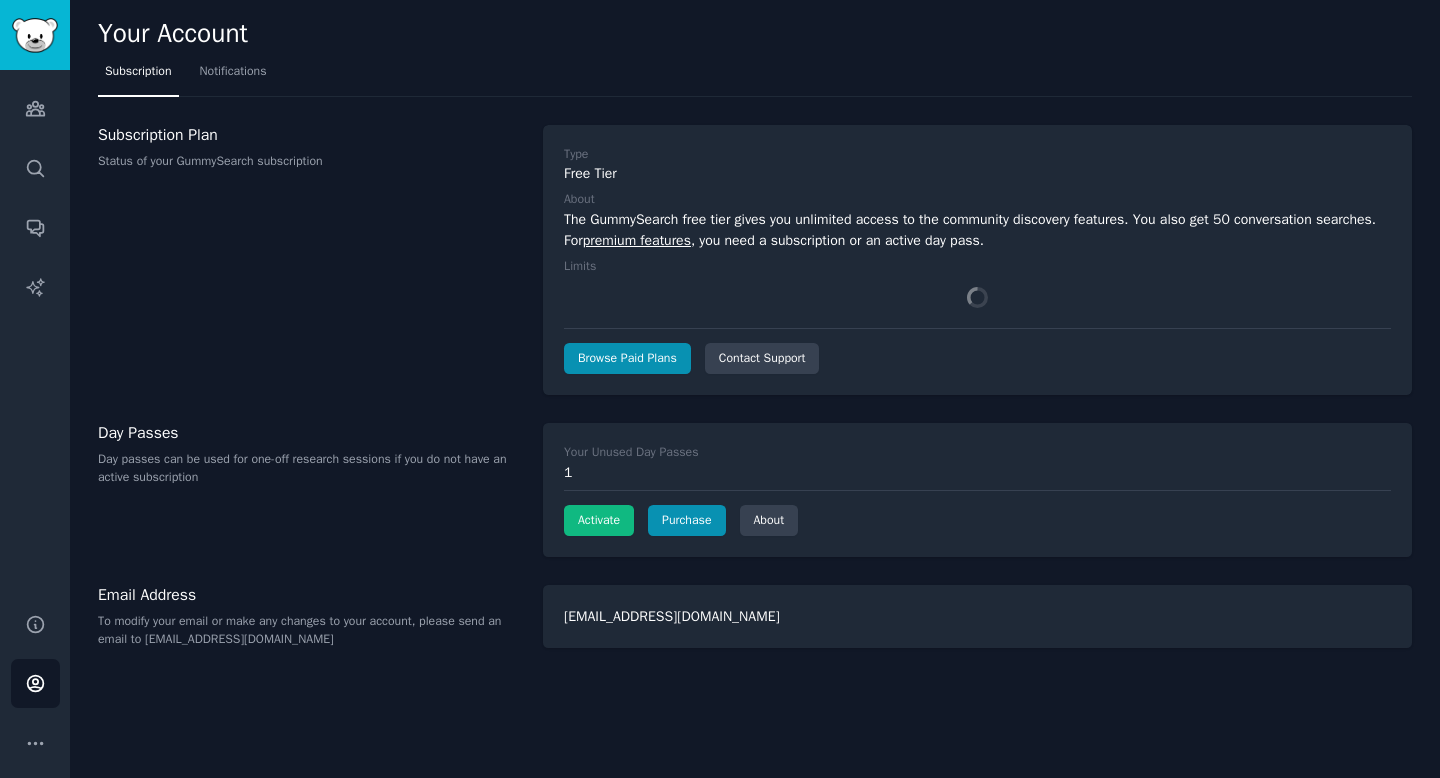 scroll, scrollTop: 0, scrollLeft: 0, axis: both 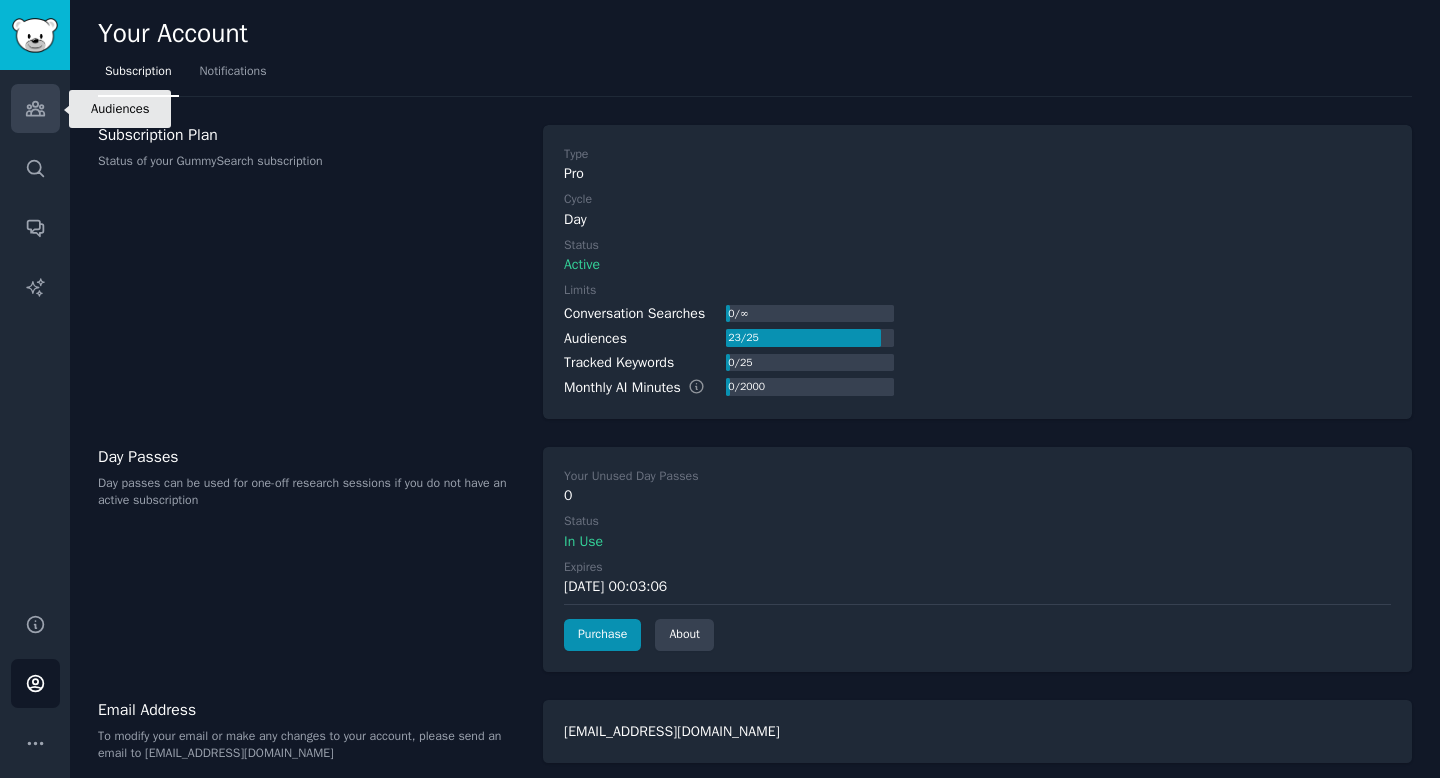 click on "Audiences" at bounding box center [35, 108] 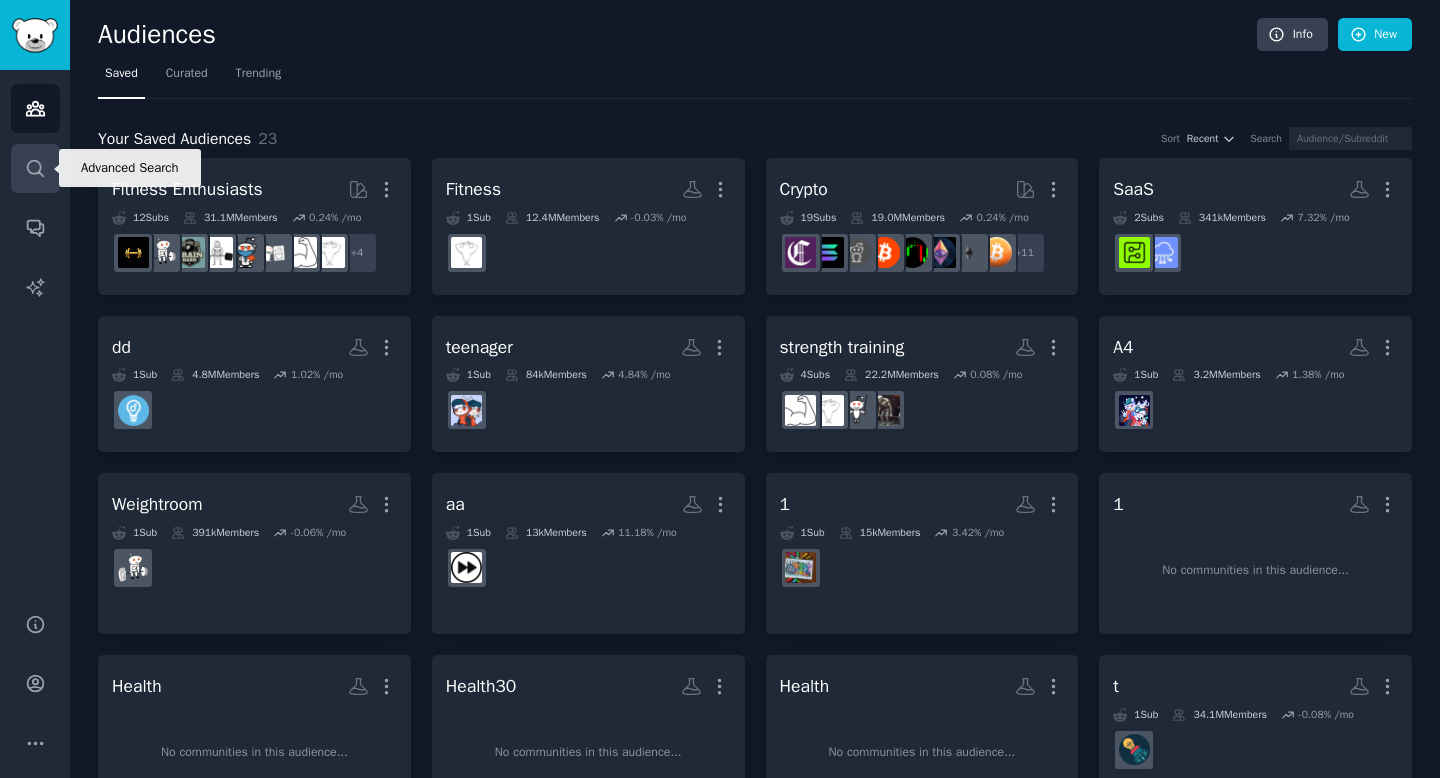 click 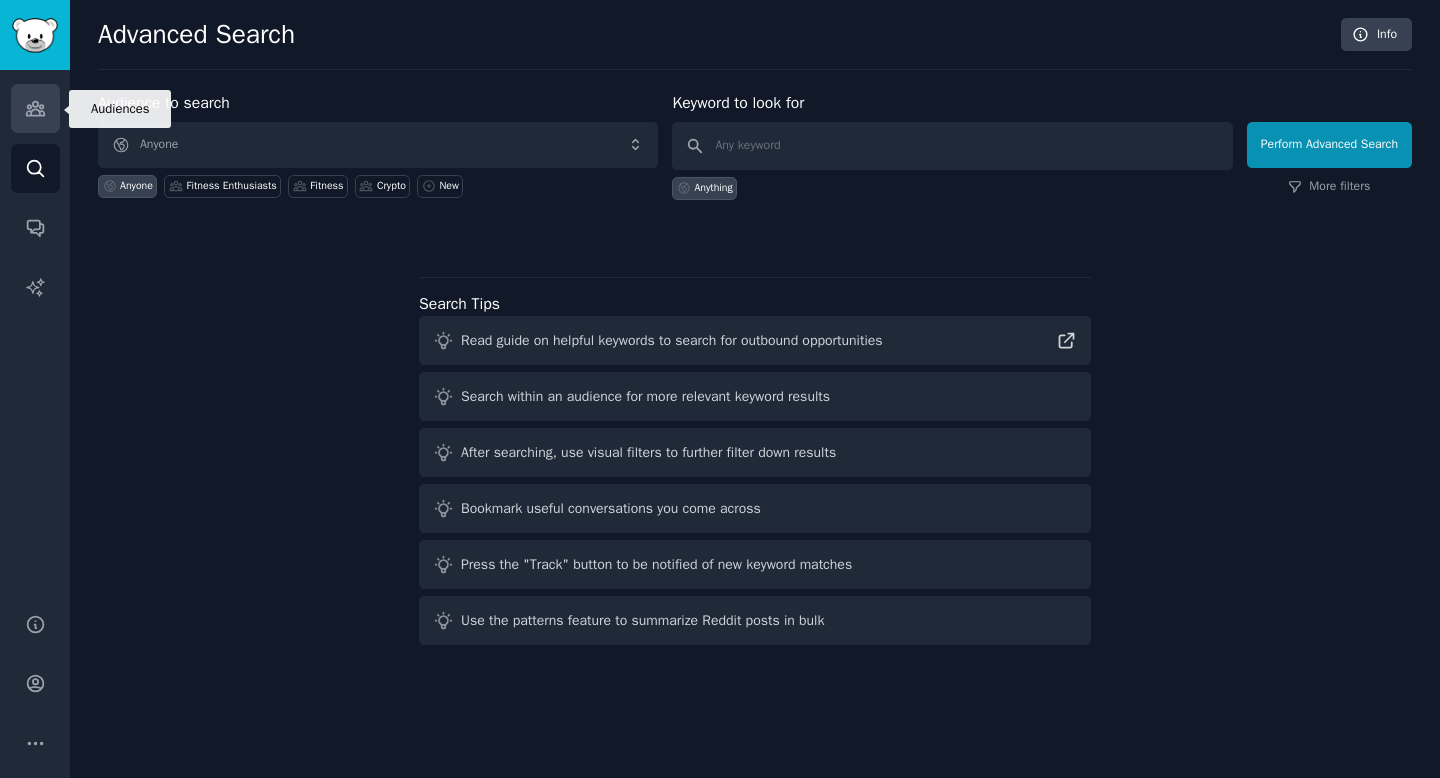 click 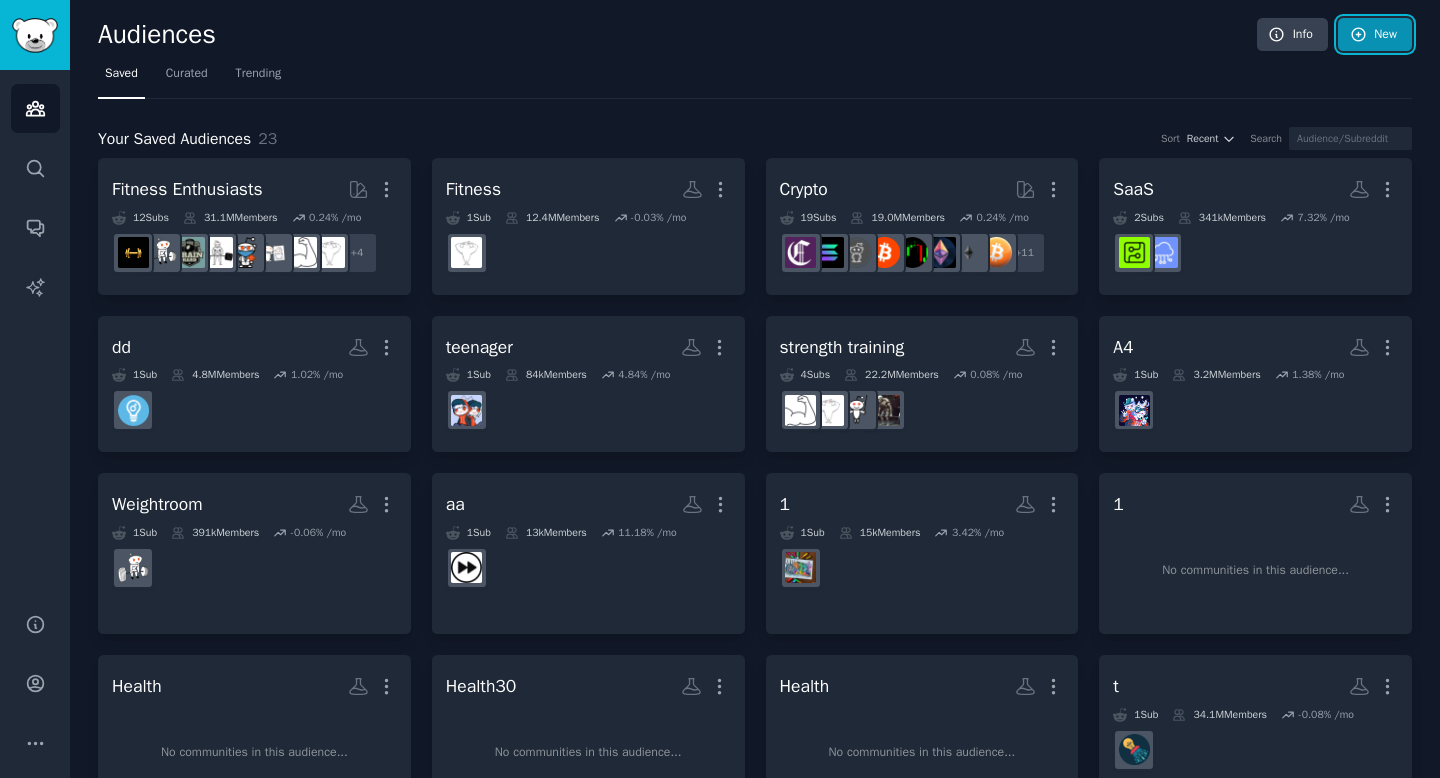 click on "New" at bounding box center (1375, 35) 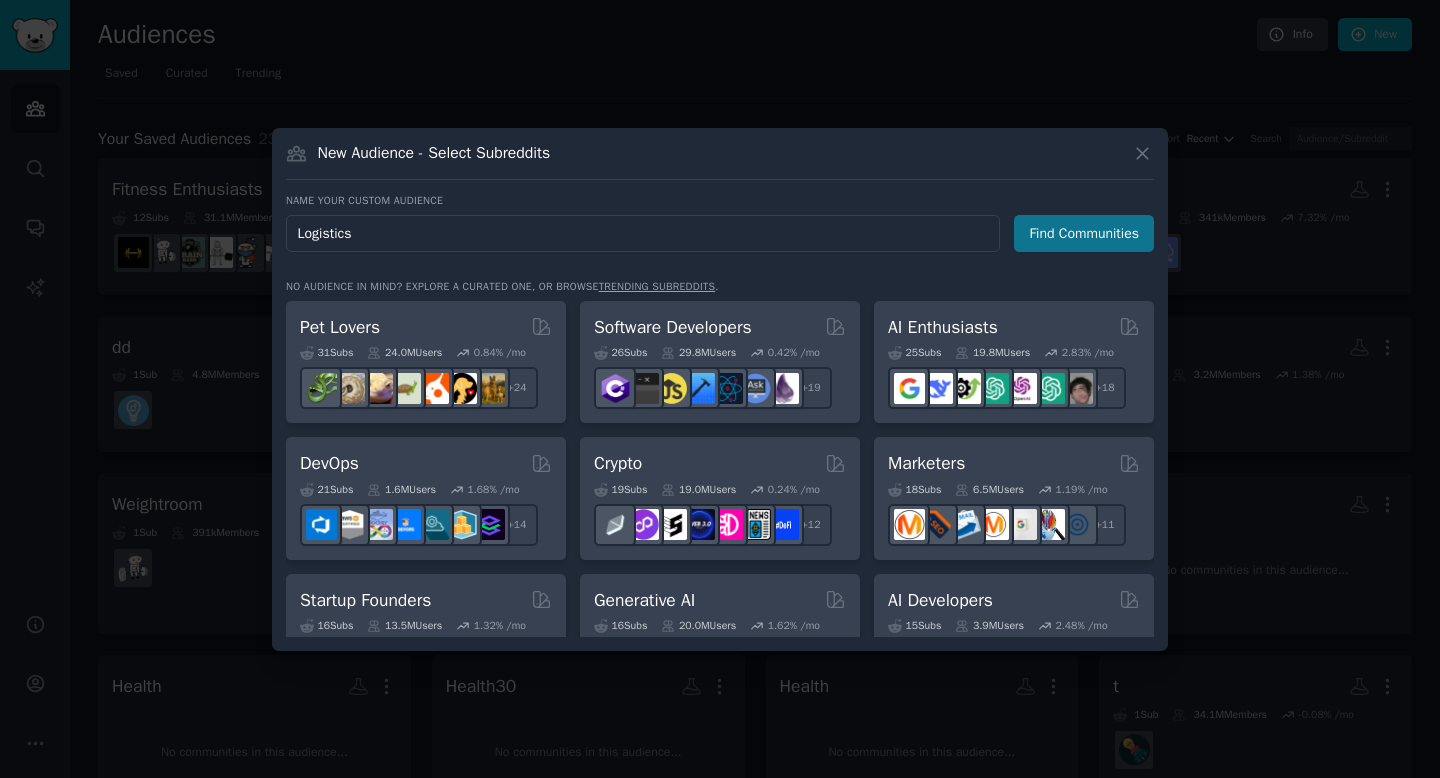 type on "Logistics" 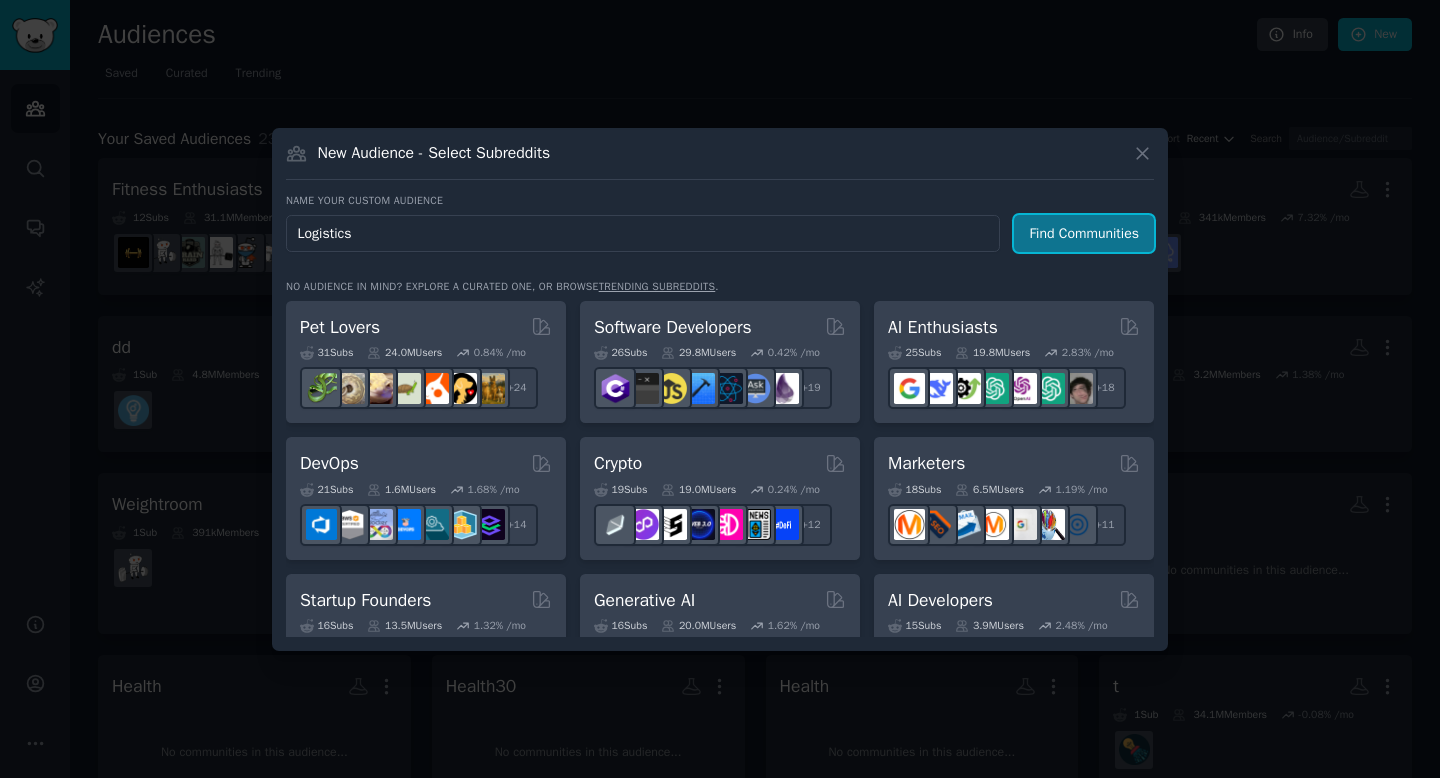 click on "Find Communities" at bounding box center (1084, 233) 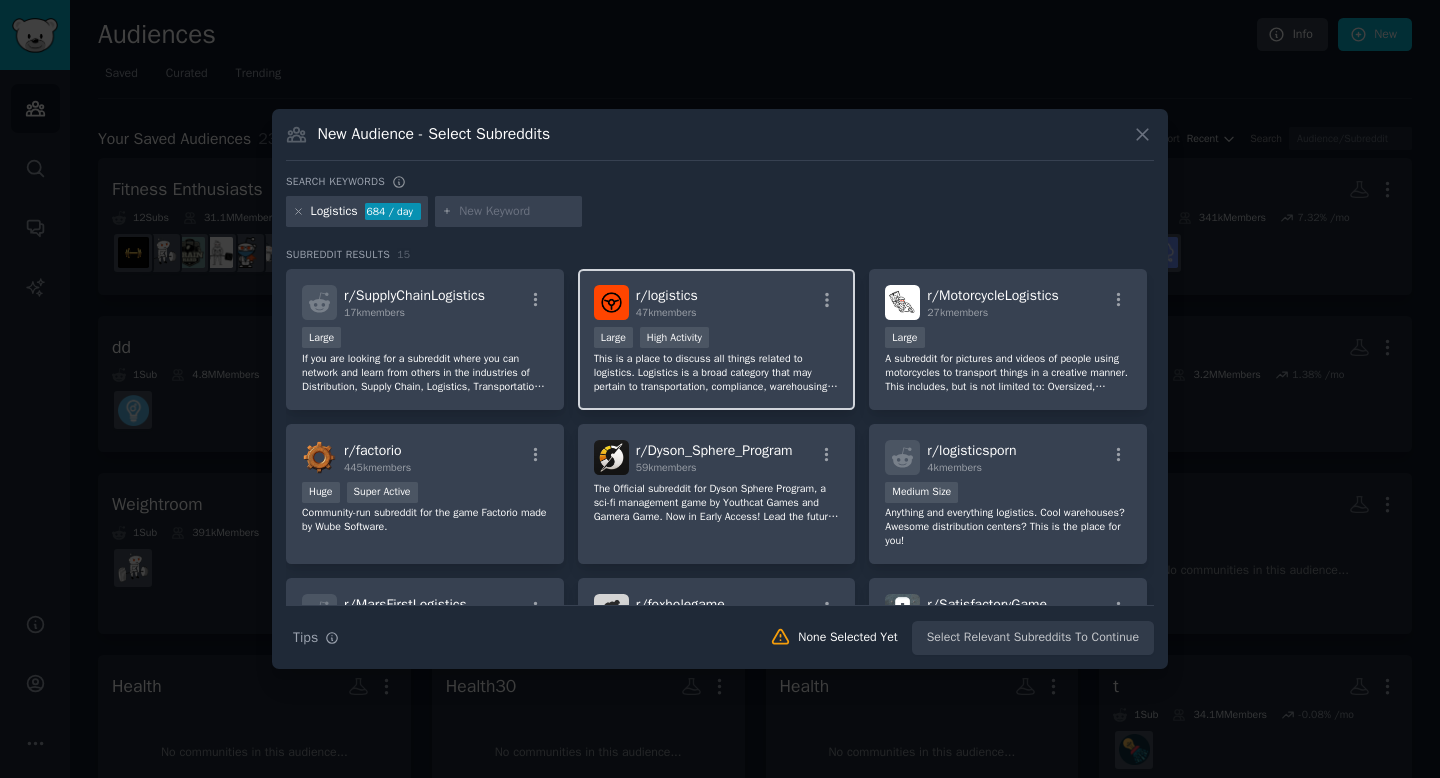 click on "r/ logistics 47k  members" at bounding box center (717, 302) 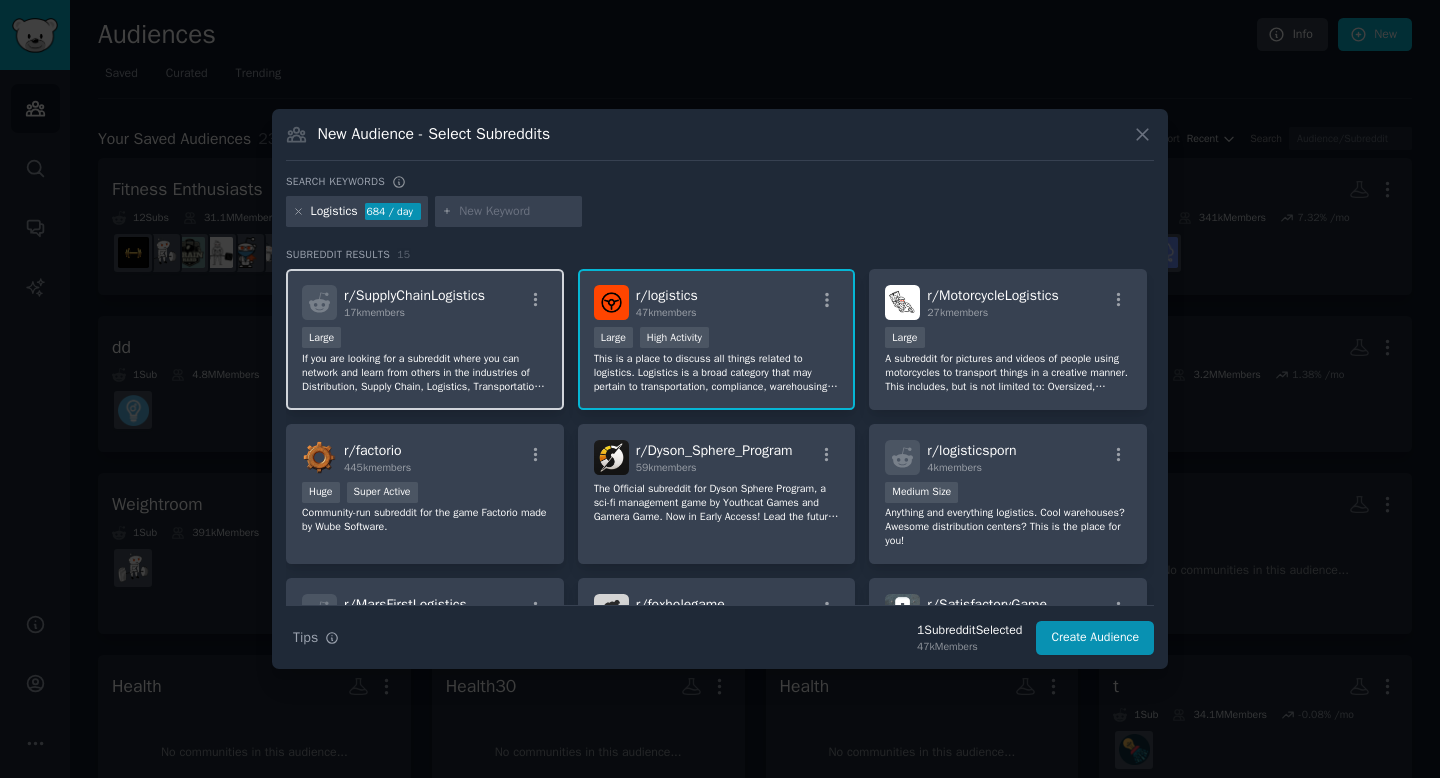click on "Large" at bounding box center (425, 339) 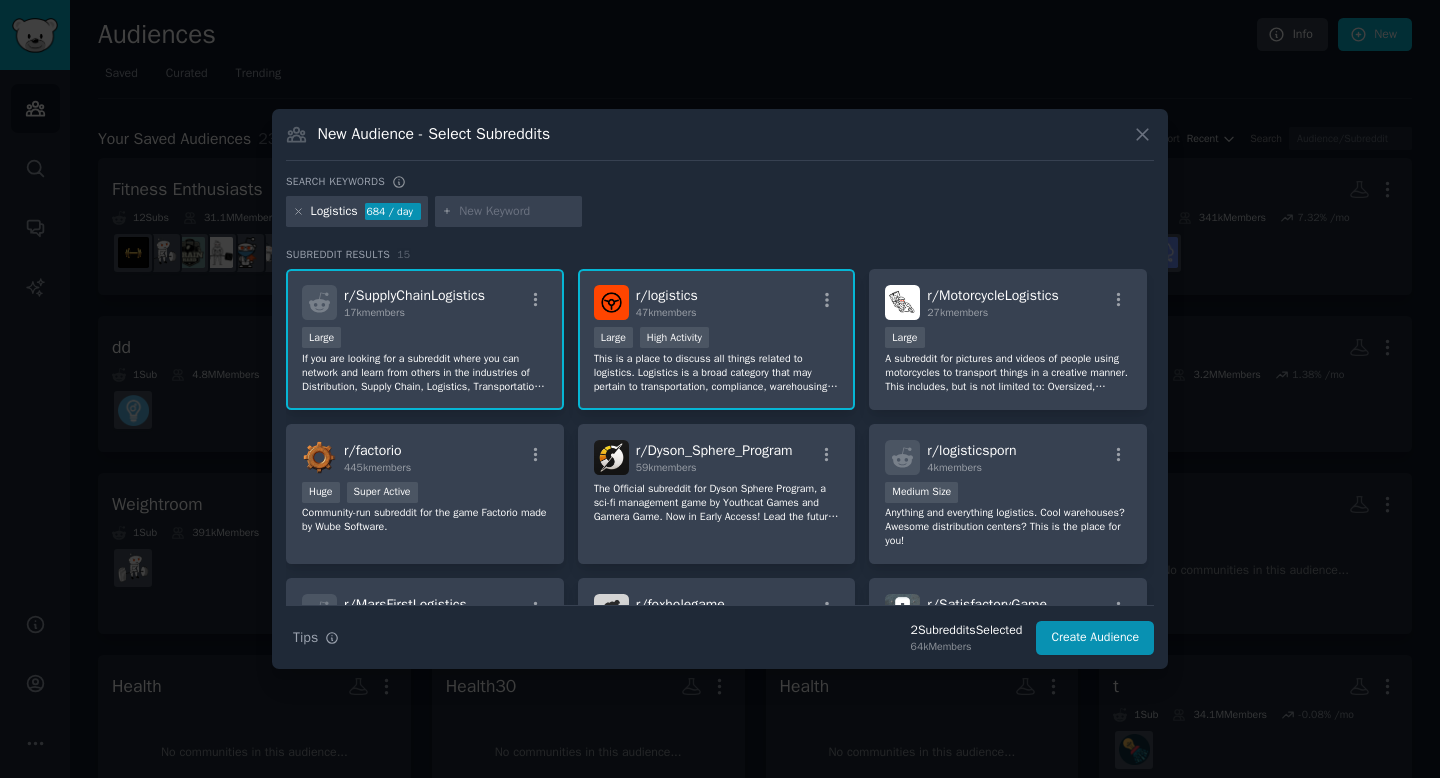 click at bounding box center [517, 212] 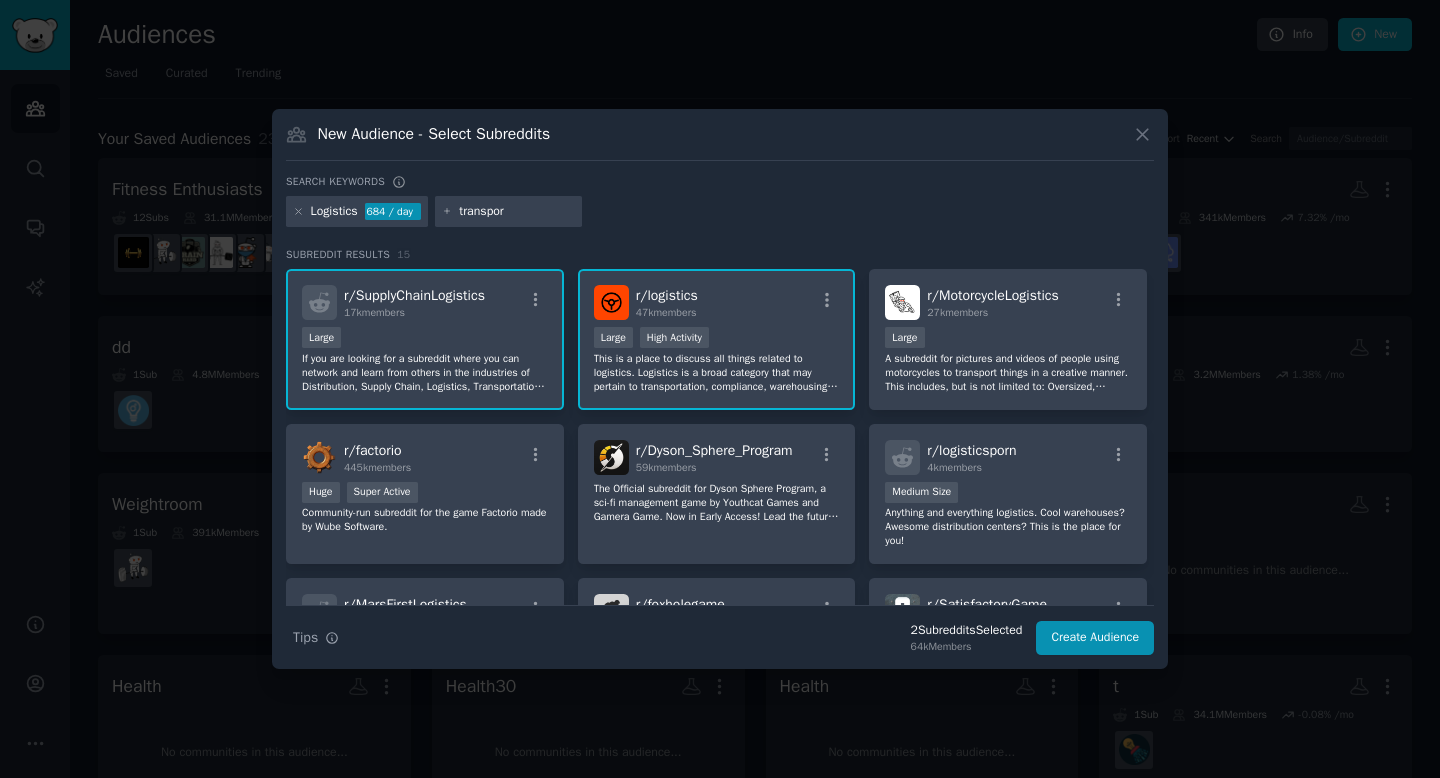 type on "transport" 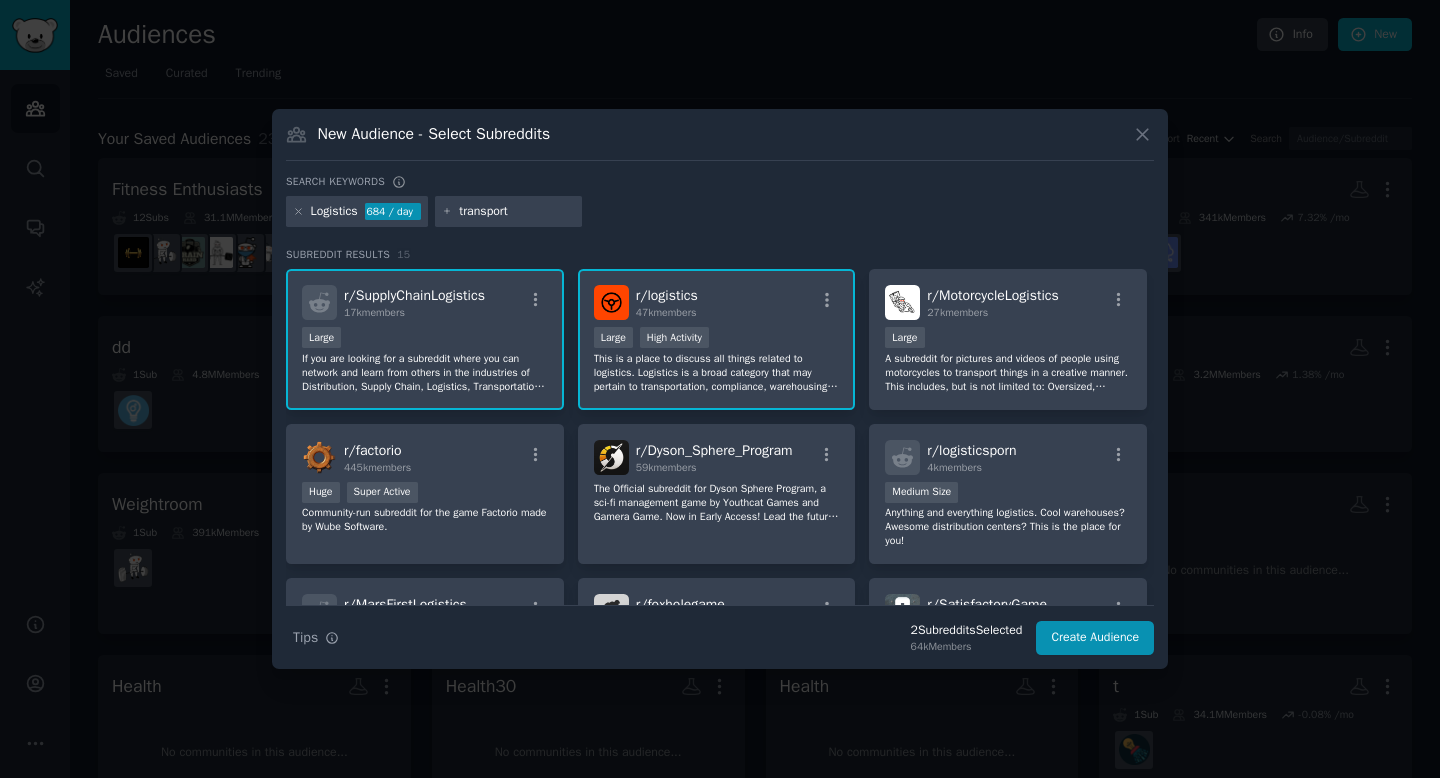 type 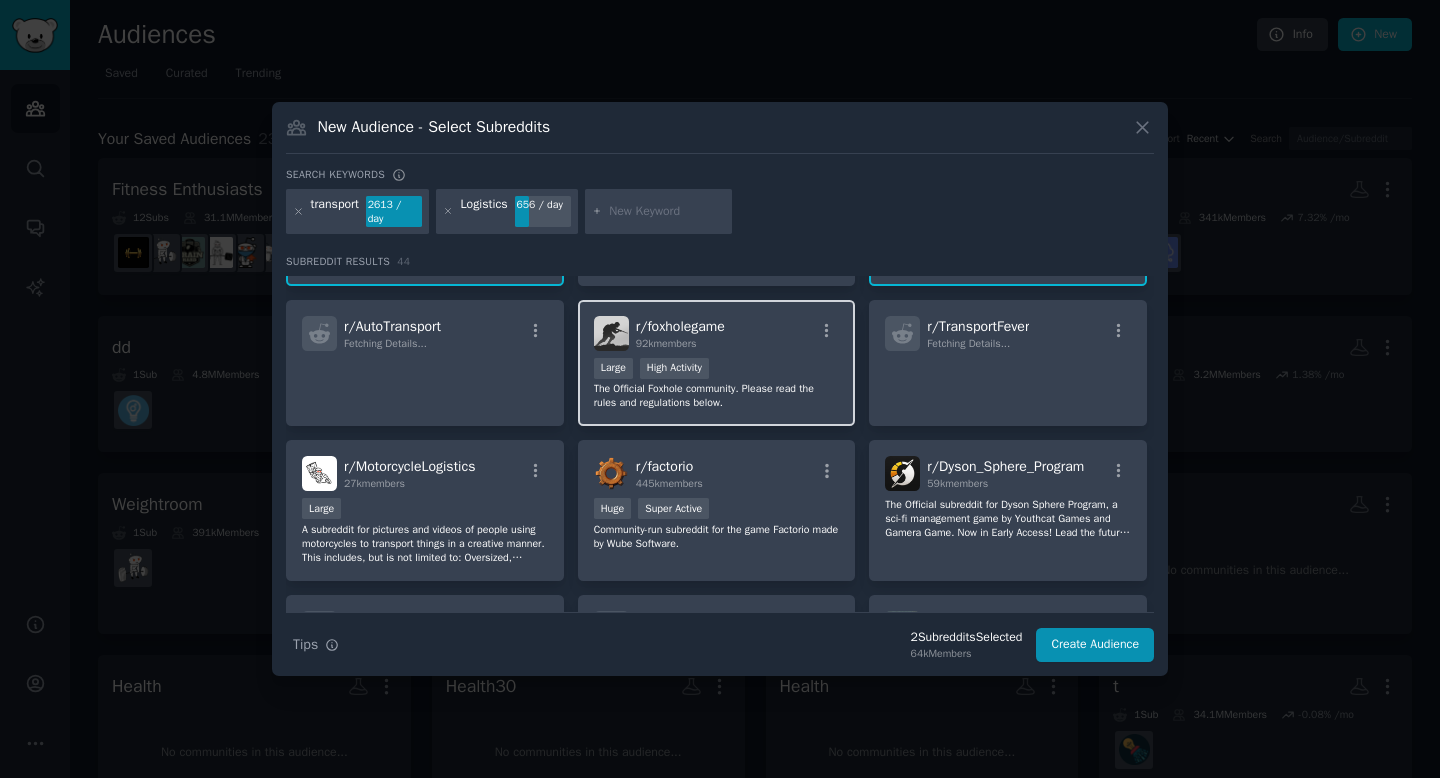 scroll, scrollTop: 0, scrollLeft: 0, axis: both 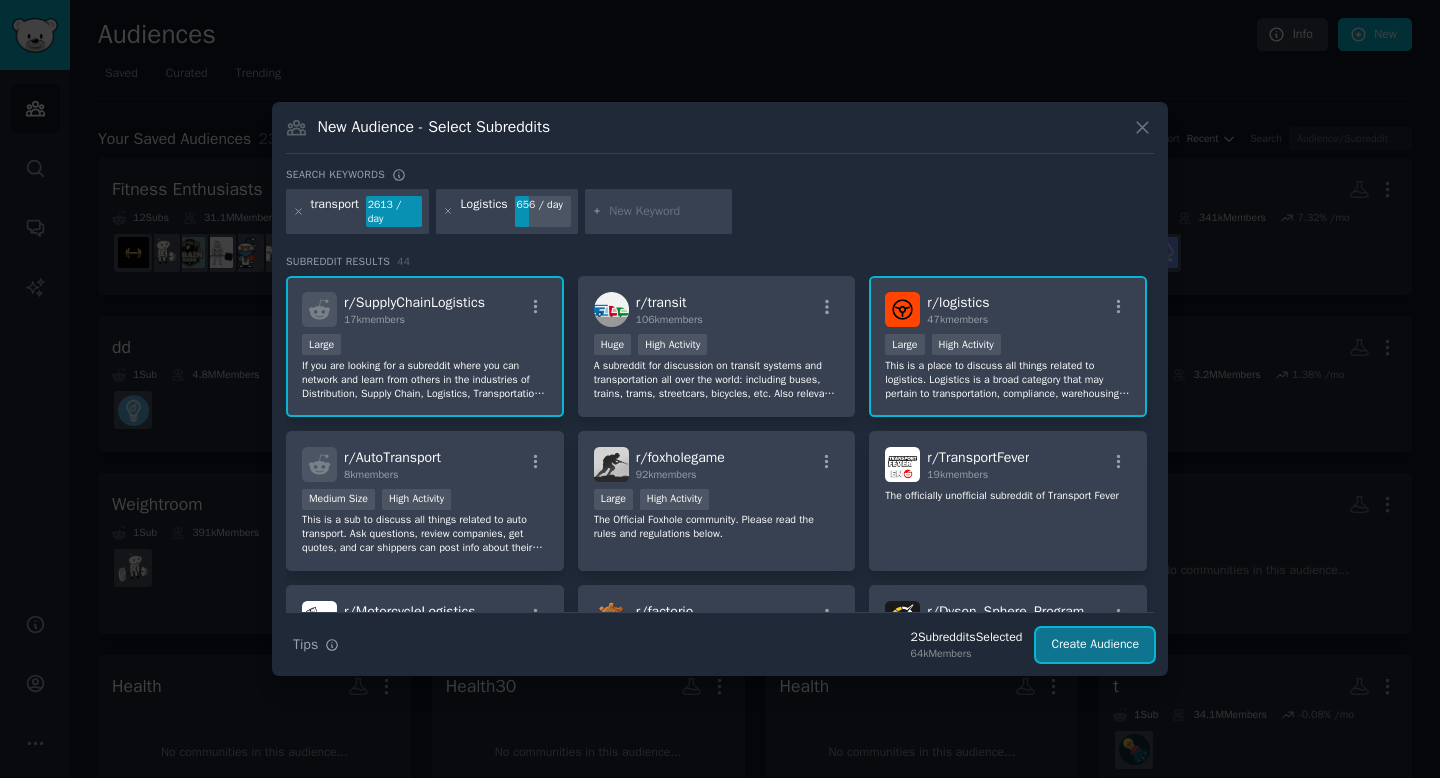 click on "Create Audience" at bounding box center [1095, 645] 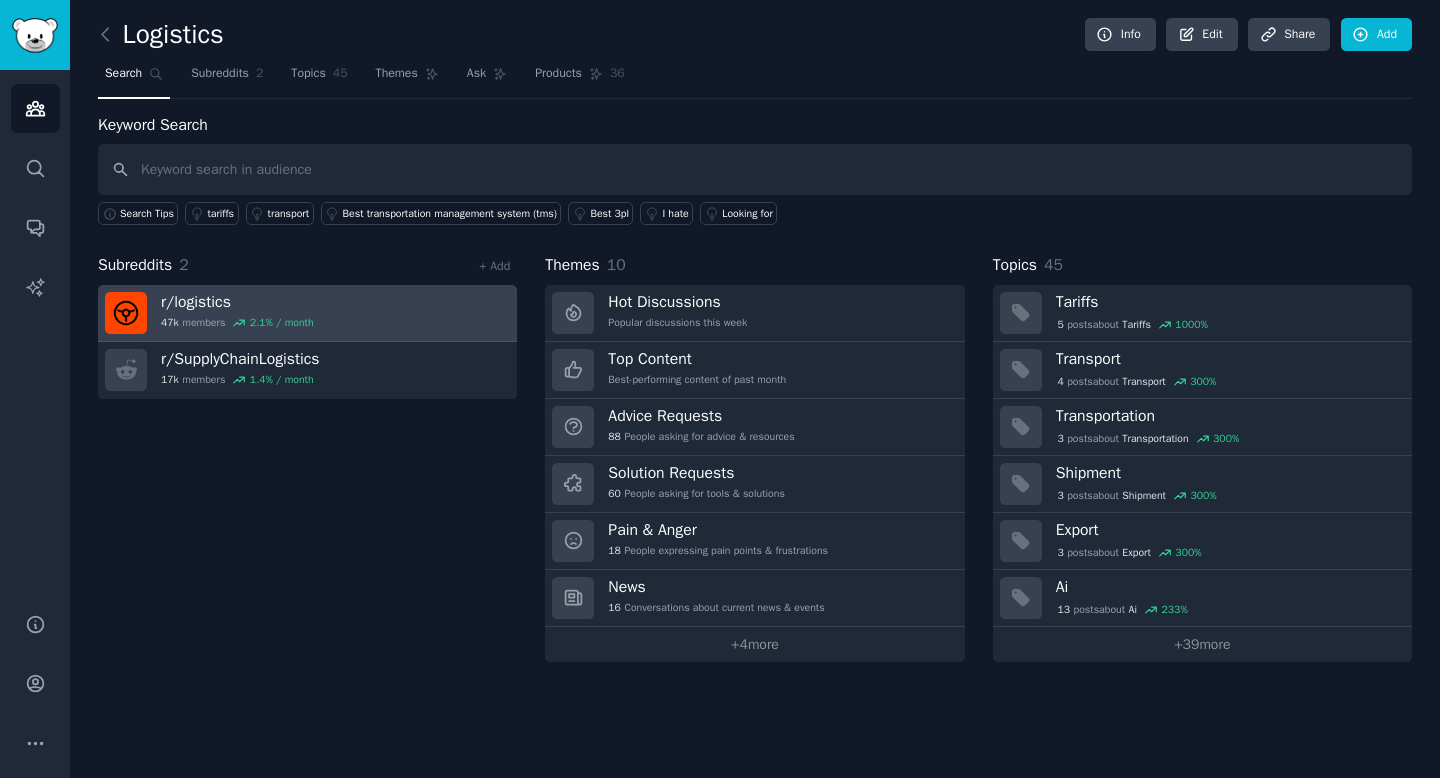 click on "r/ logistics" at bounding box center [237, 302] 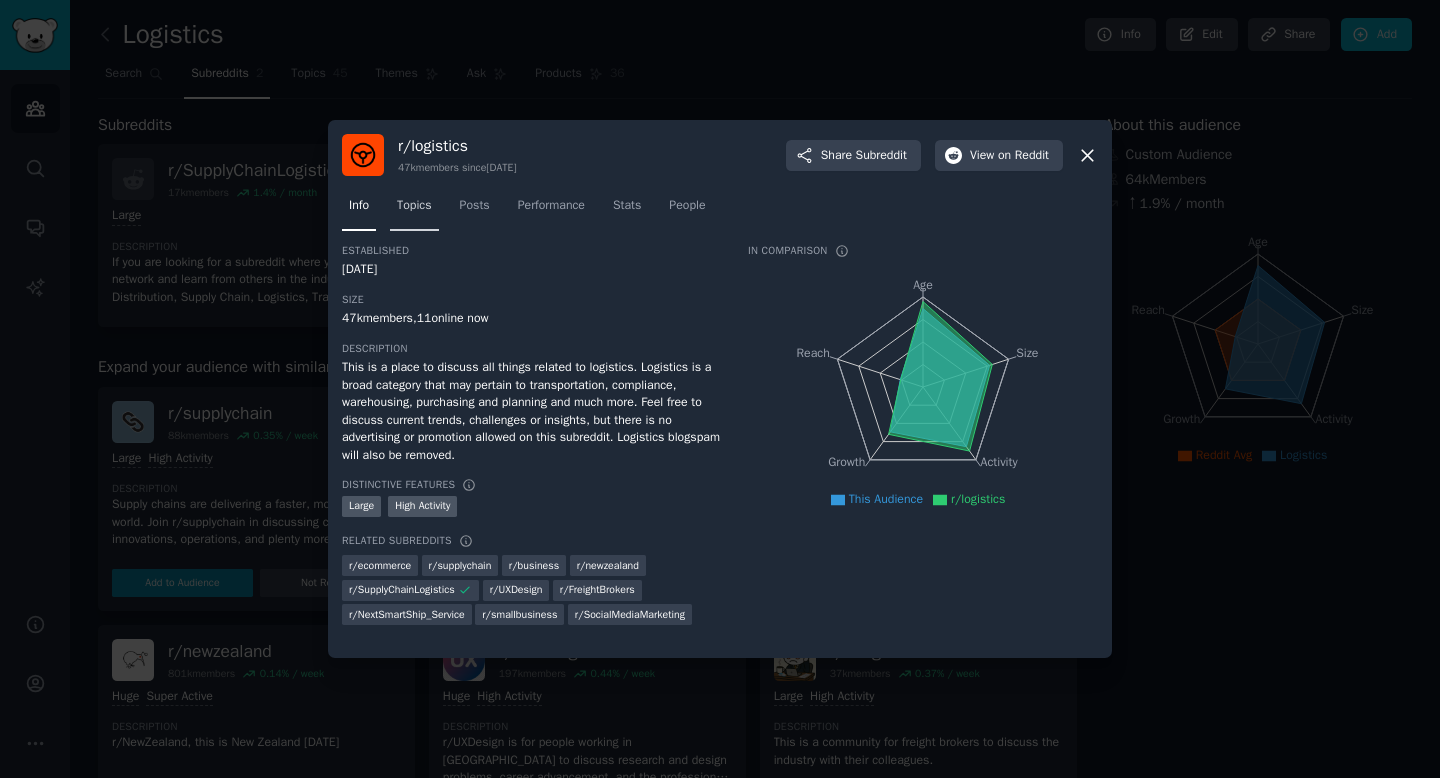 click on "Topics" at bounding box center (414, 206) 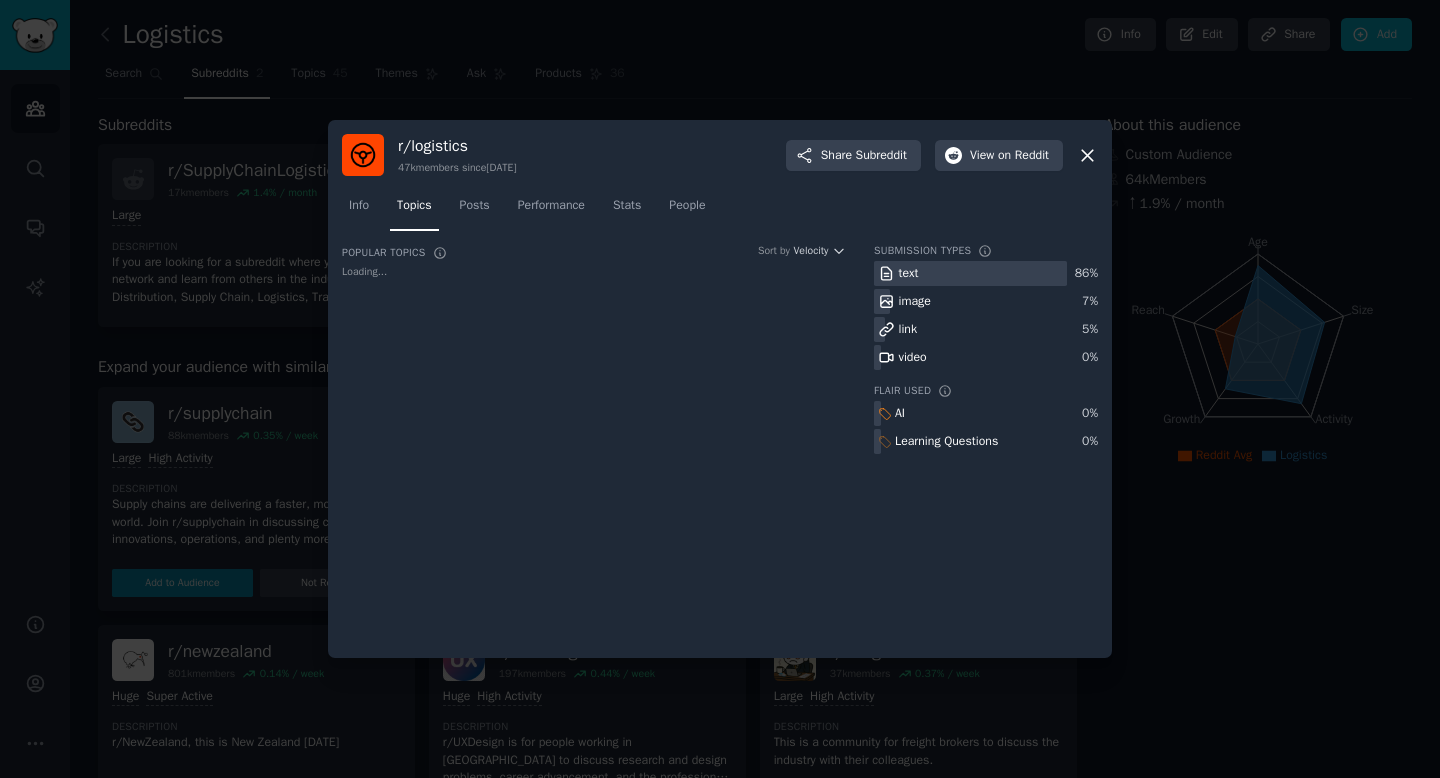 click 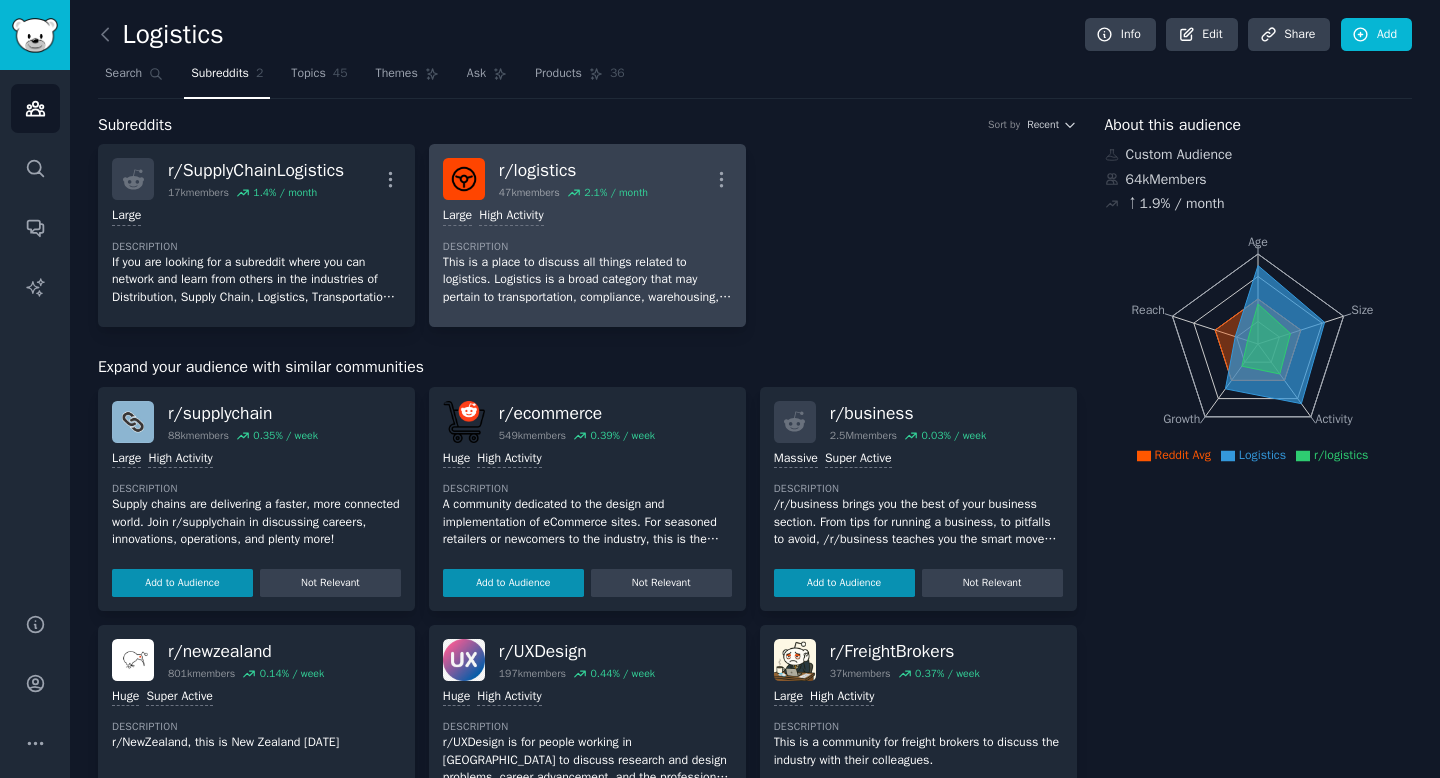 click on "Large High Activity Description This is a place to discuss all things related to logistics. Logistics is a broad category that may pertain to transportation, compliance, warehousing, purchasing and planning and much more.  Feel free to discuss current trends, challenges or insights, but there is no advertising or promotion allowed on this subreddit. Logistics blogspam will also be removed." at bounding box center [587, 256] 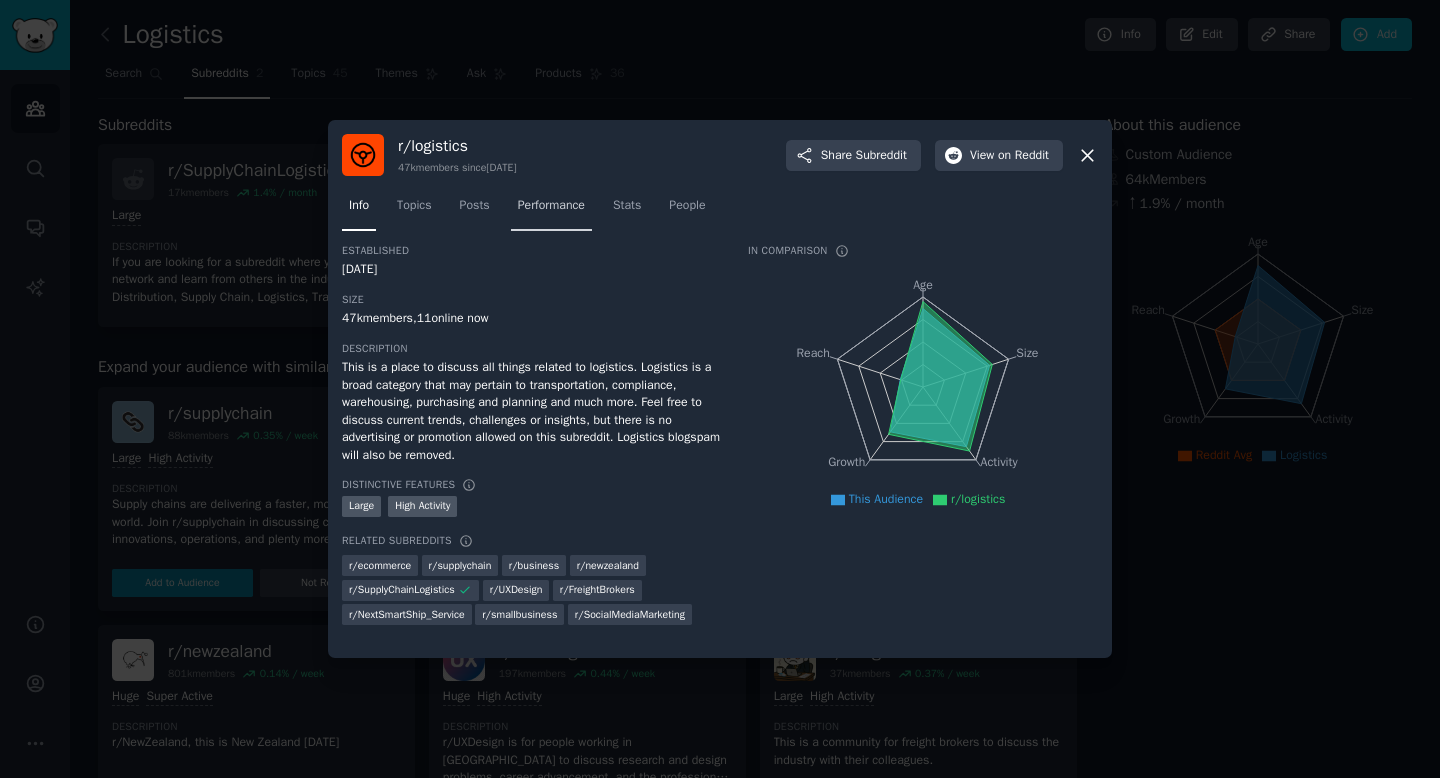 click on "Performance" at bounding box center (551, 206) 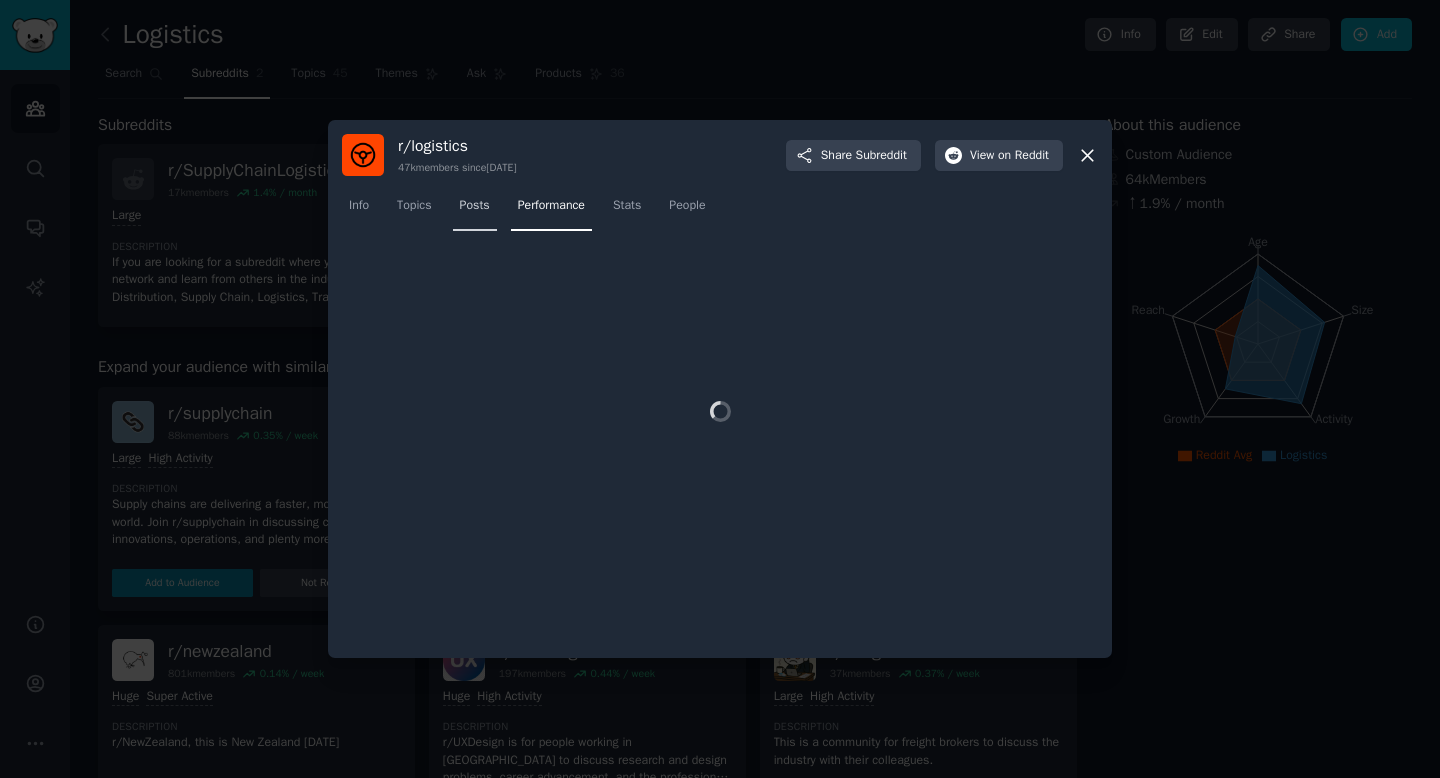 click on "r/ logistics 47k  members since  [DATE] Share  Subreddit View  on Reddit Info Topics Posts Performance Stats People" at bounding box center (720, 389) 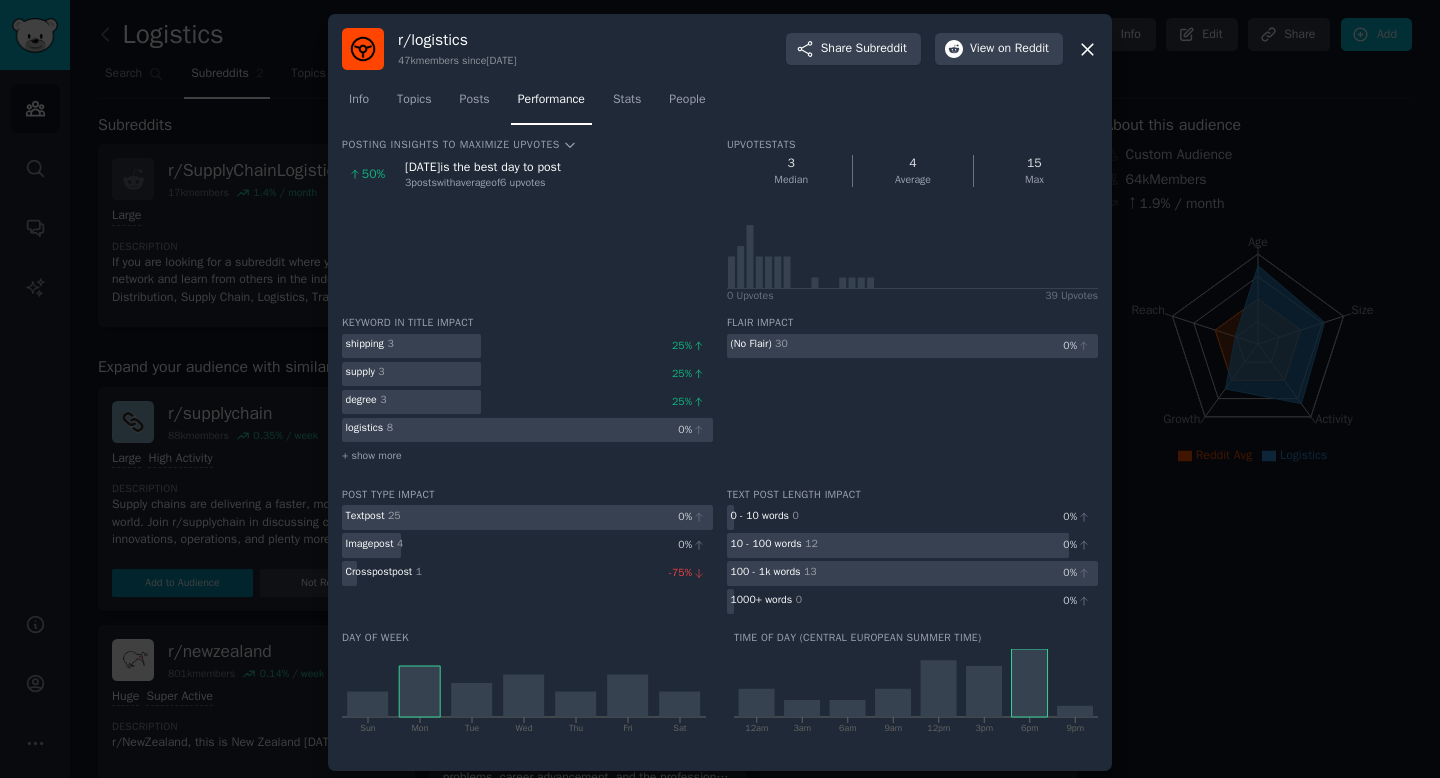 click 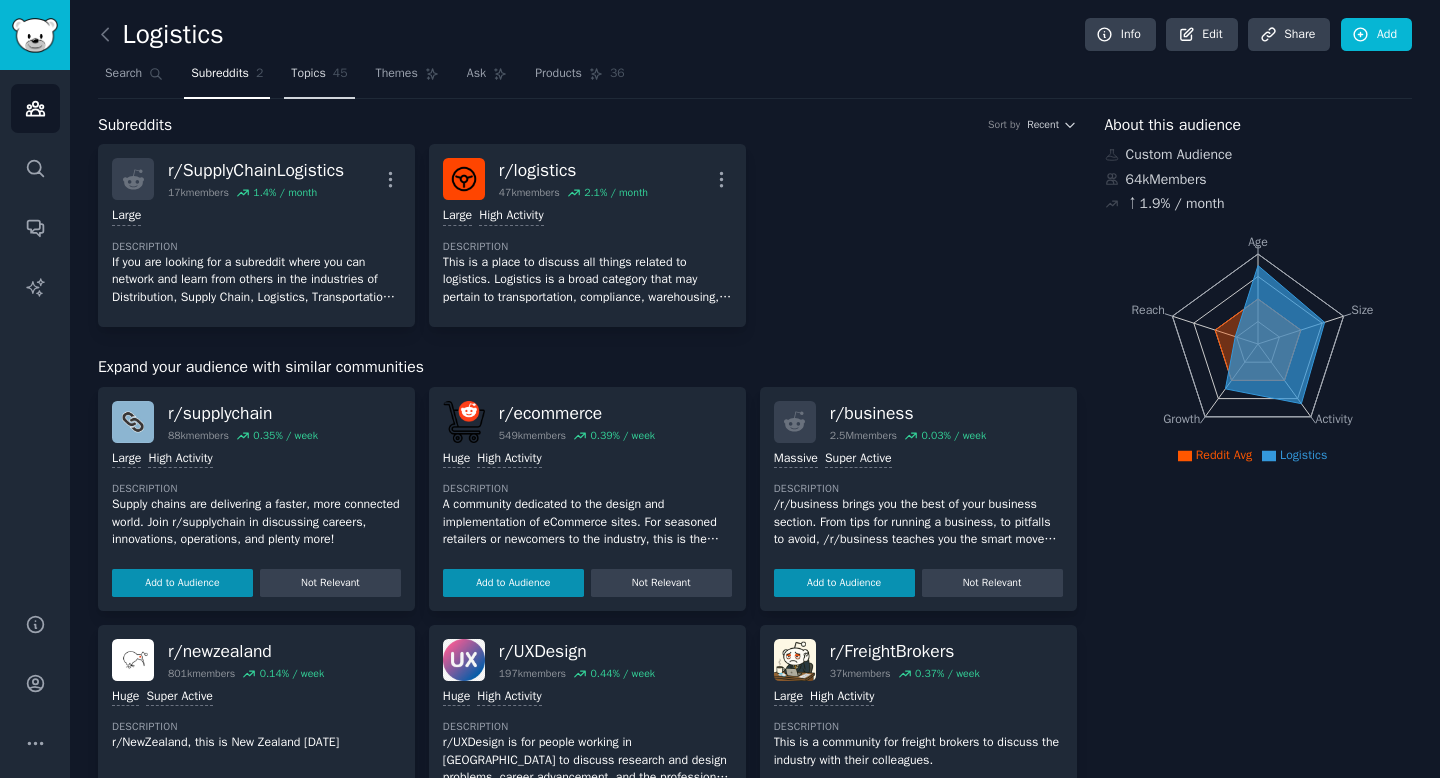 click on "Topics" at bounding box center [308, 74] 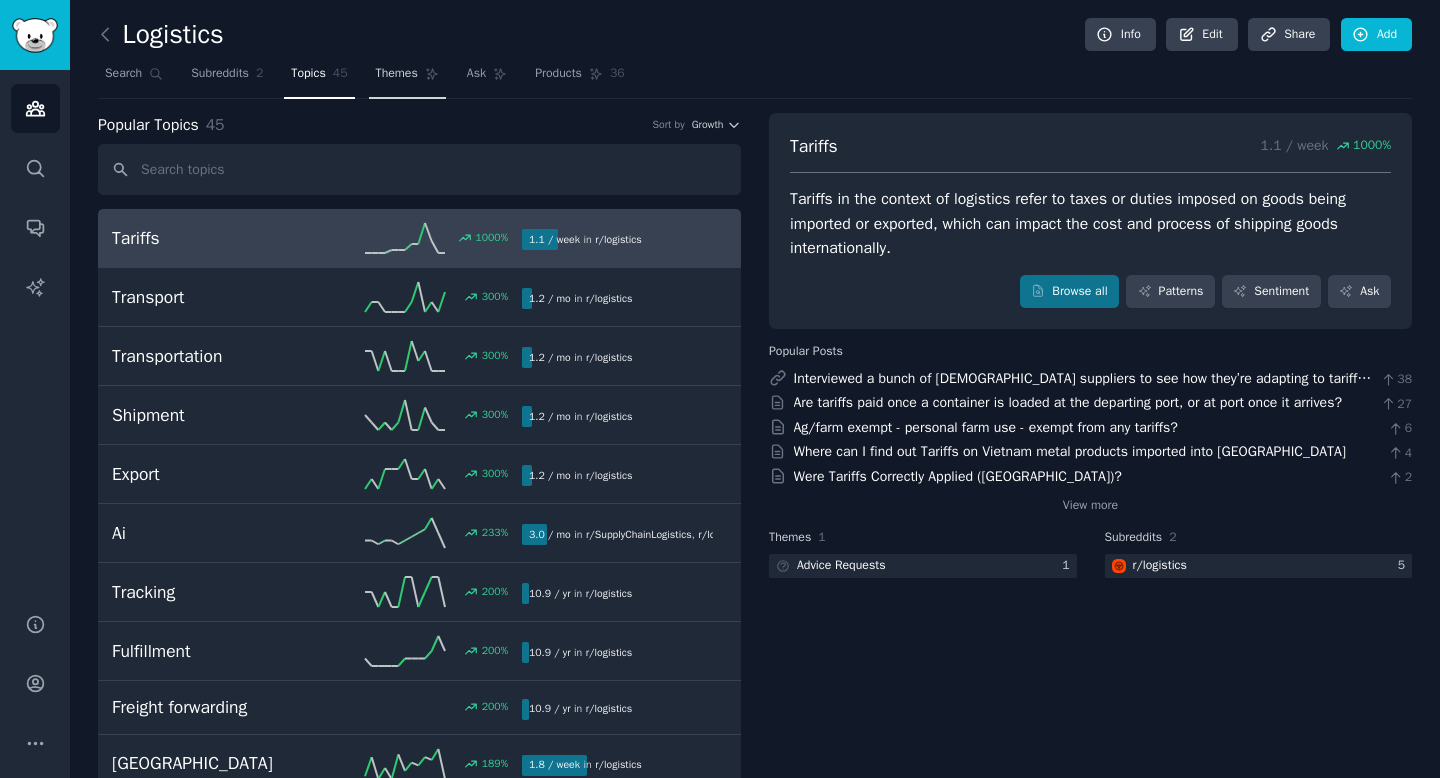 click on "Themes" at bounding box center (407, 78) 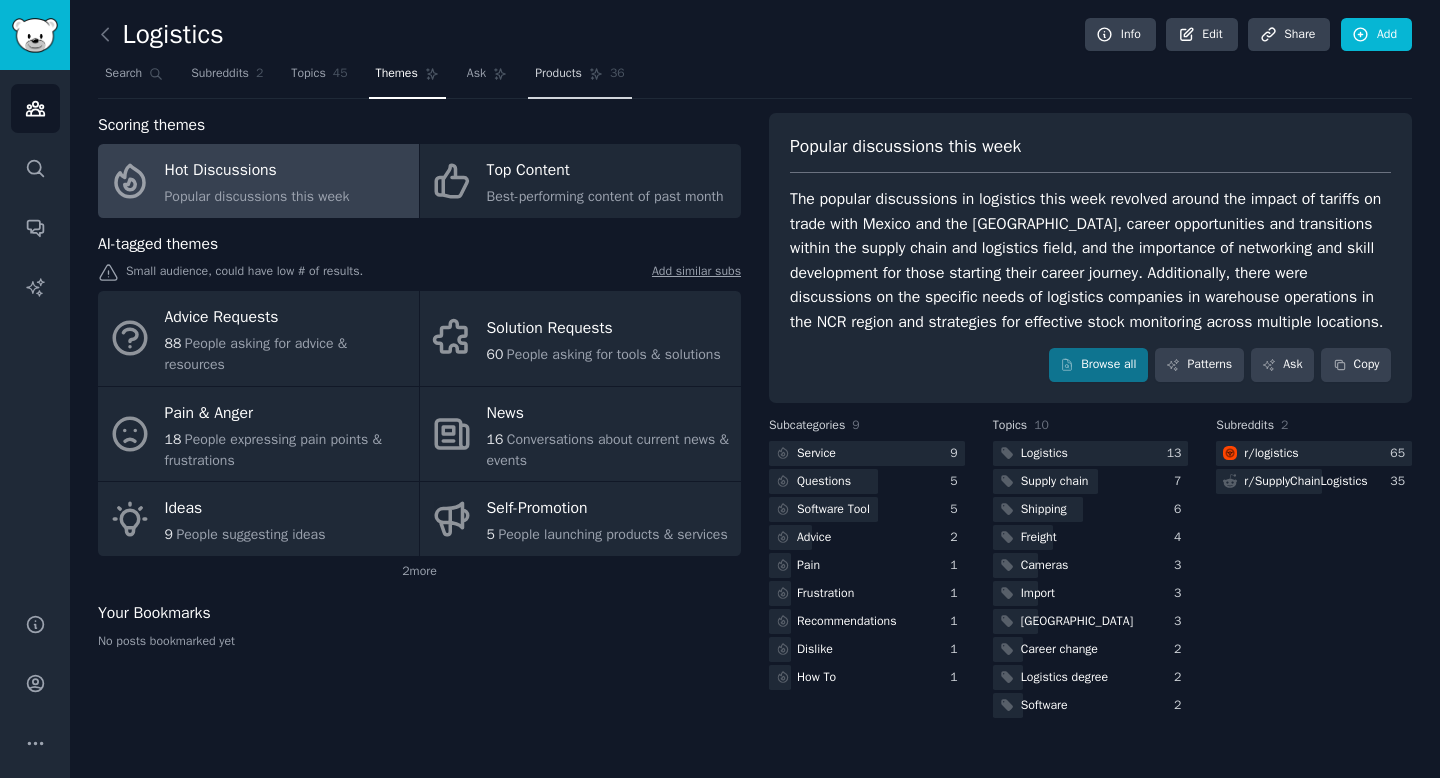click on "Products" at bounding box center [558, 74] 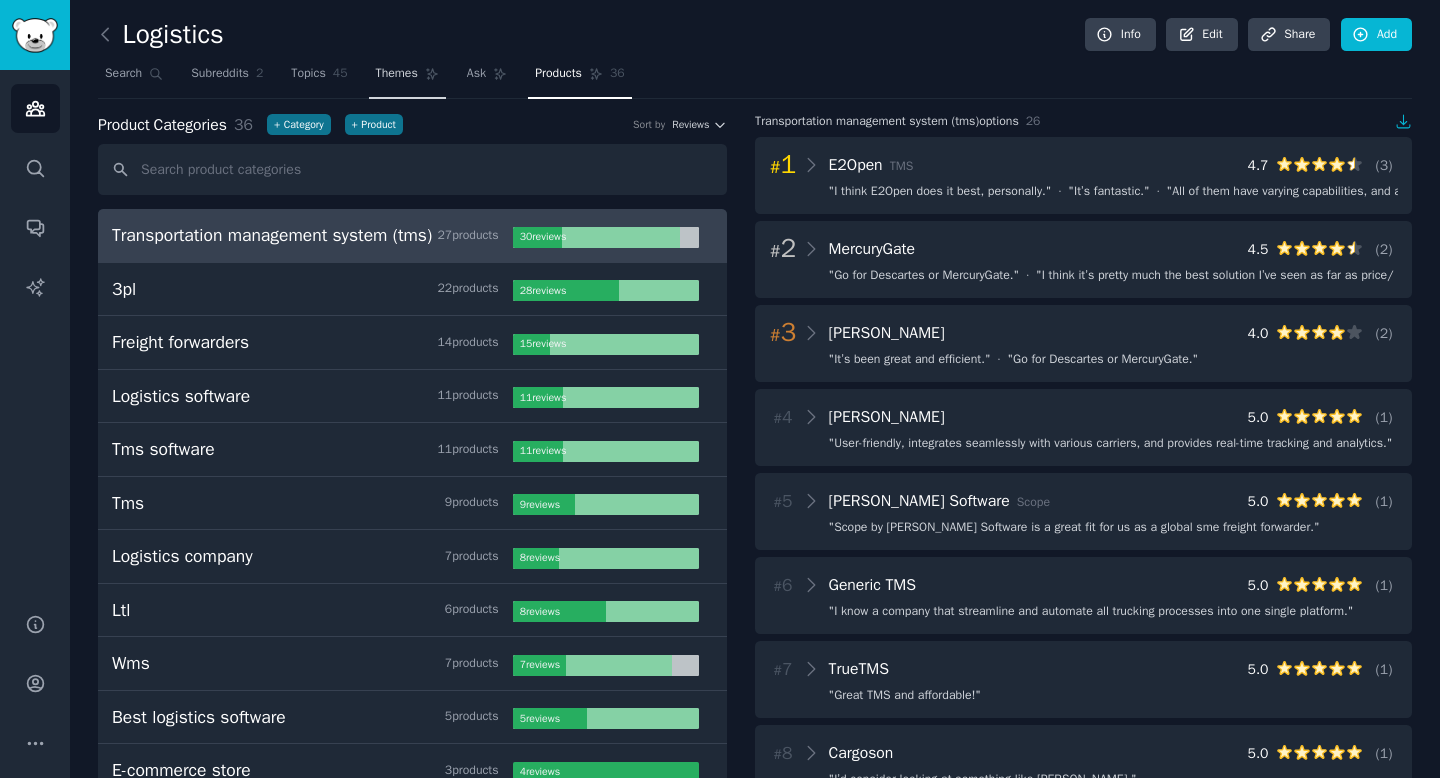 click on "Themes" at bounding box center [407, 78] 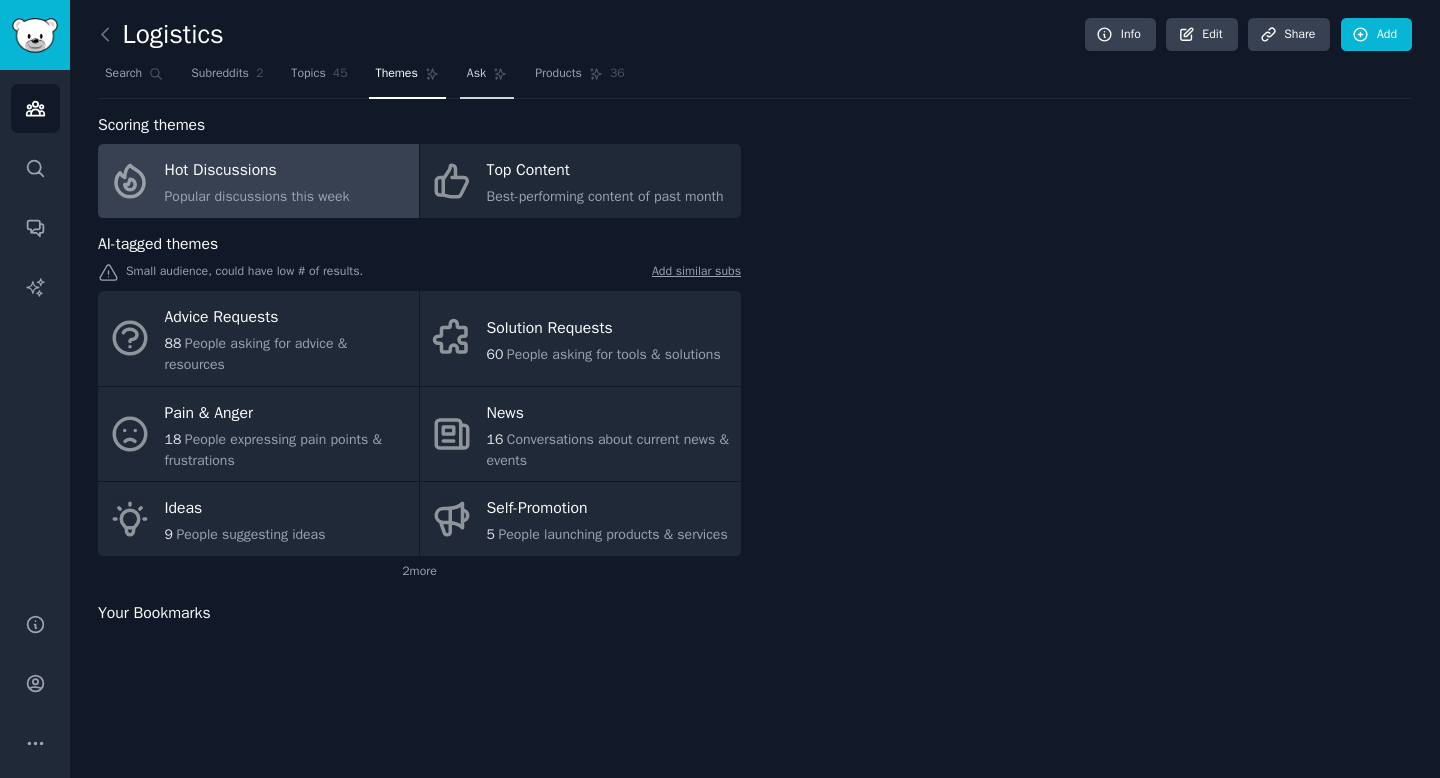 click on "Ask" at bounding box center (487, 78) 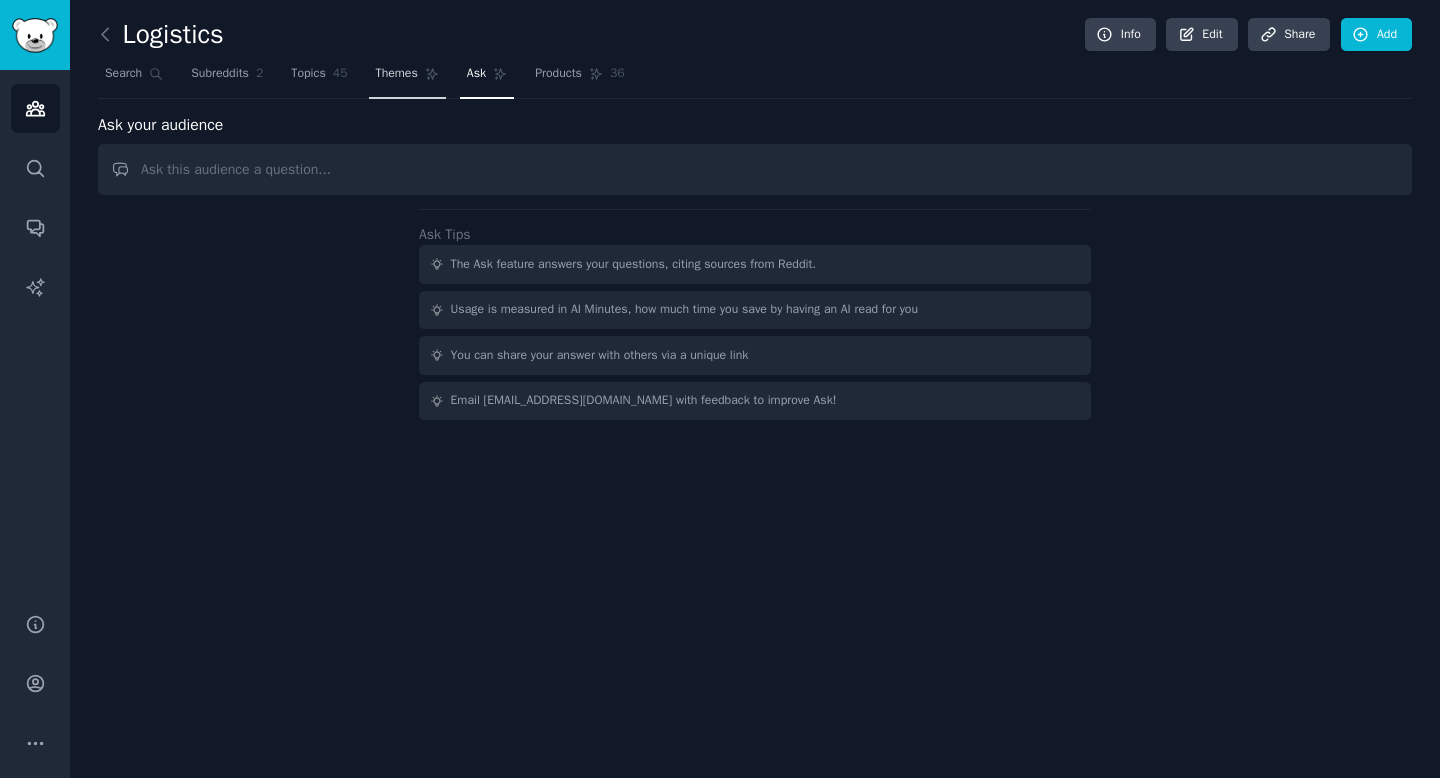 click on "Themes" at bounding box center (407, 78) 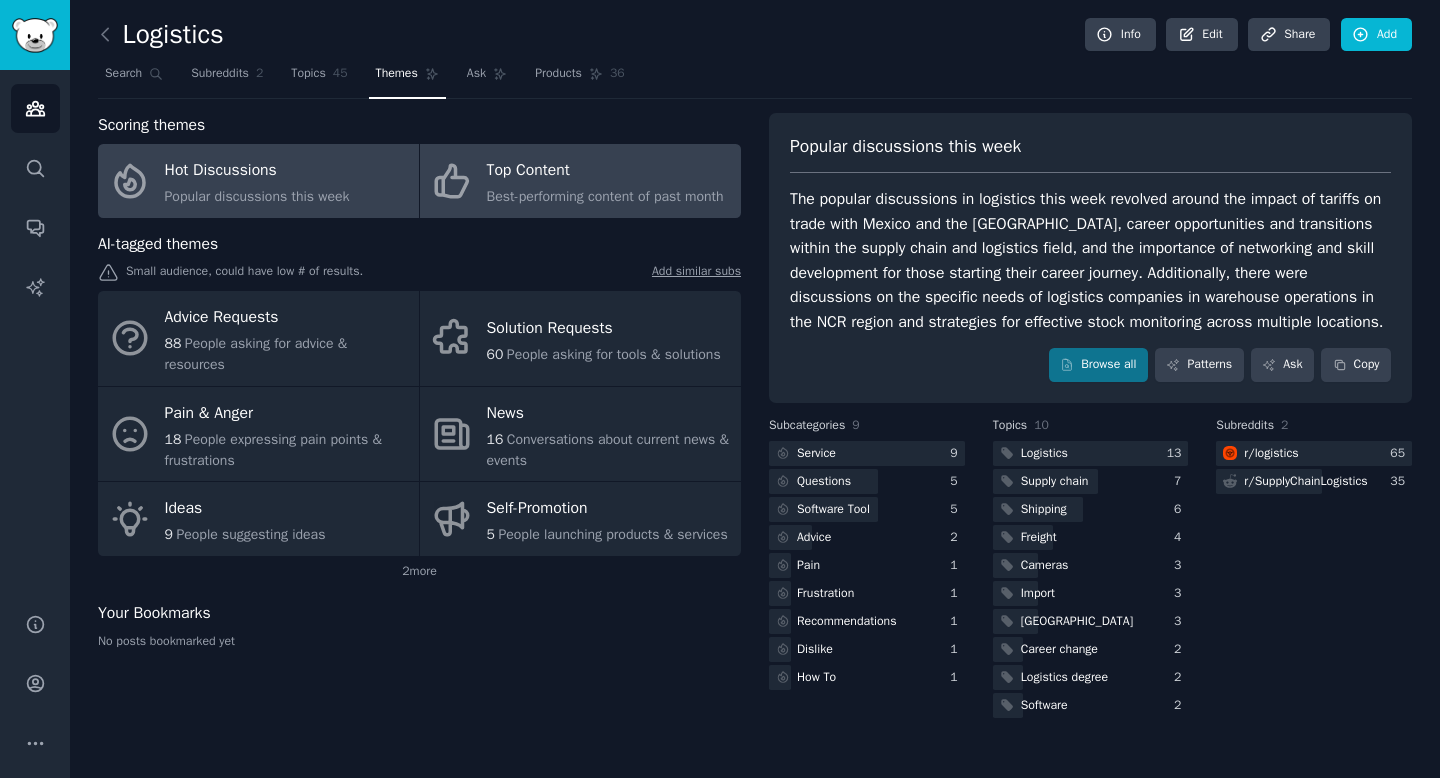click on "Top Content Best-performing content of past month" at bounding box center (580, 181) 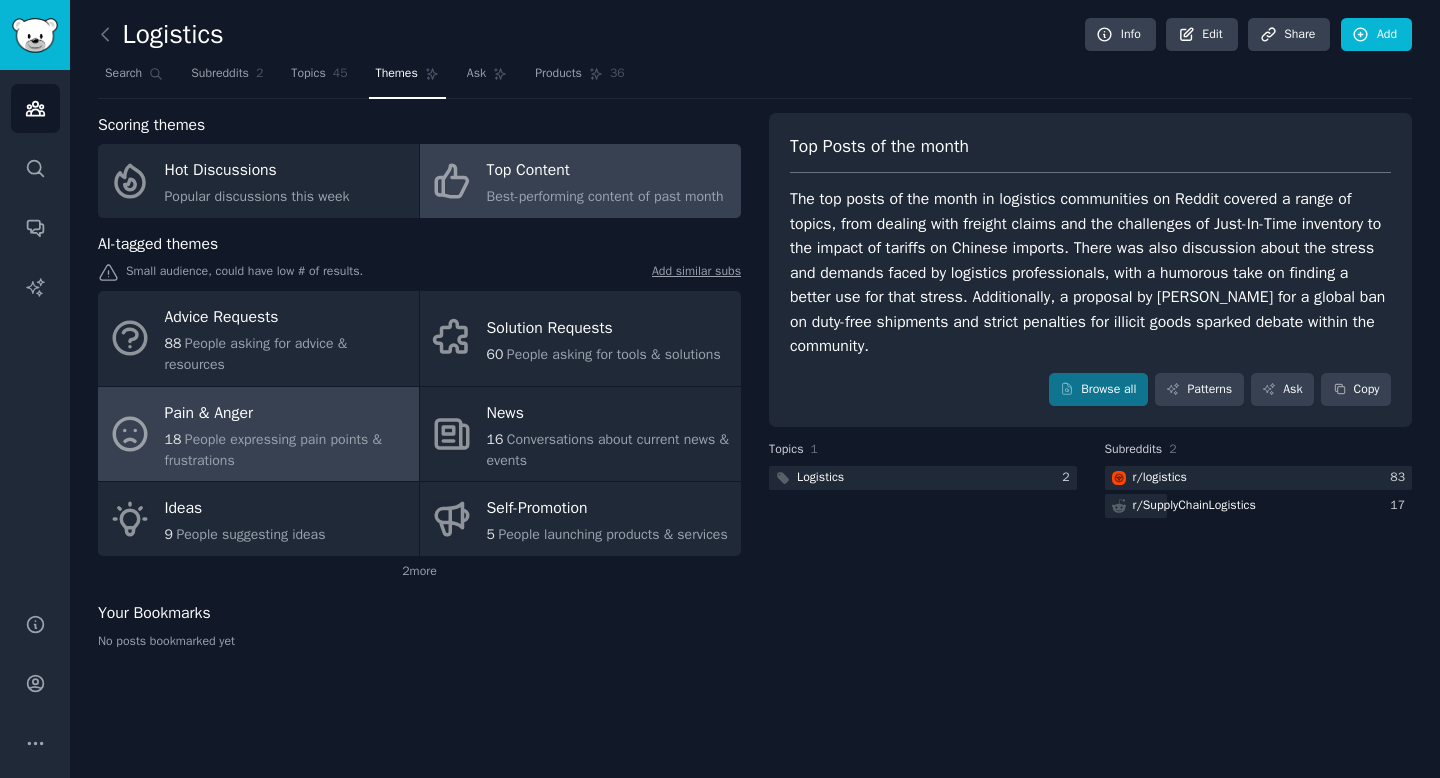 click on "18 People expressing pain points & frustrations" at bounding box center (287, 450) 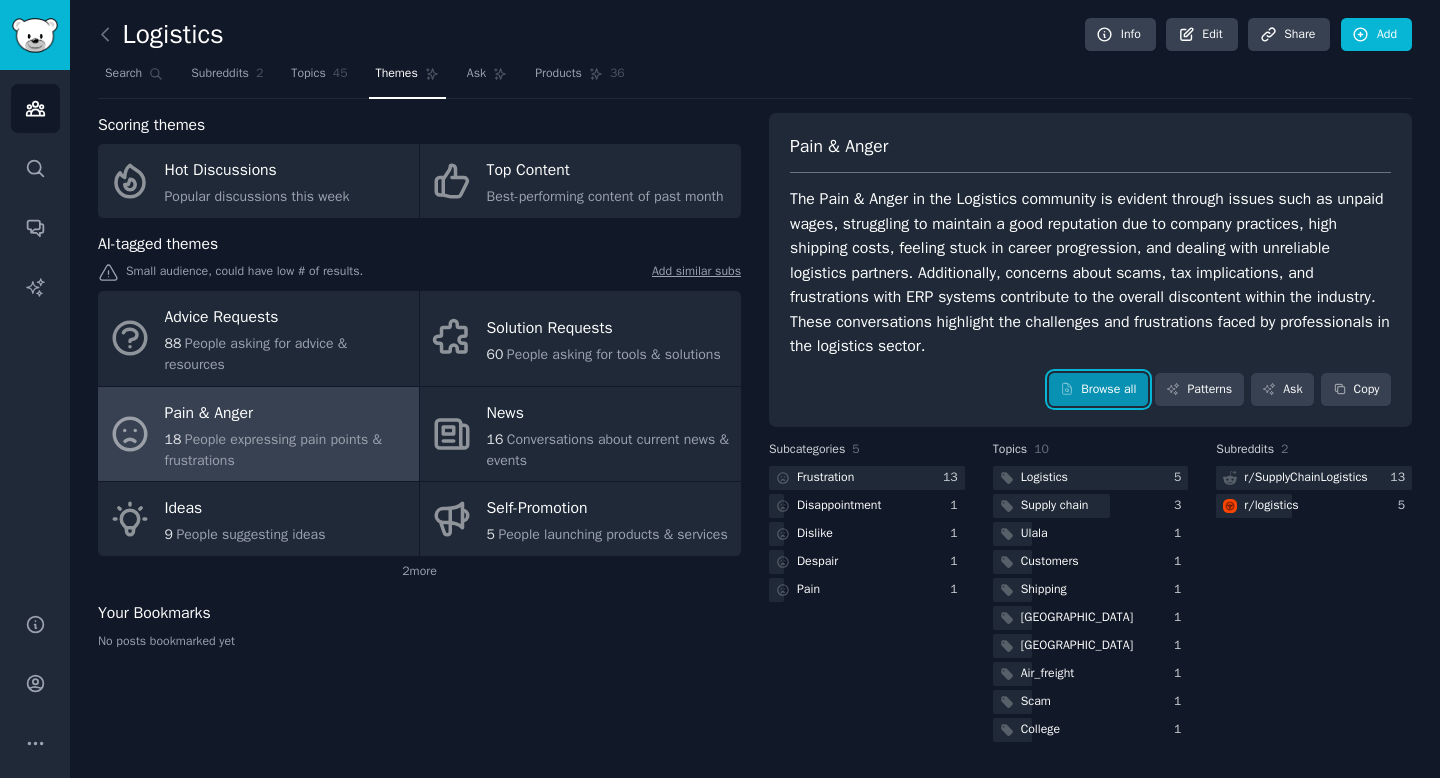 click on "Browse all" at bounding box center [1098, 390] 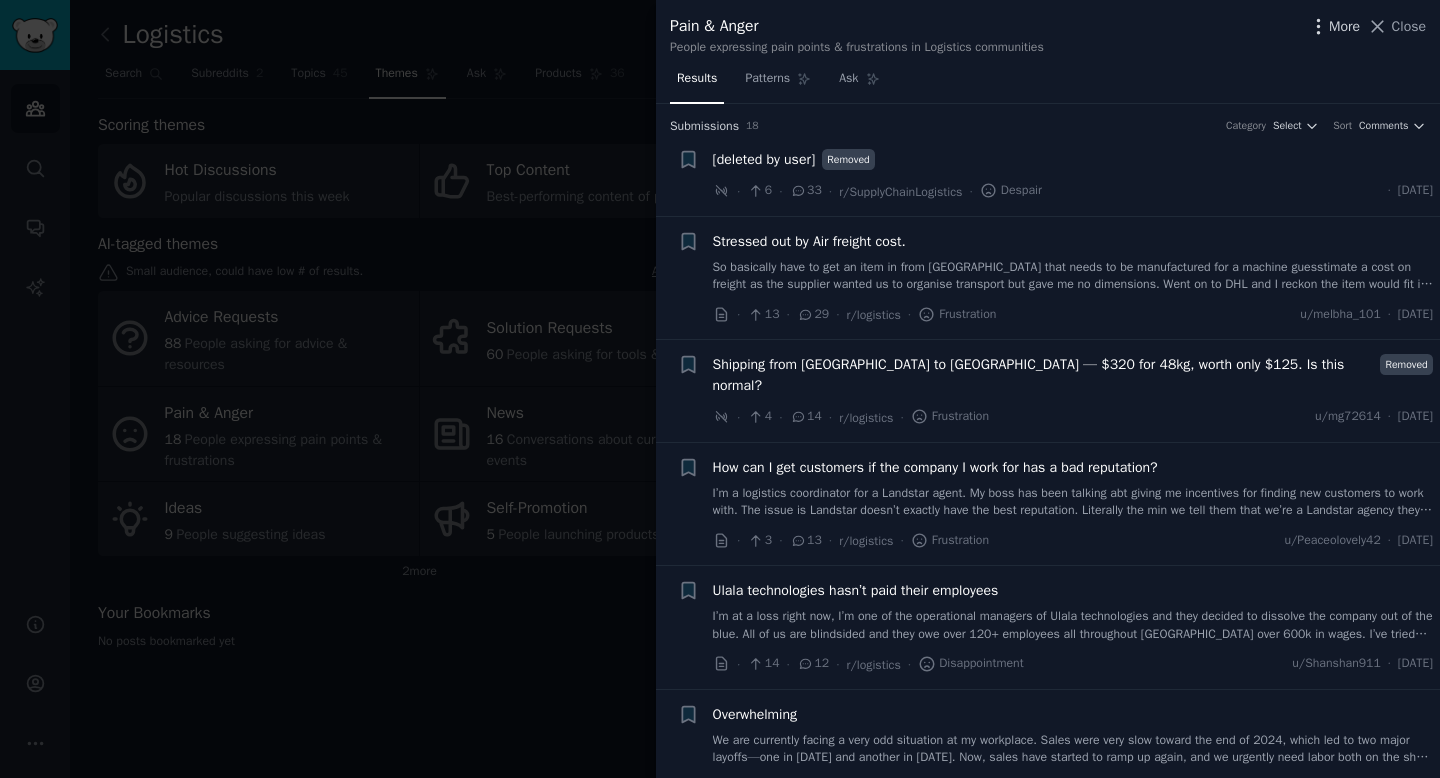 click 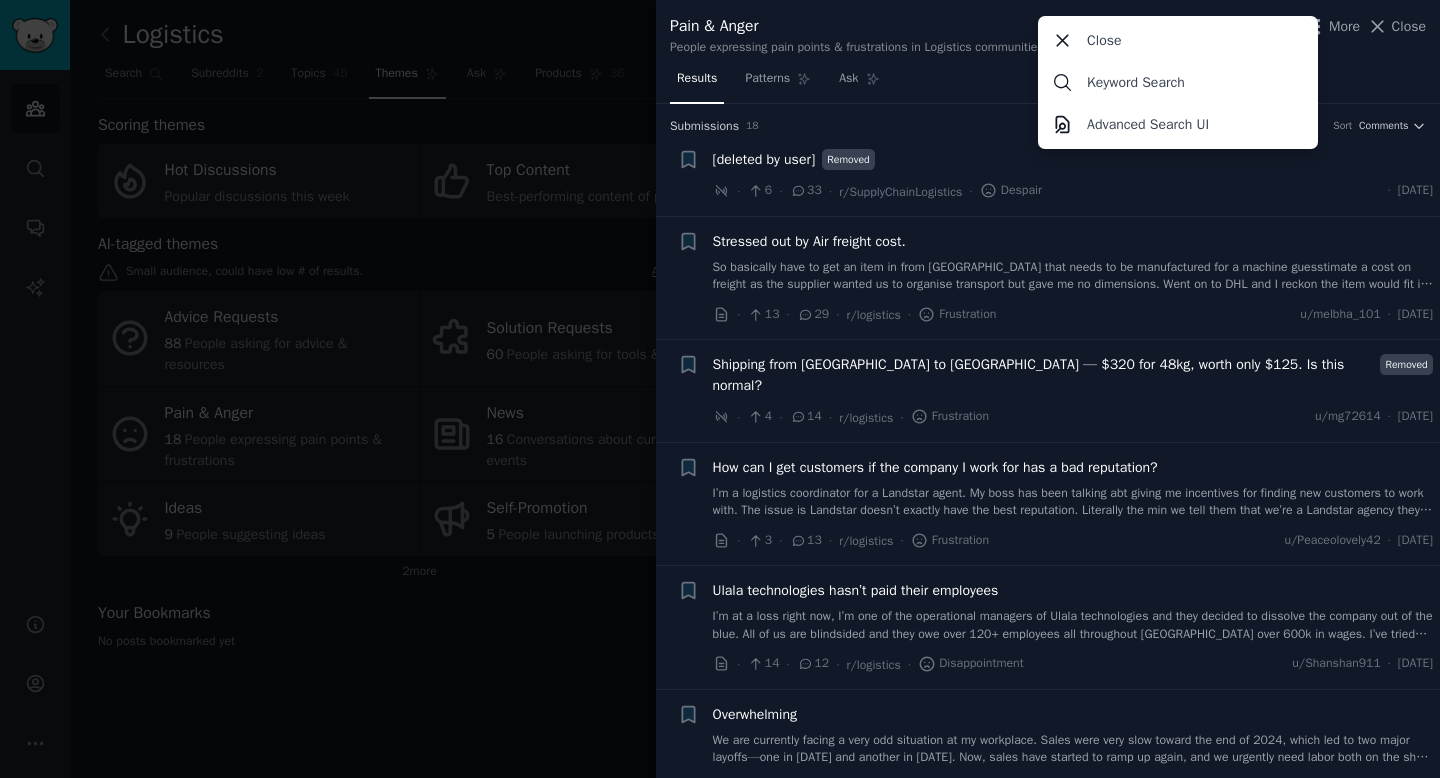 click on "Pain & Anger People expressing pain points & frustrations in Logistics communities More Close Keyword Search Advanced Search UI Close" at bounding box center (1048, 35) 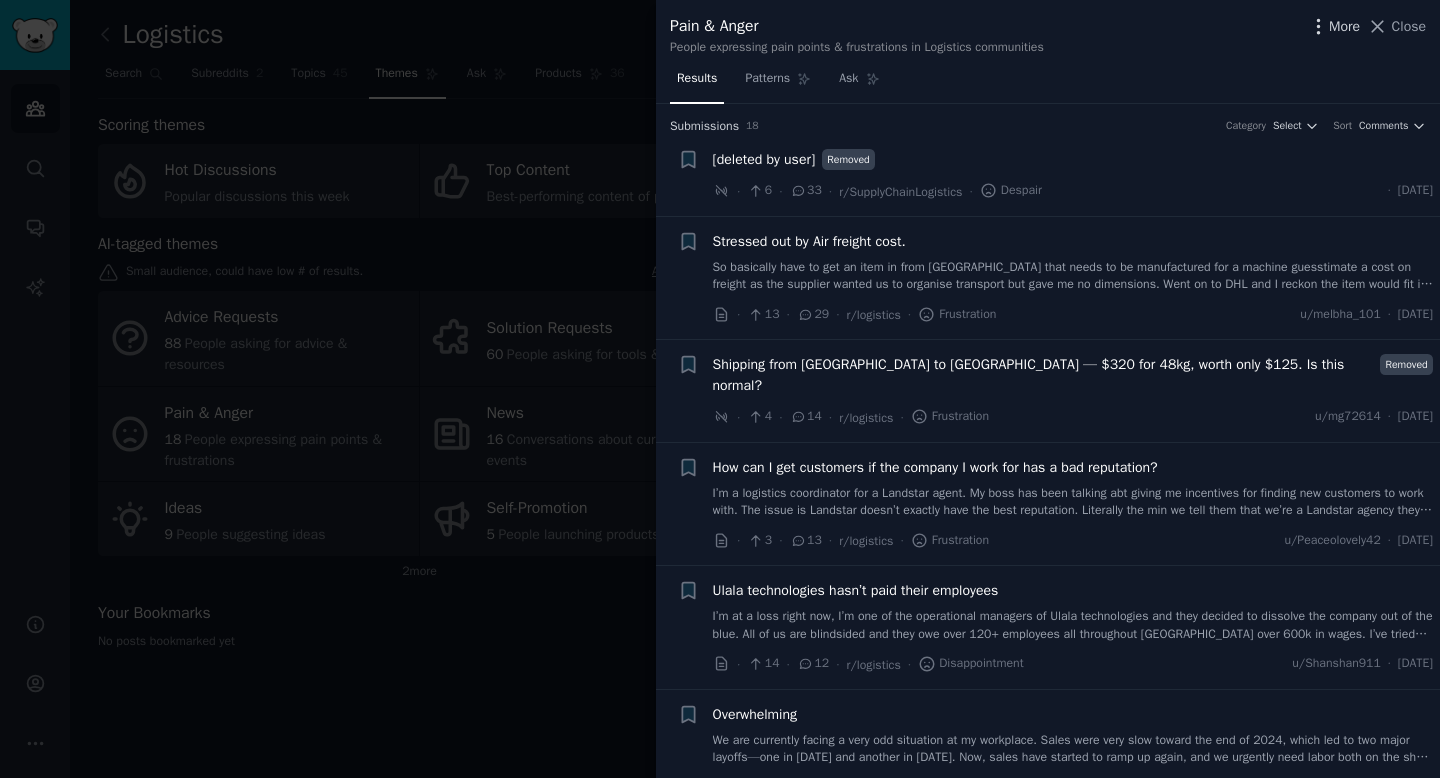 click 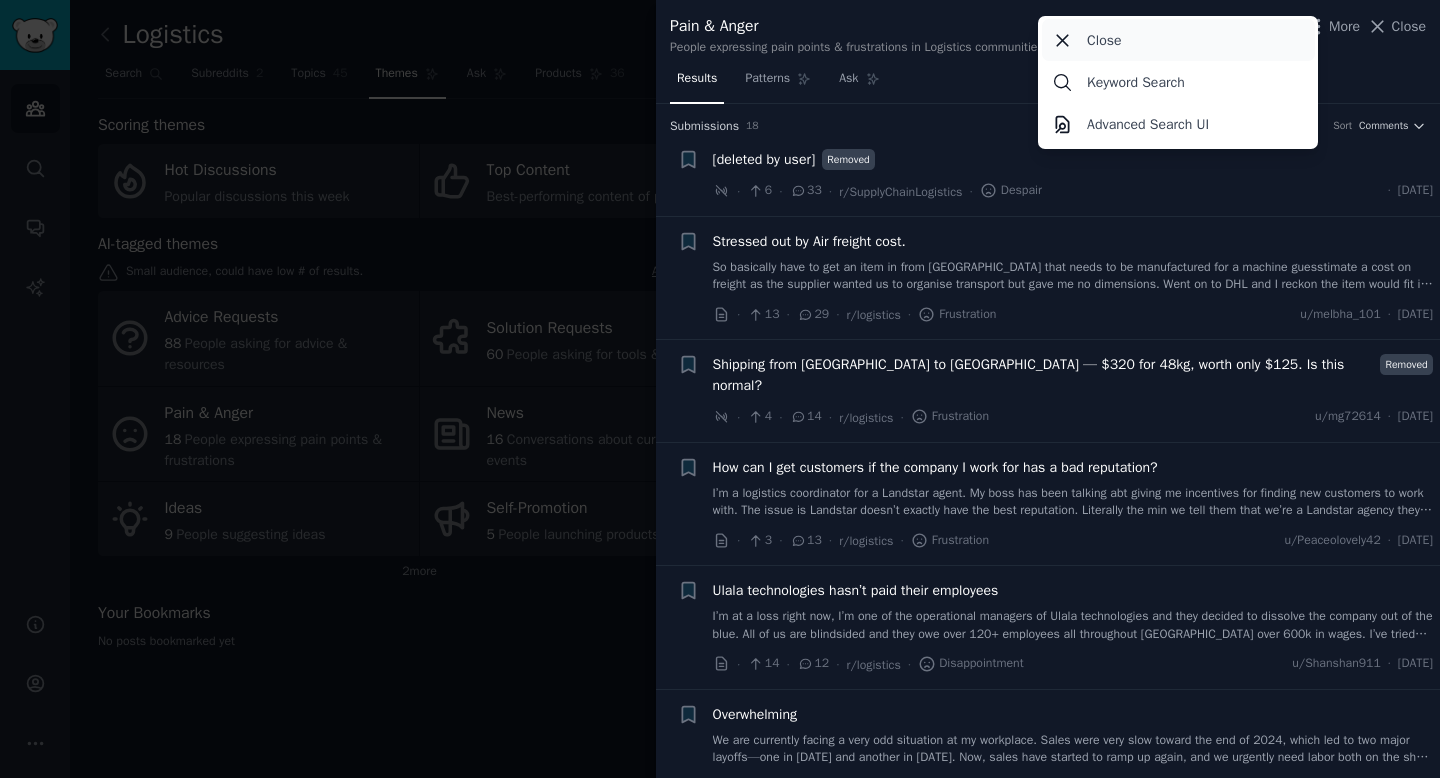 click on "Close" at bounding box center [1104, 40] 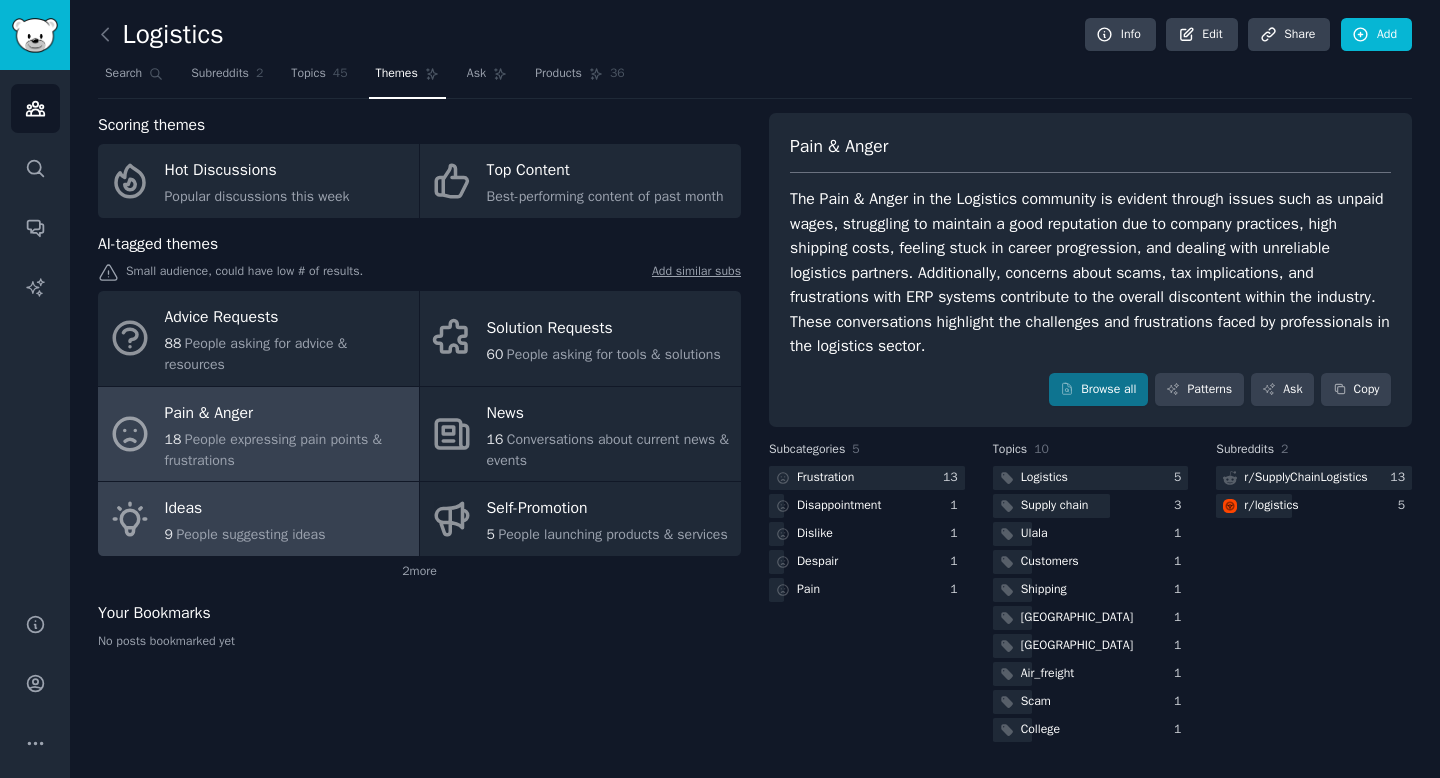 click on "Ideas" at bounding box center (245, 509) 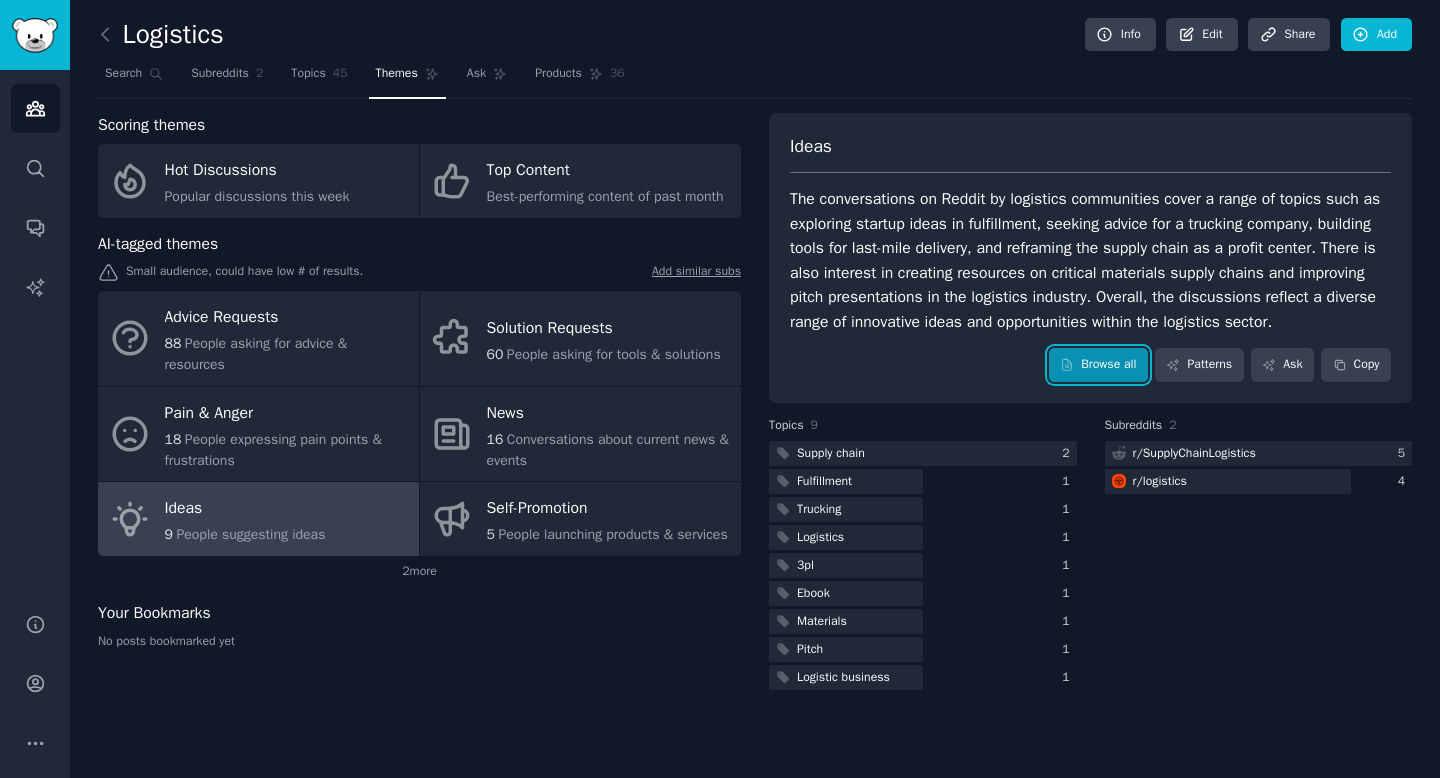 click on "Browse all" at bounding box center [1098, 365] 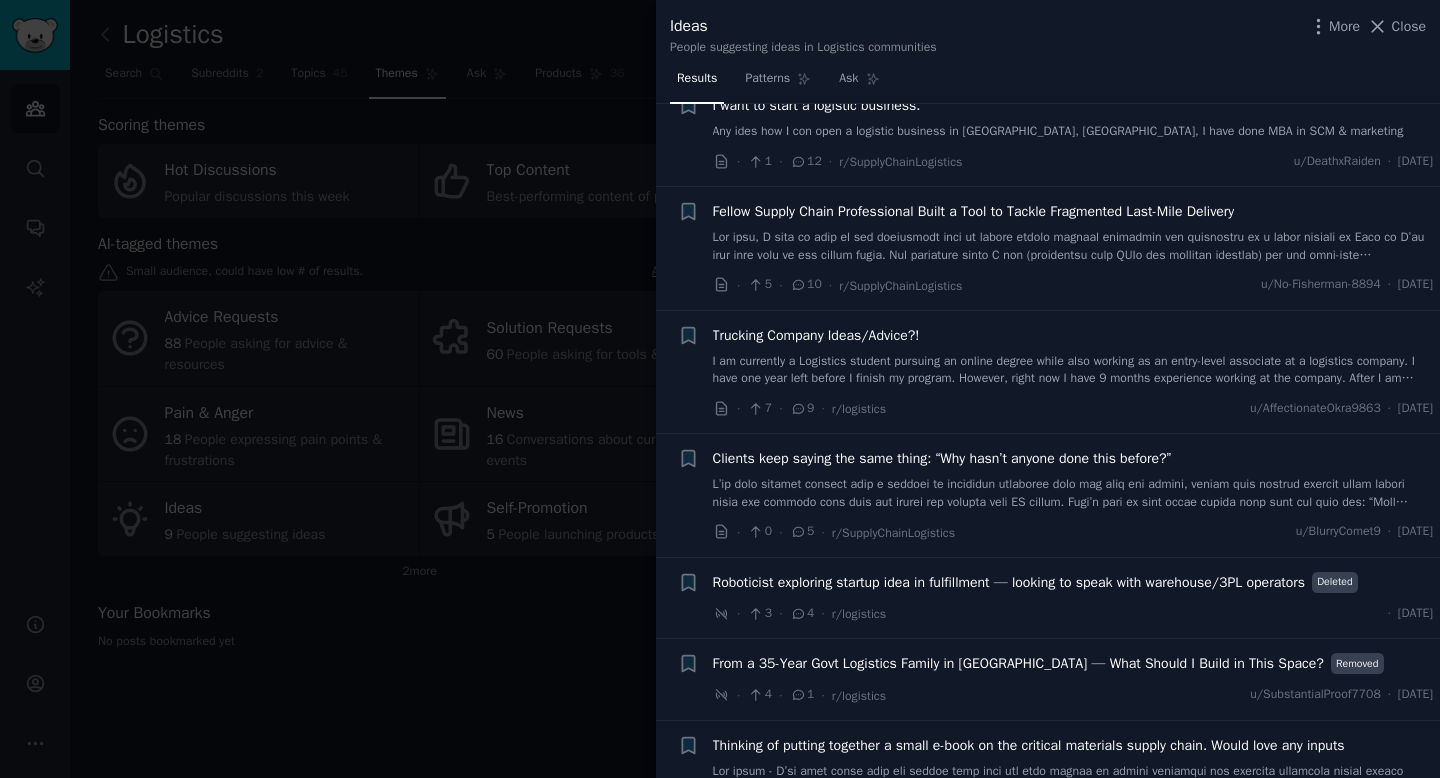 scroll, scrollTop: 56, scrollLeft: 0, axis: vertical 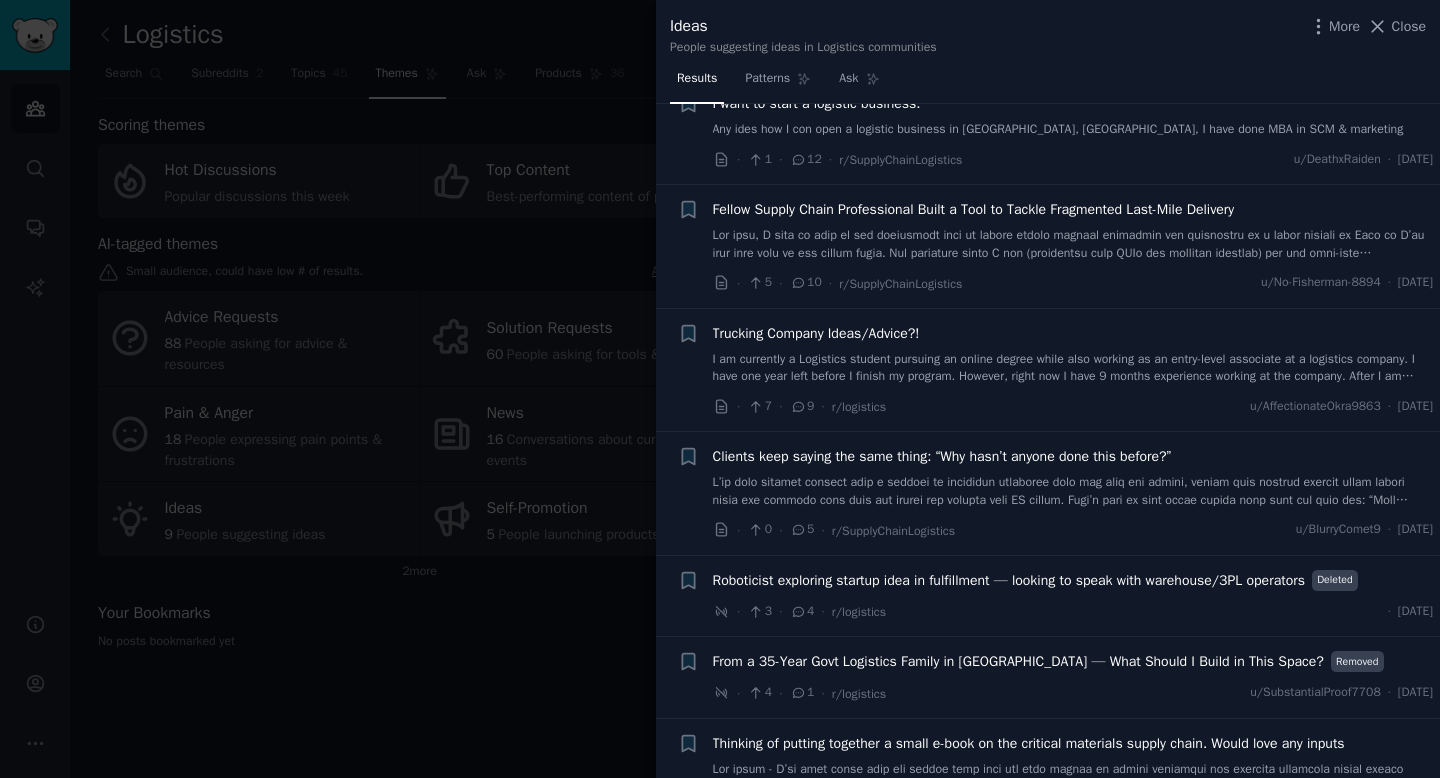 click at bounding box center (1073, 491) 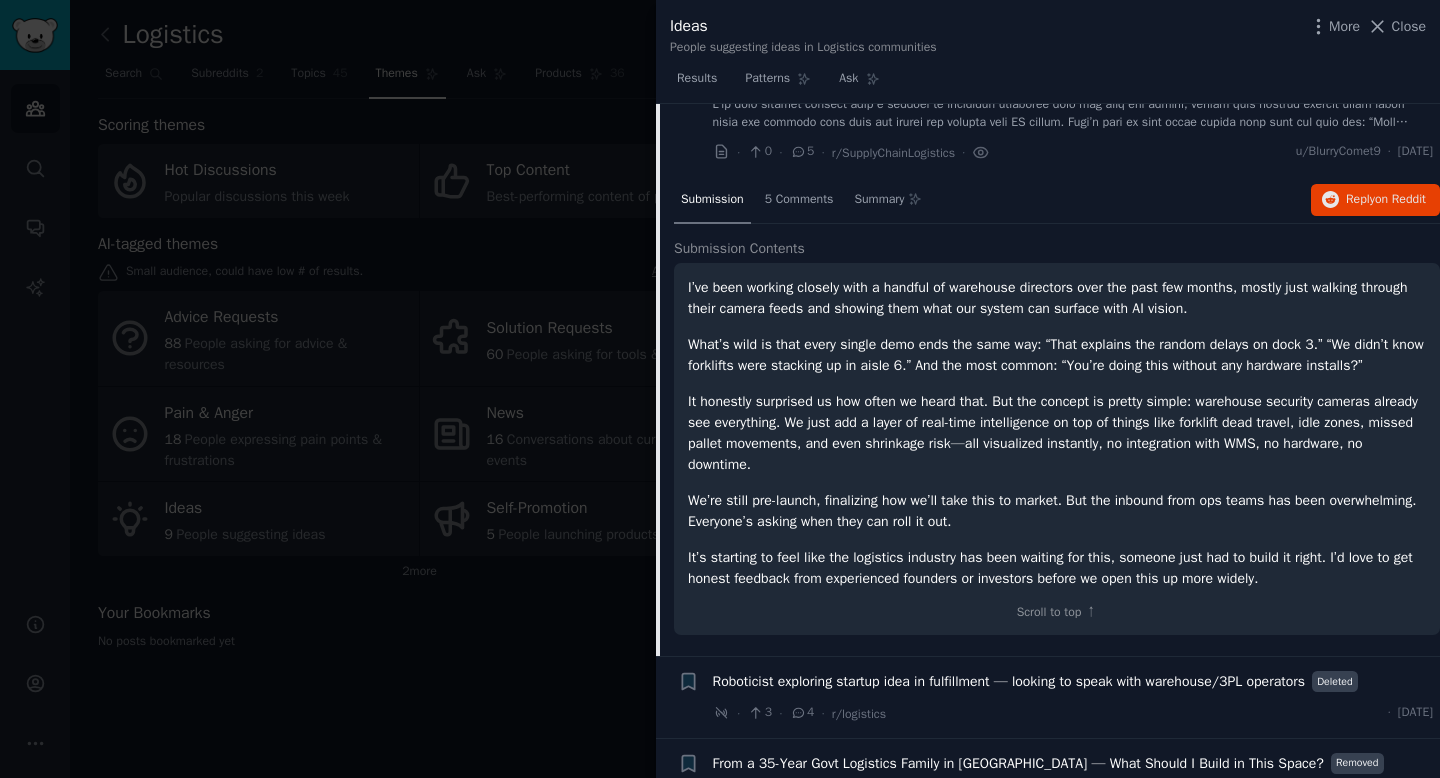 scroll, scrollTop: 443, scrollLeft: 0, axis: vertical 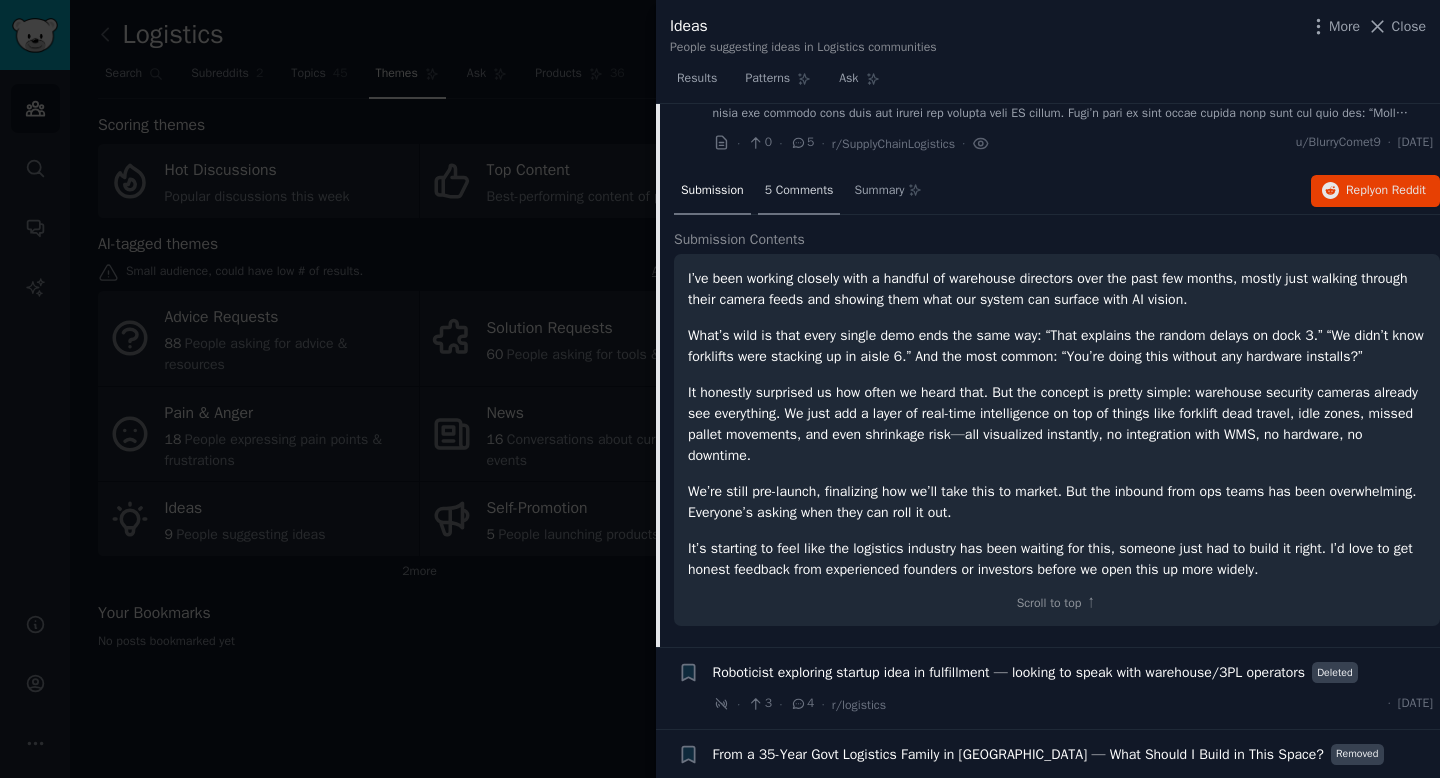 click on "5 Comments" at bounding box center [799, 192] 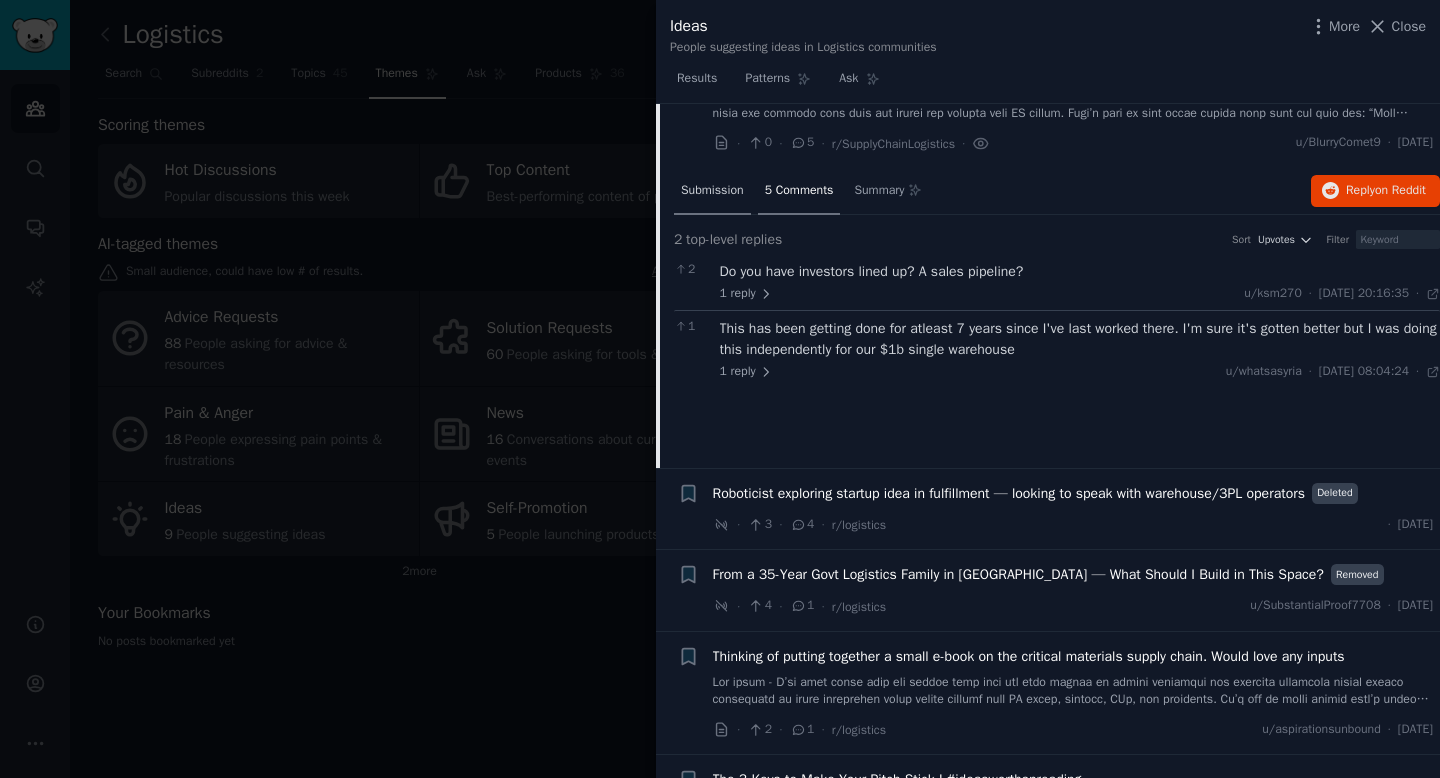 click on "Submission" at bounding box center (712, 191) 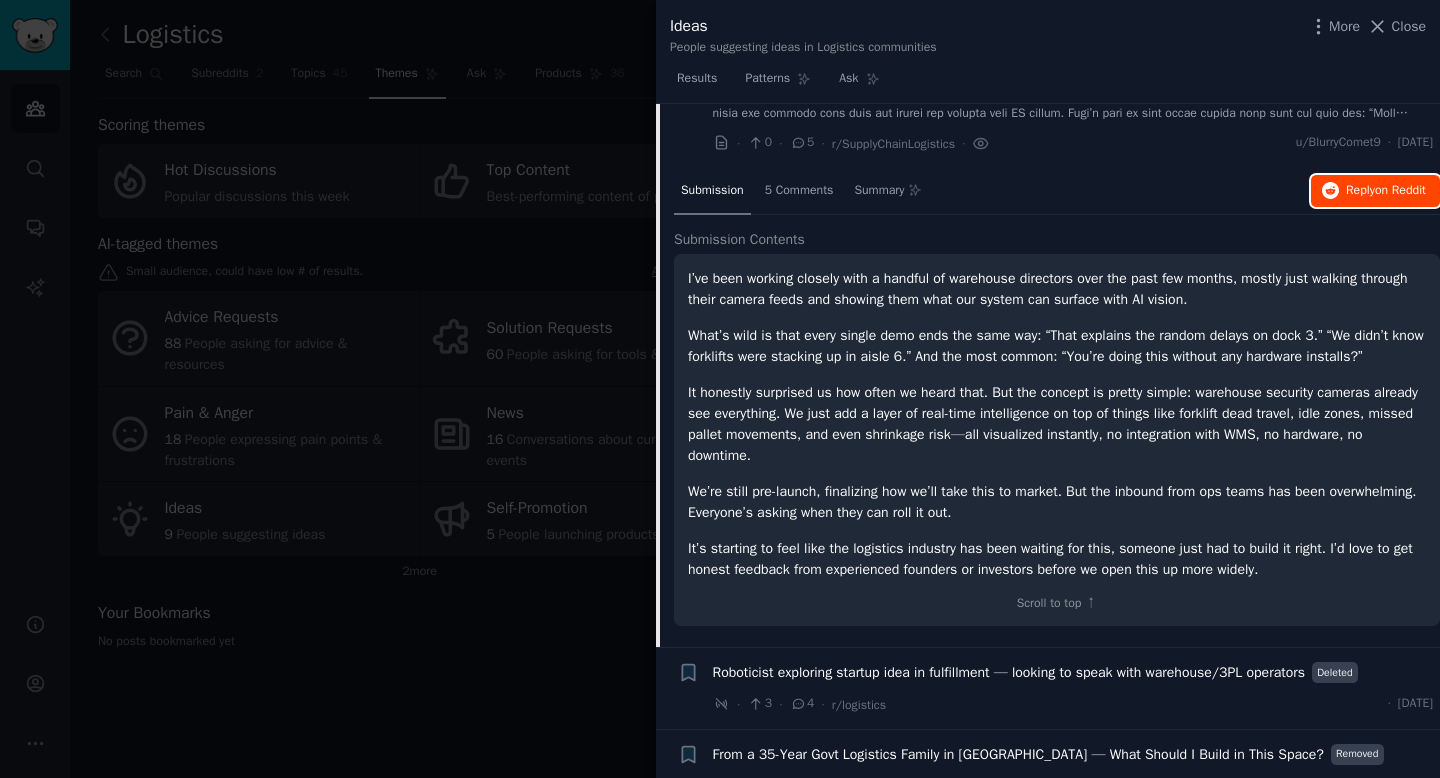 click on "Reply  on Reddit" at bounding box center [1375, 191] 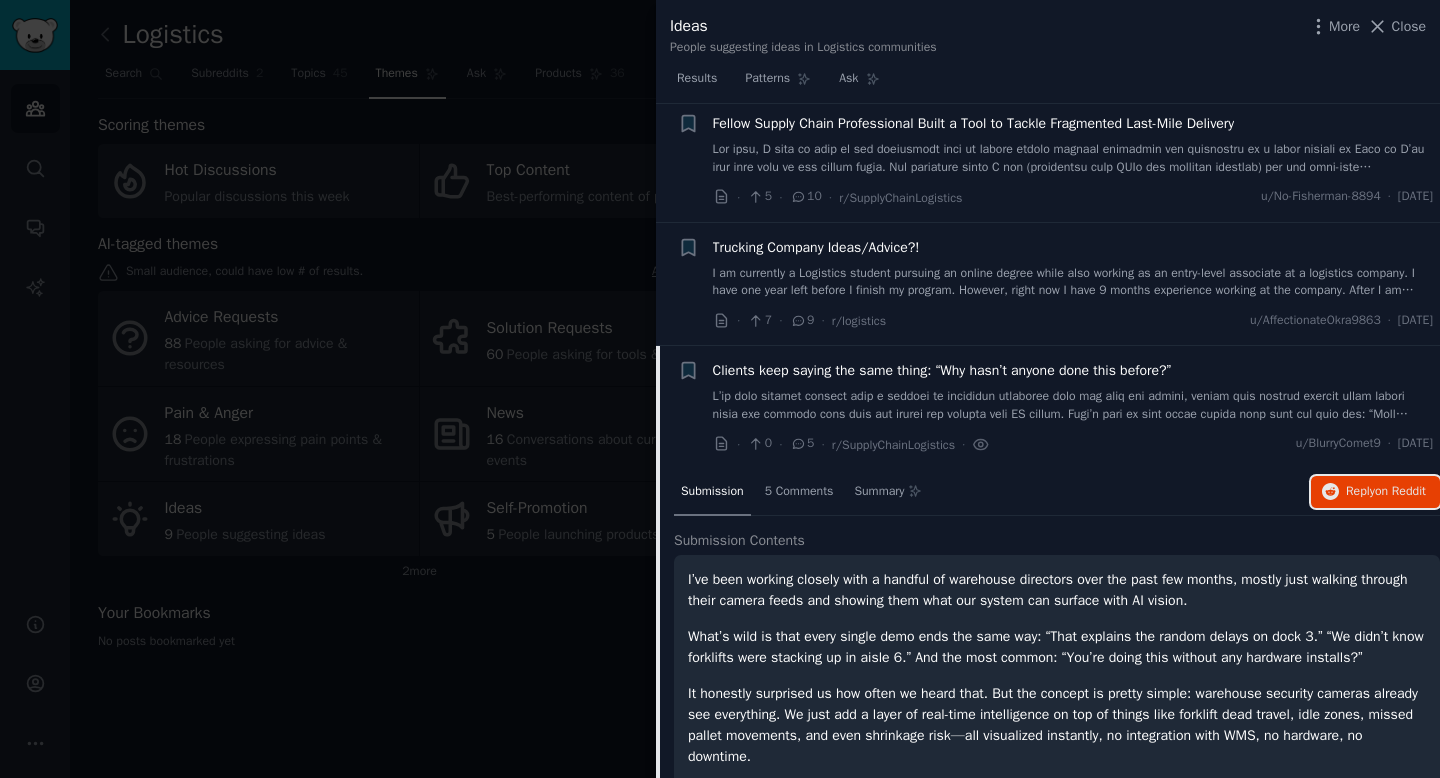 scroll, scrollTop: 0, scrollLeft: 0, axis: both 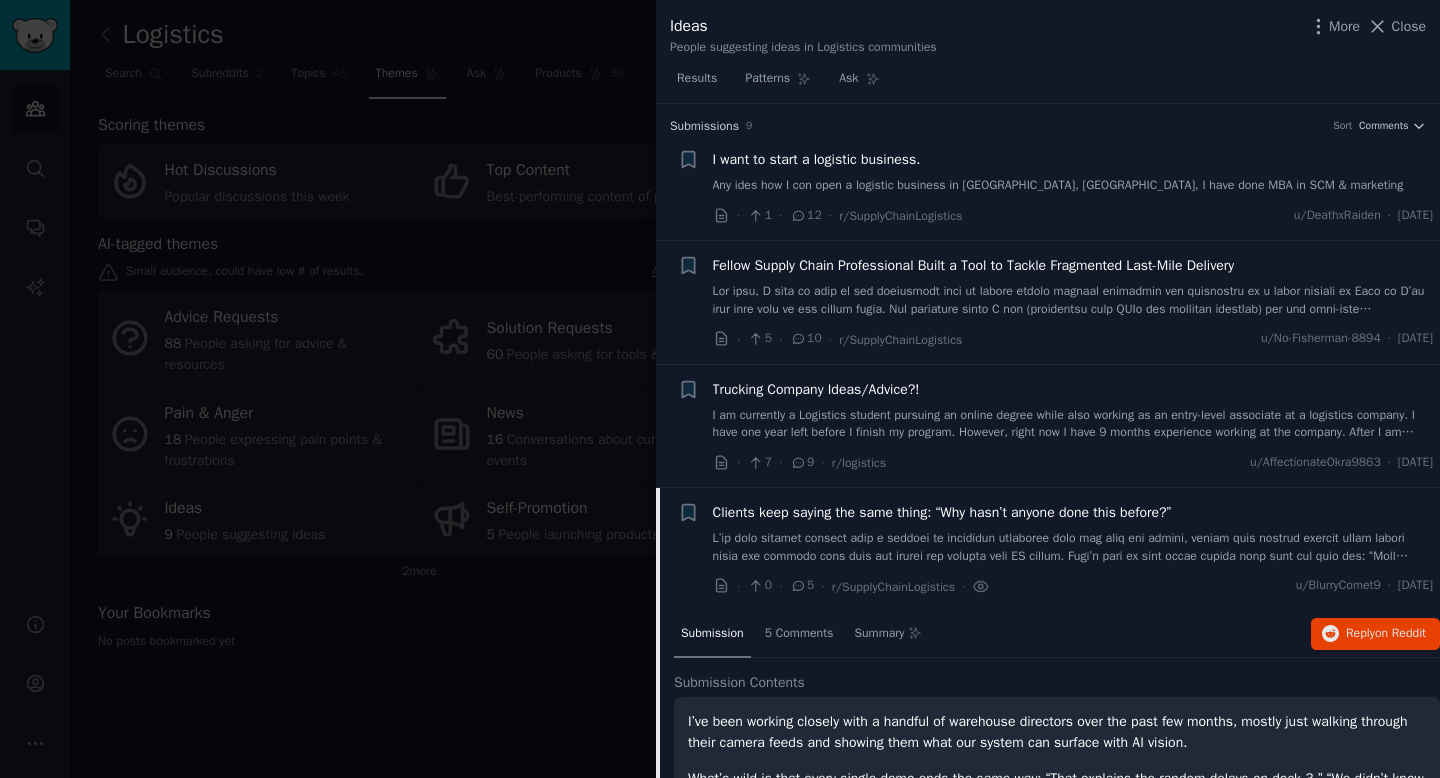 click at bounding box center [720, 389] 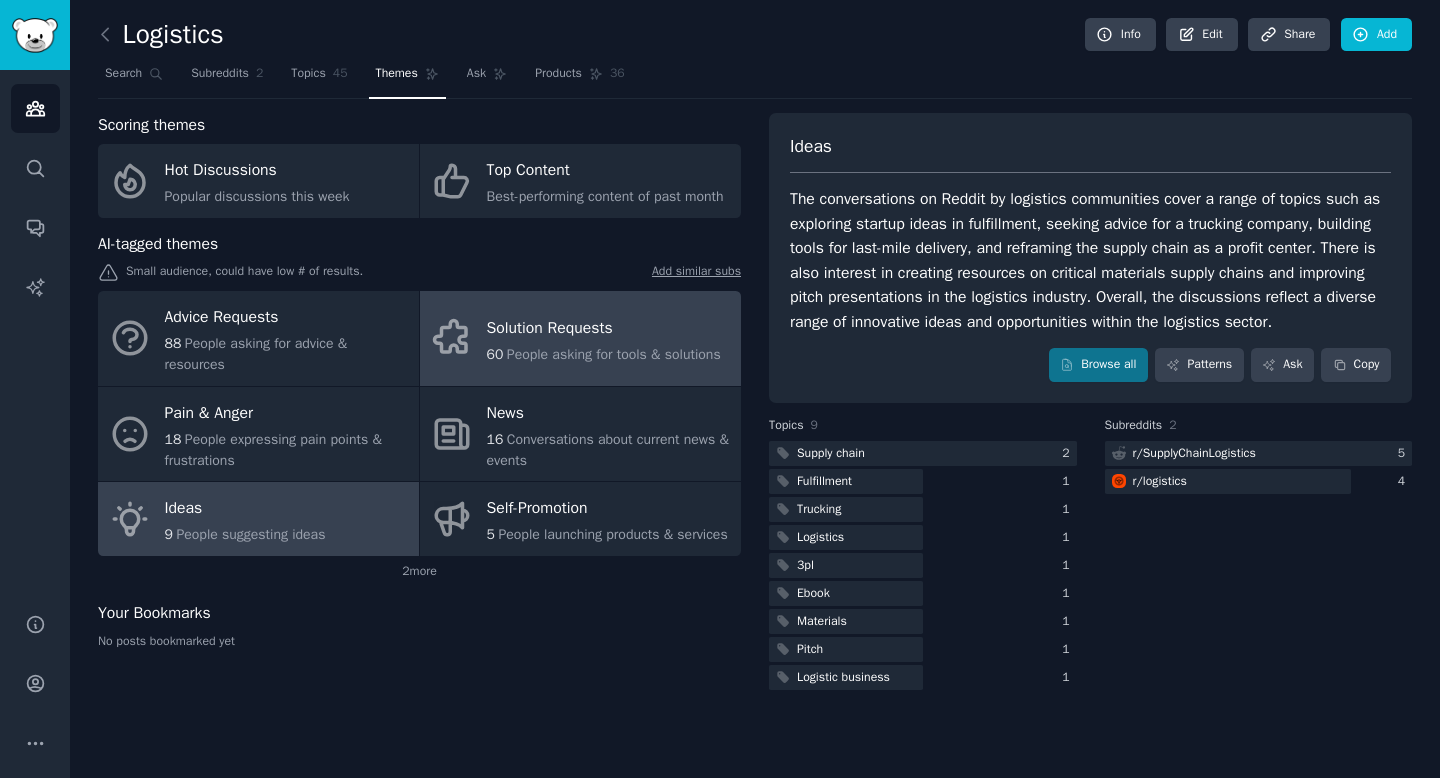 click on "60 People asking for tools & solutions" at bounding box center (604, 354) 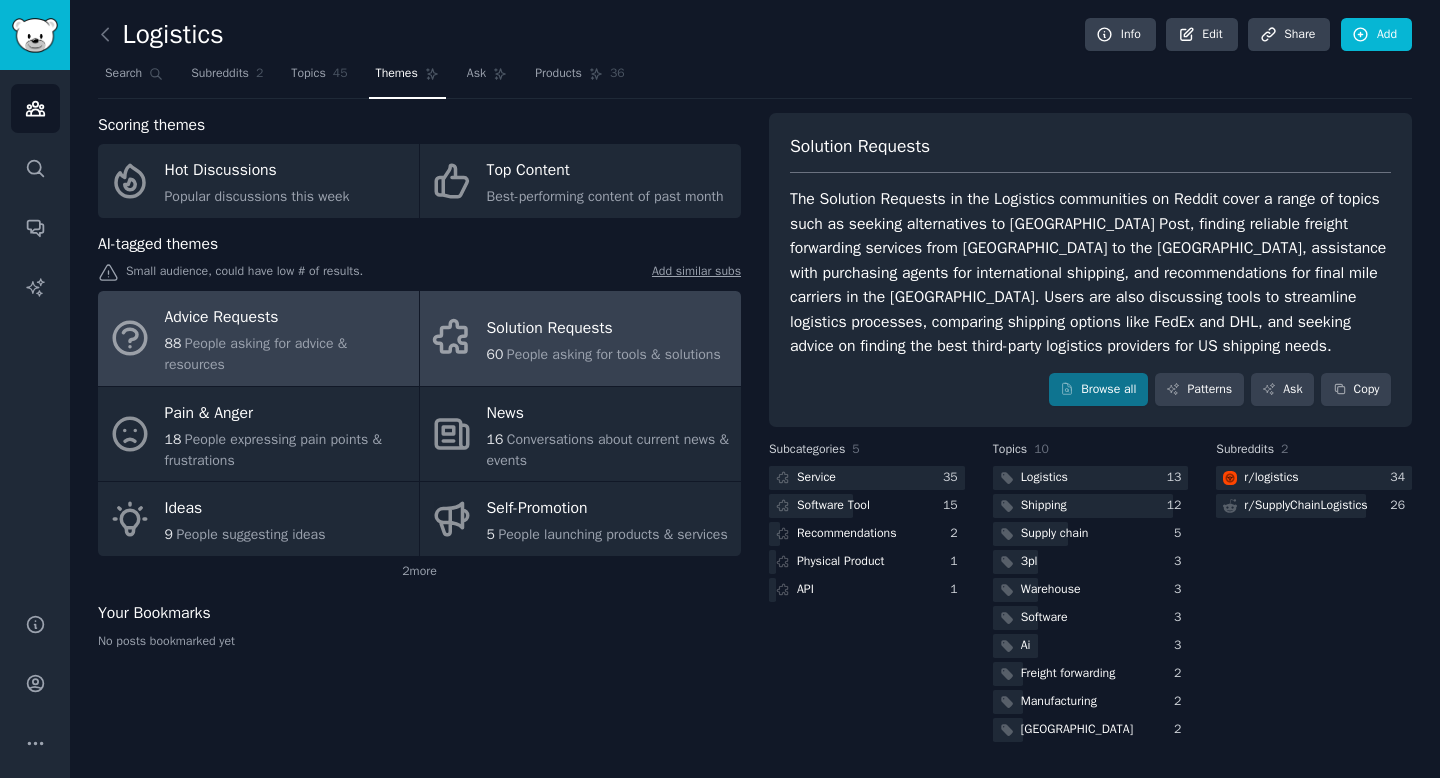 click on "People asking for advice & resources" at bounding box center [256, 354] 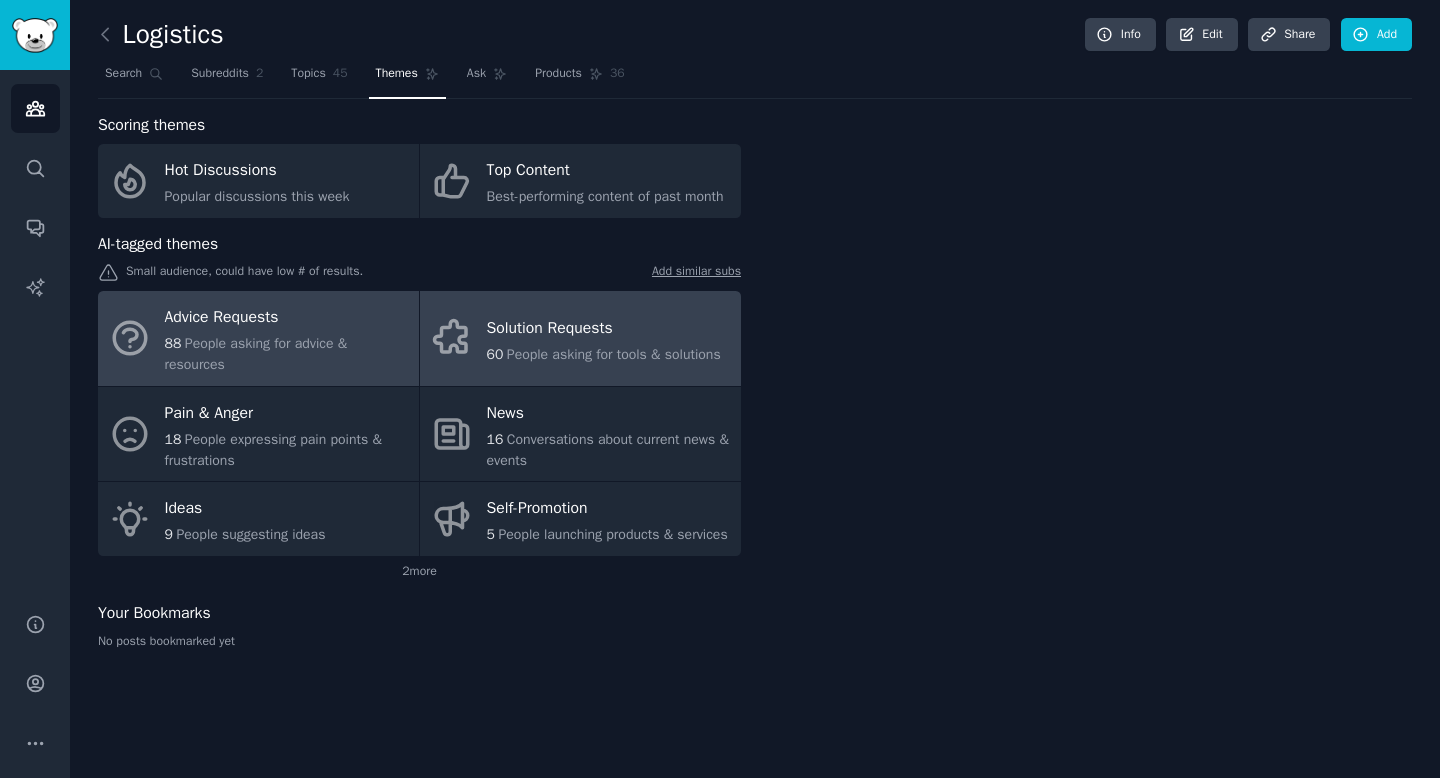 click on "60 People asking for tools & solutions" at bounding box center [604, 354] 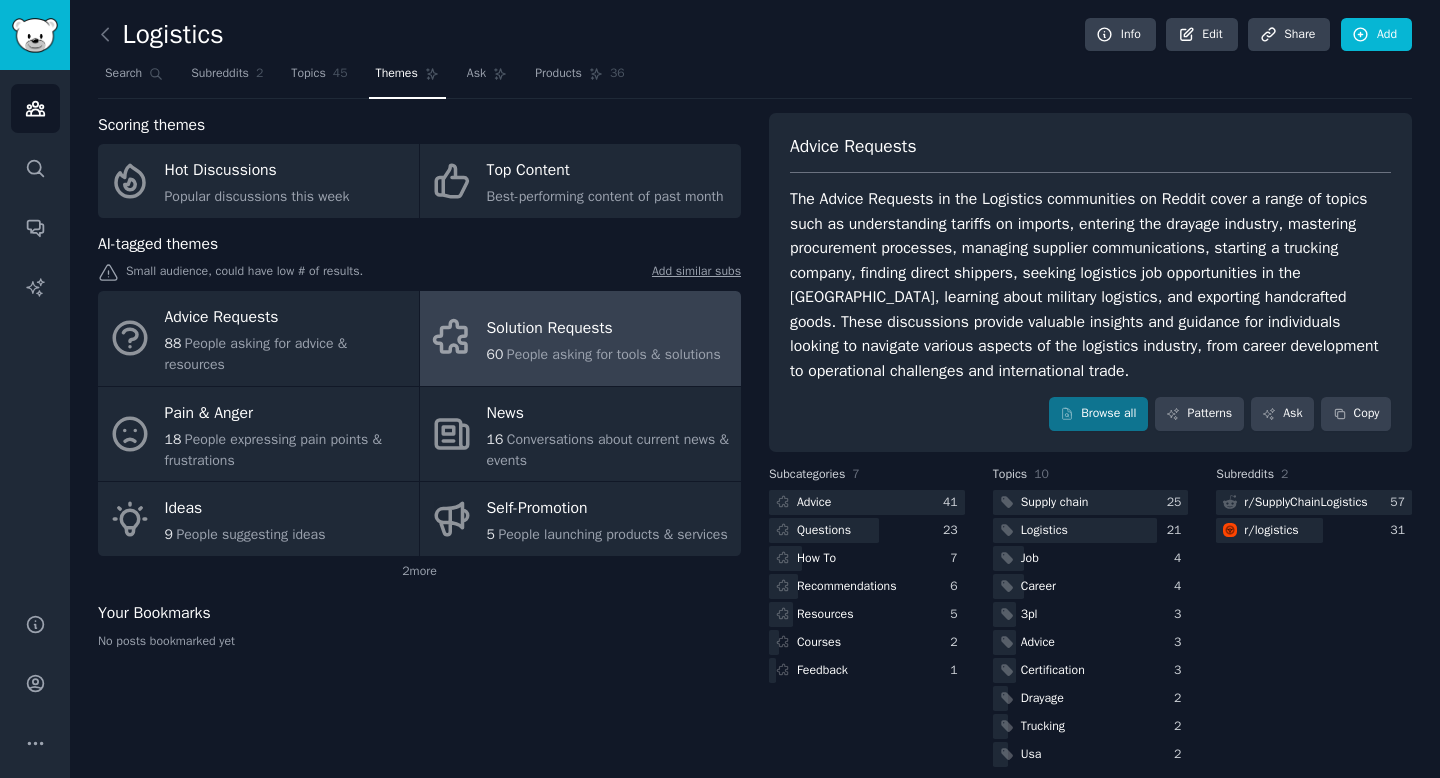 click on "Advice Requests The Advice Requests in the Logistics communities on Reddit cover a range of topics such as understanding tariffs on imports, entering the drayage industry, mastering procurement processes, managing supplier communications, starting a trucking company, finding direct shippers, seeking logistics job opportunities in the [GEOGRAPHIC_DATA], learning about military logistics, and exporting handcrafted goods. These discussions provide valuable insights and guidance for individuals looking to navigate various aspects of the logistics industry, from career development to operational challenges and international trade. Browse all Patterns Ask Copy" at bounding box center (1090, 282) 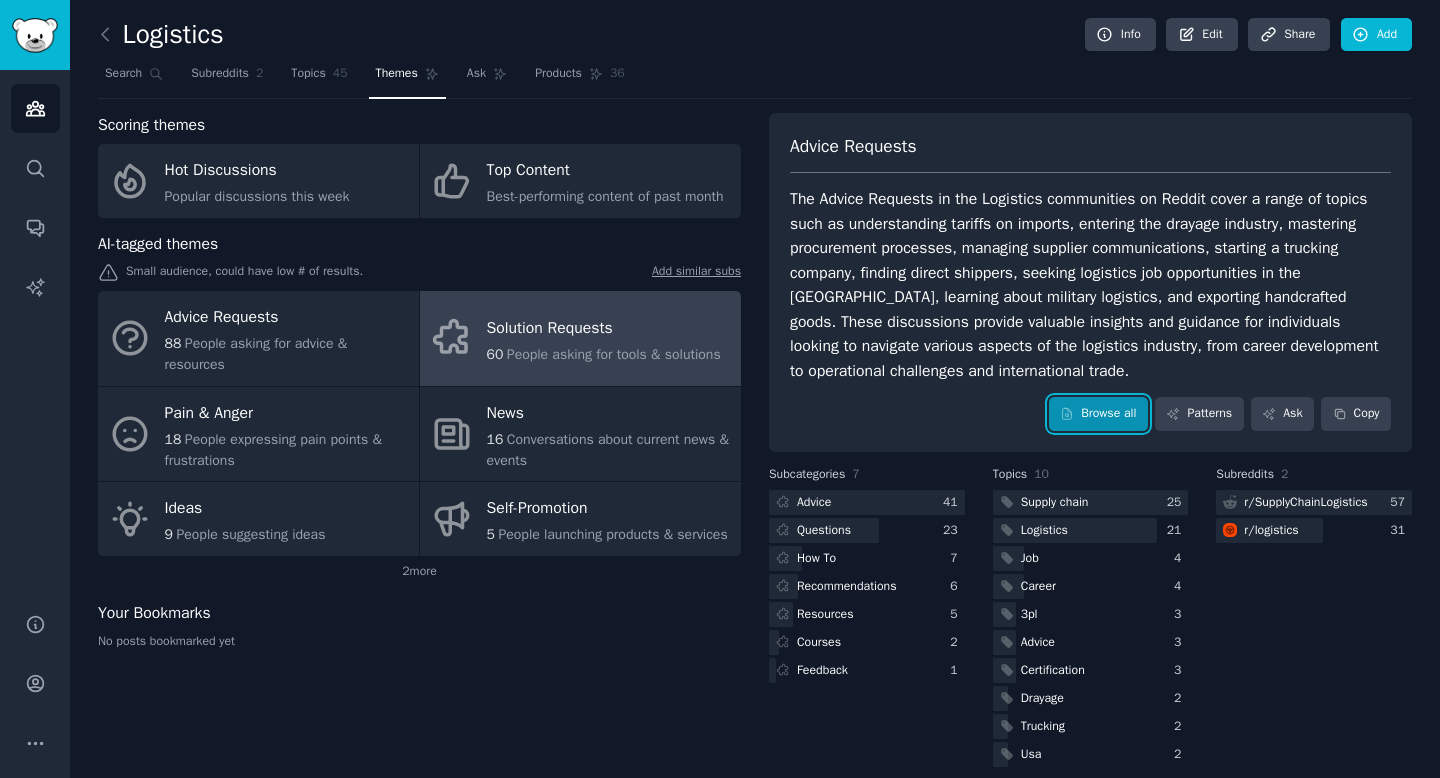 click on "Browse all" at bounding box center (1098, 414) 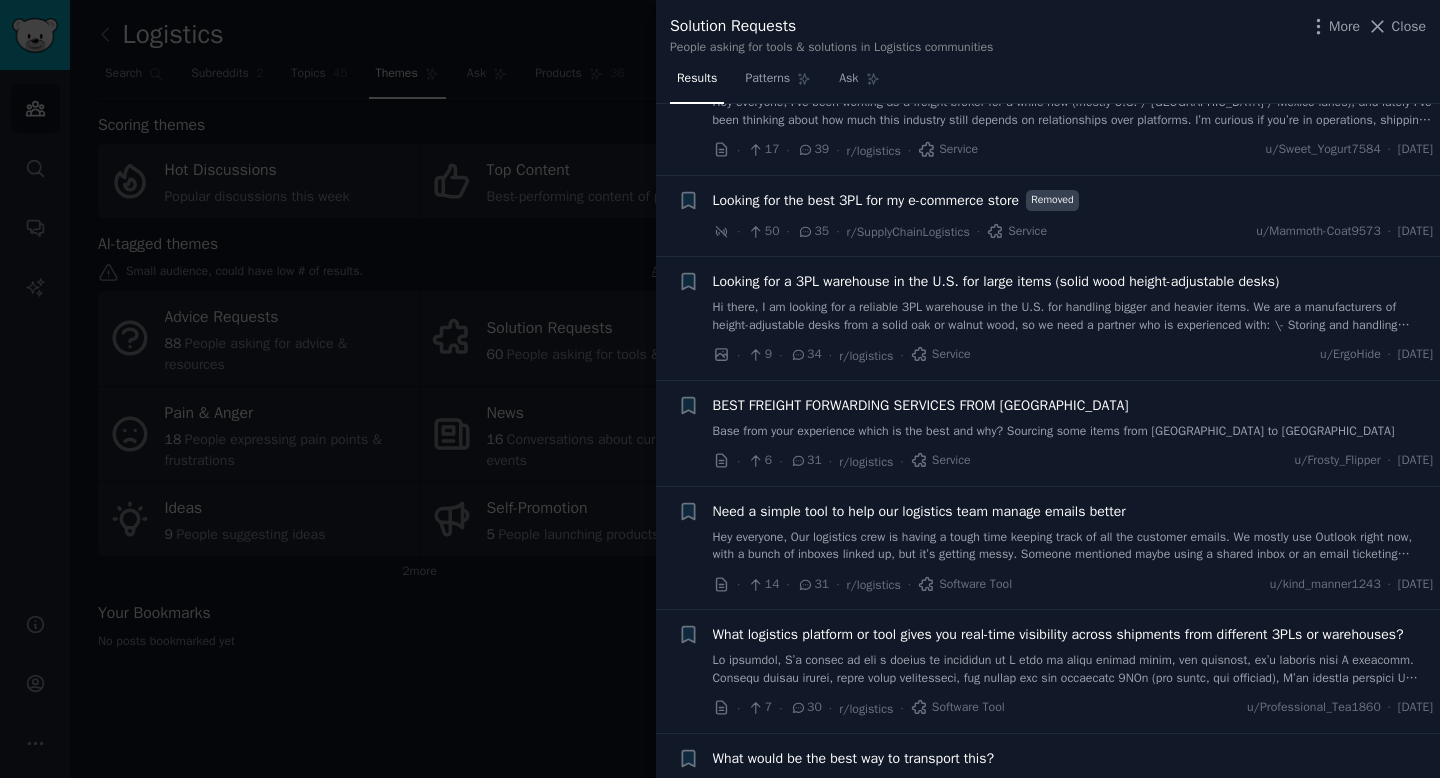 scroll, scrollTop: 332, scrollLeft: 0, axis: vertical 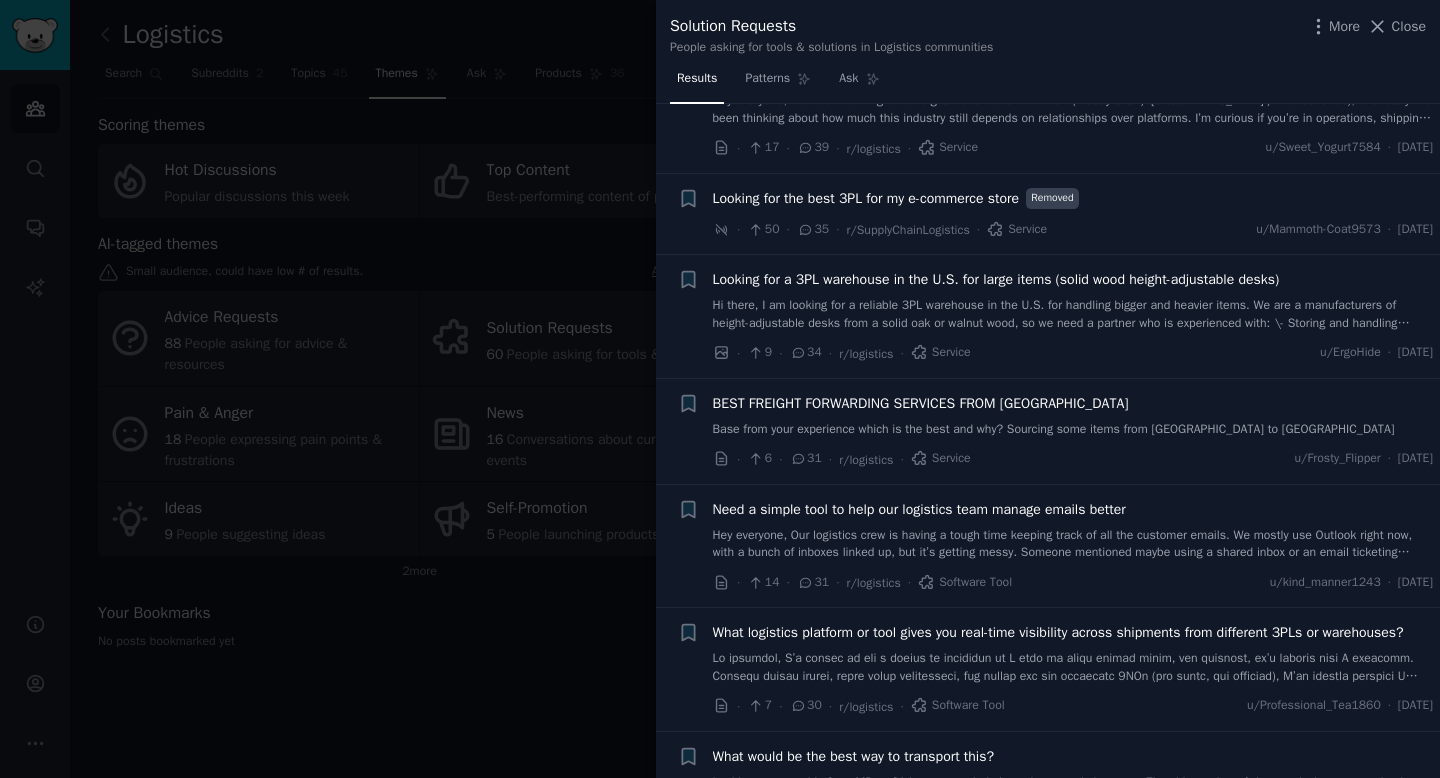 click on "Need a simple tool to help our logistics team manage emails better" at bounding box center [919, 509] 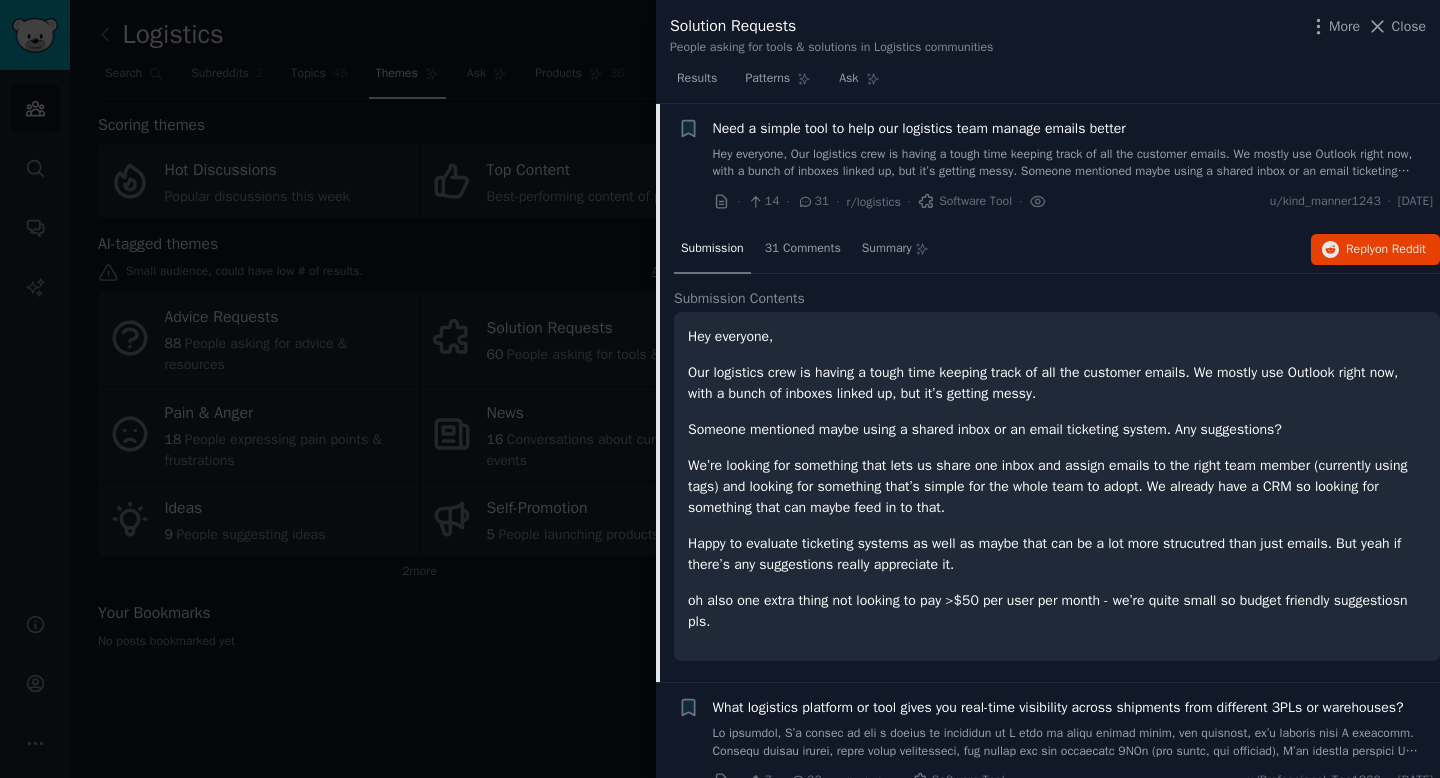 scroll, scrollTop: 733, scrollLeft: 0, axis: vertical 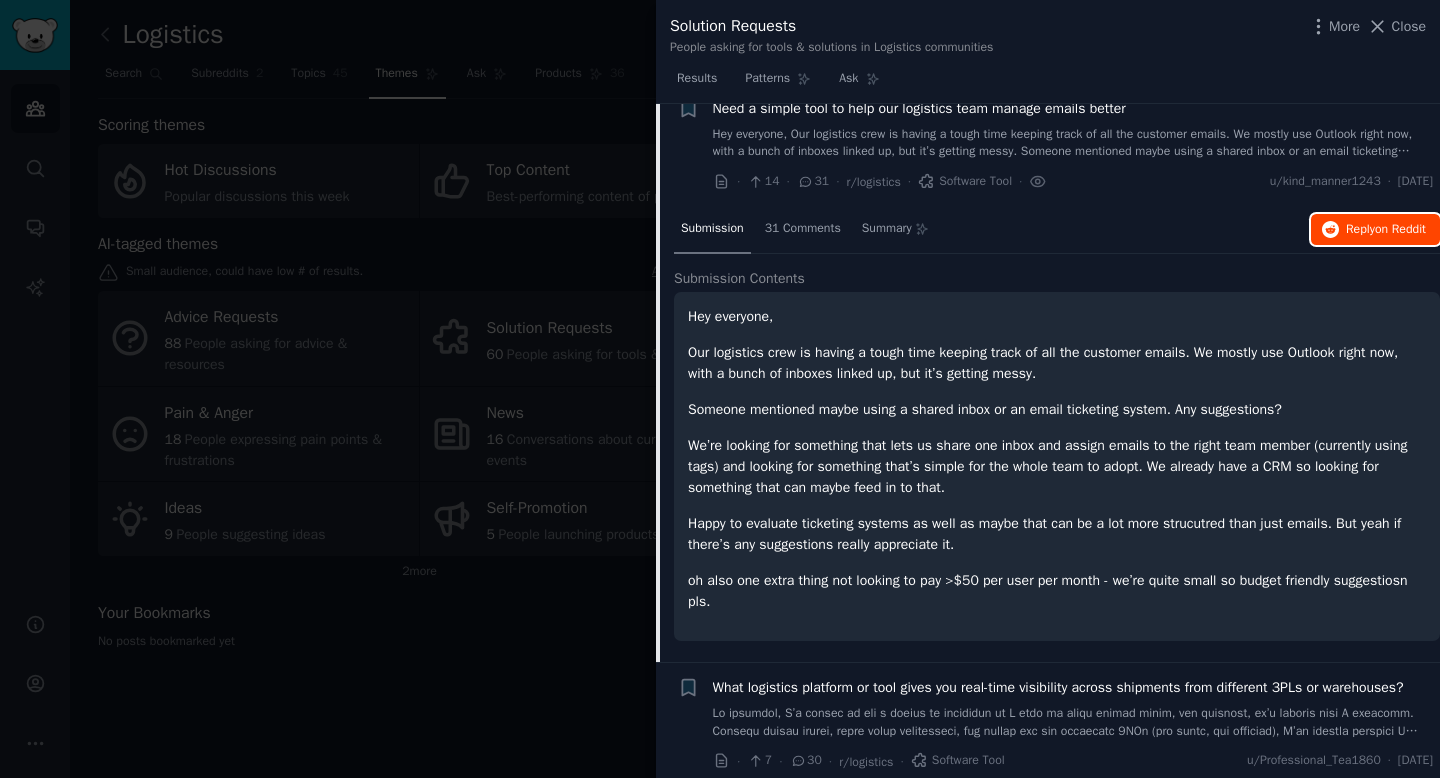 click on "Reply  on Reddit" at bounding box center [1375, 230] 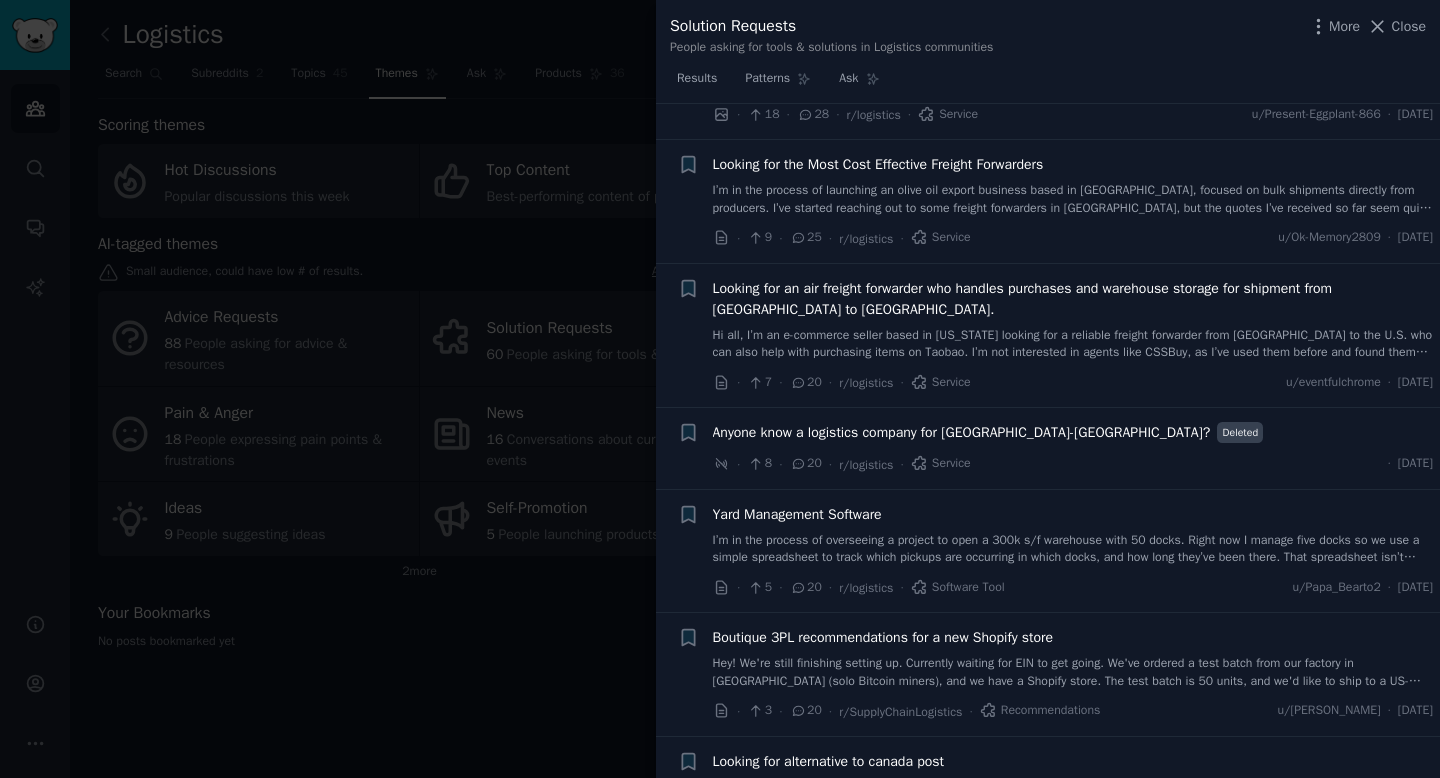 scroll, scrollTop: 1505, scrollLeft: 0, axis: vertical 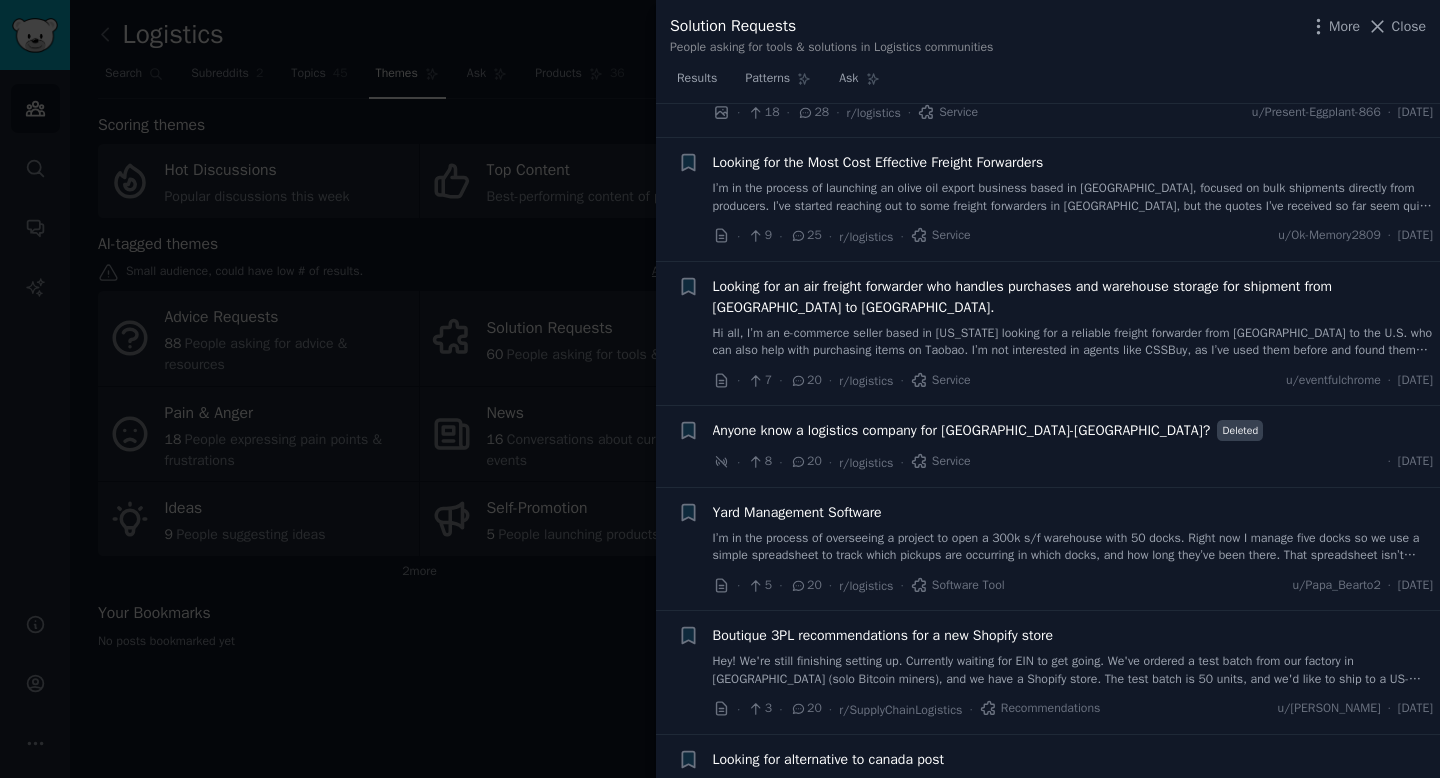 click on "Anyone know a logistics company for [GEOGRAPHIC_DATA]-[GEOGRAPHIC_DATA]?" at bounding box center [962, 430] 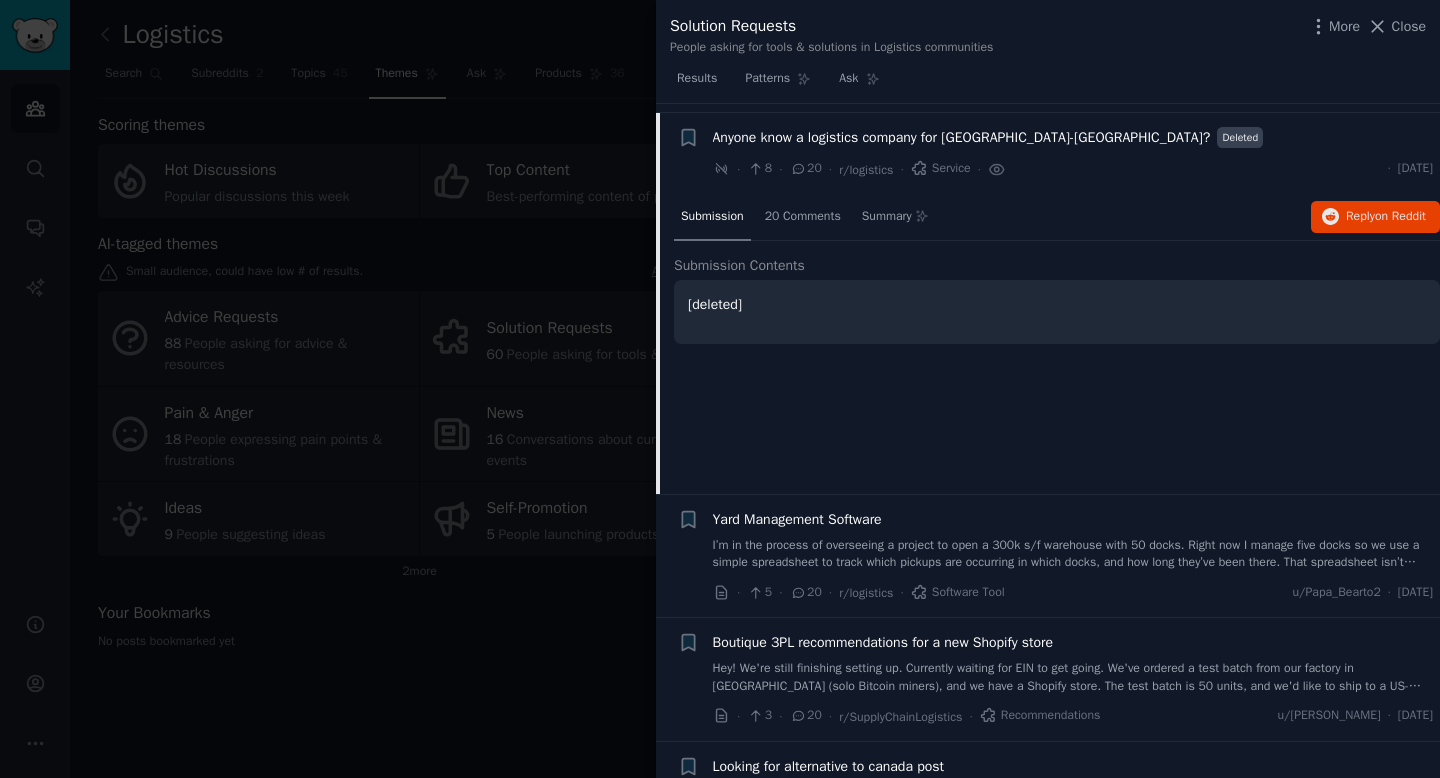 scroll, scrollTop: 1372, scrollLeft: 0, axis: vertical 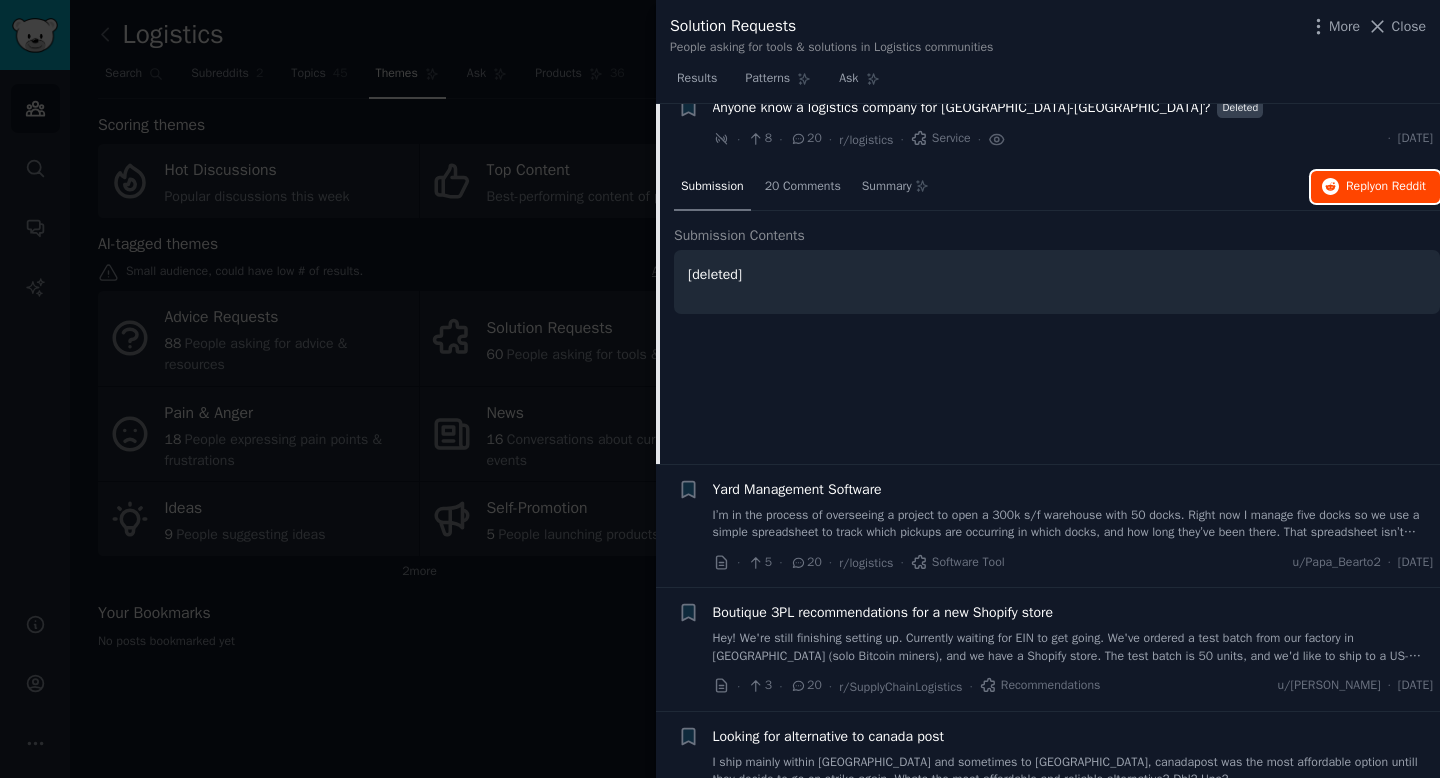 click on "Reply  on Reddit" at bounding box center [1386, 187] 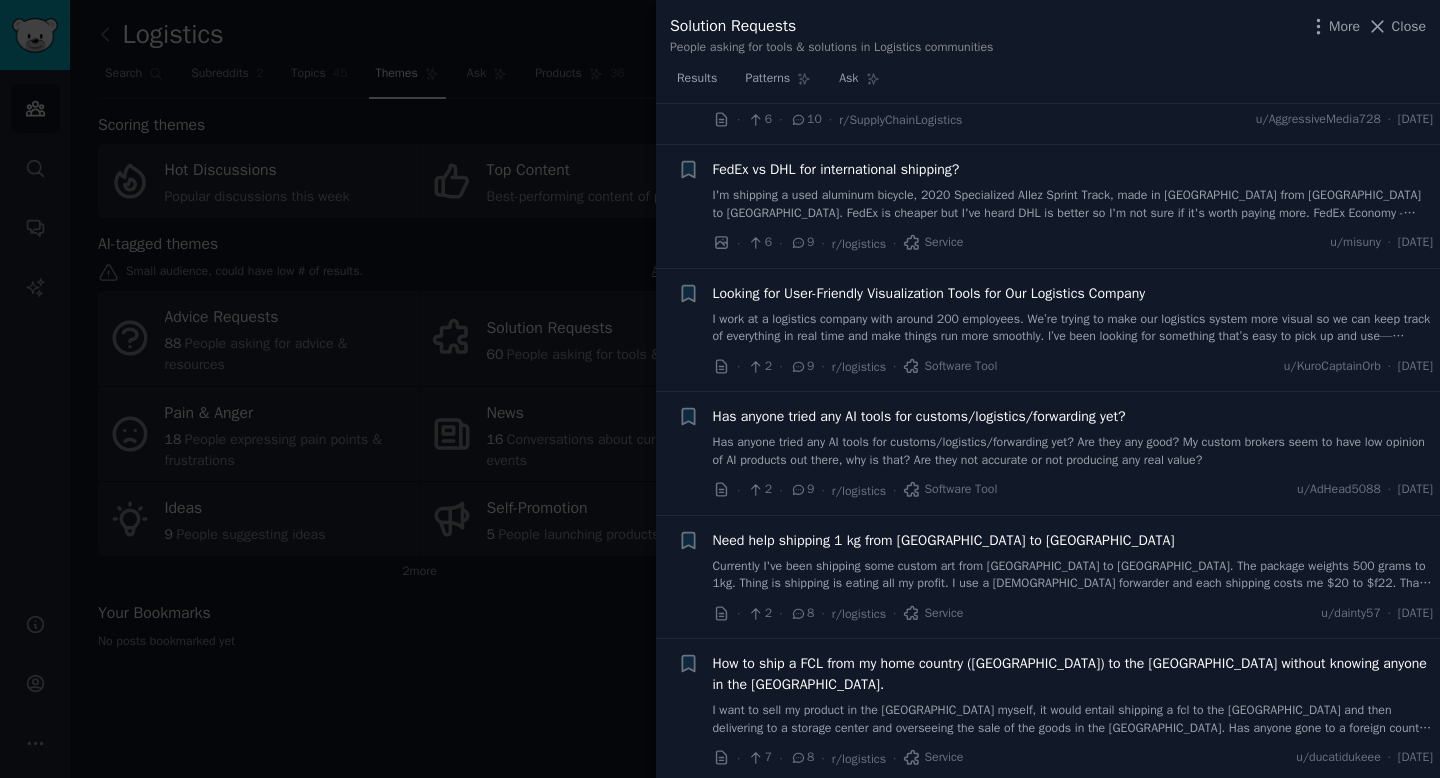 scroll, scrollTop: 2804, scrollLeft: 0, axis: vertical 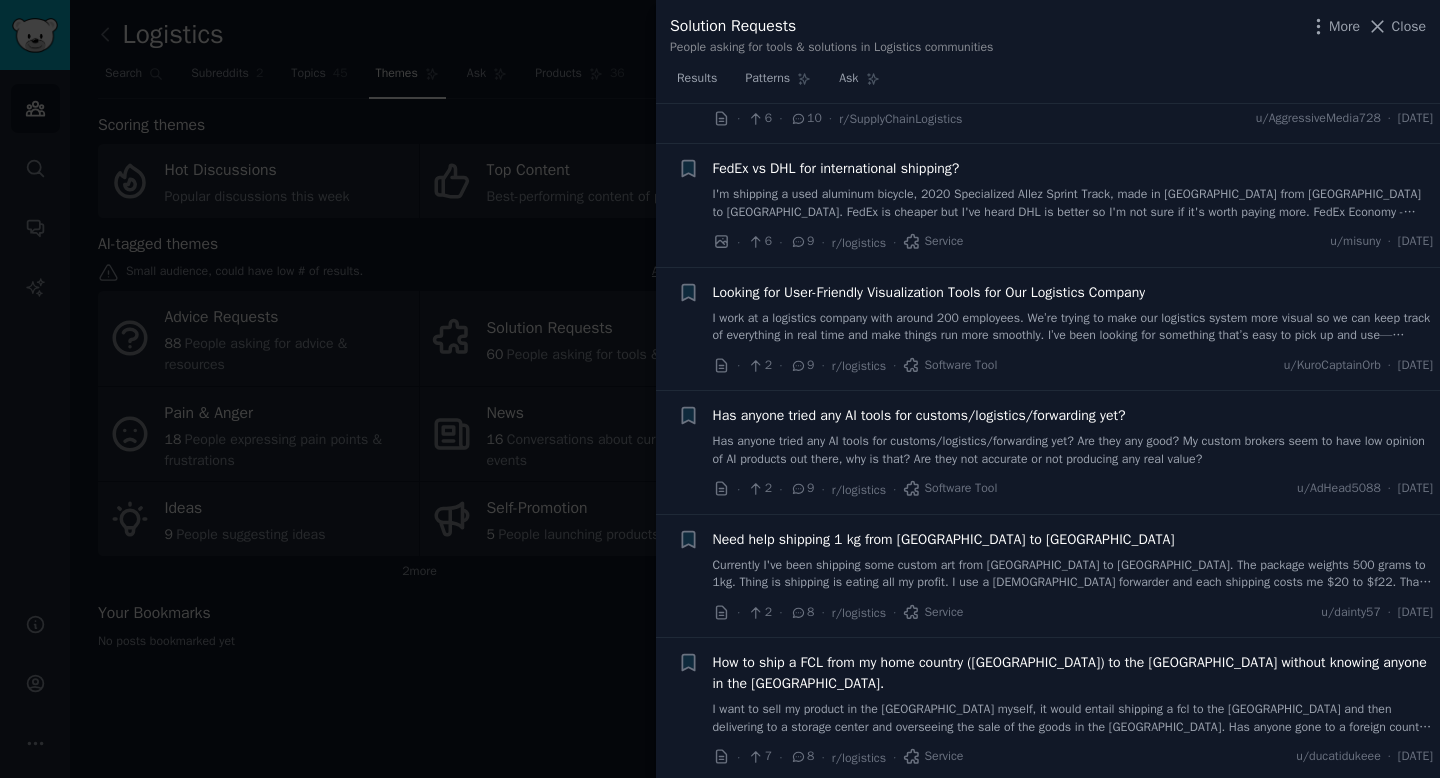 click at bounding box center (720, 389) 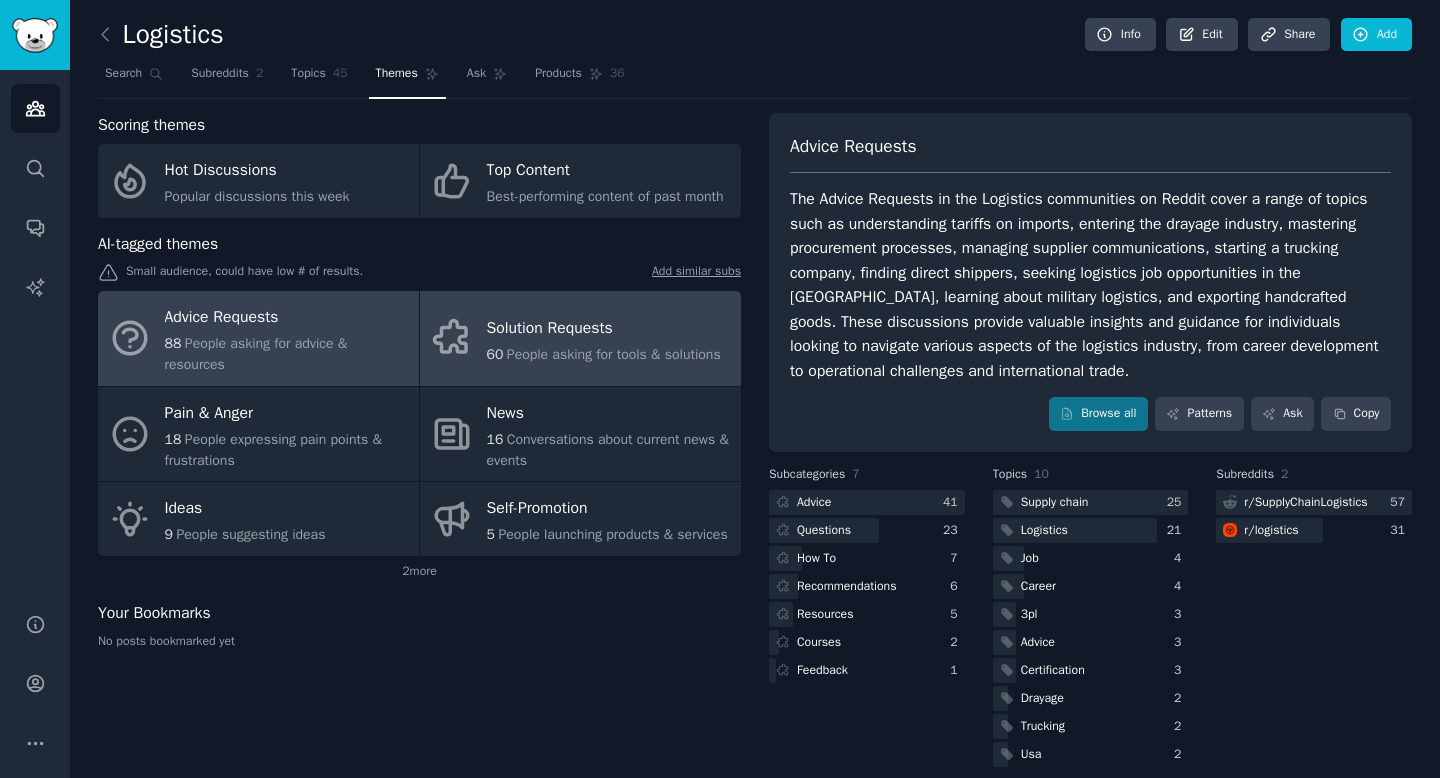 click on "Advice Requests 88 People asking for advice & resources" at bounding box center [258, 338] 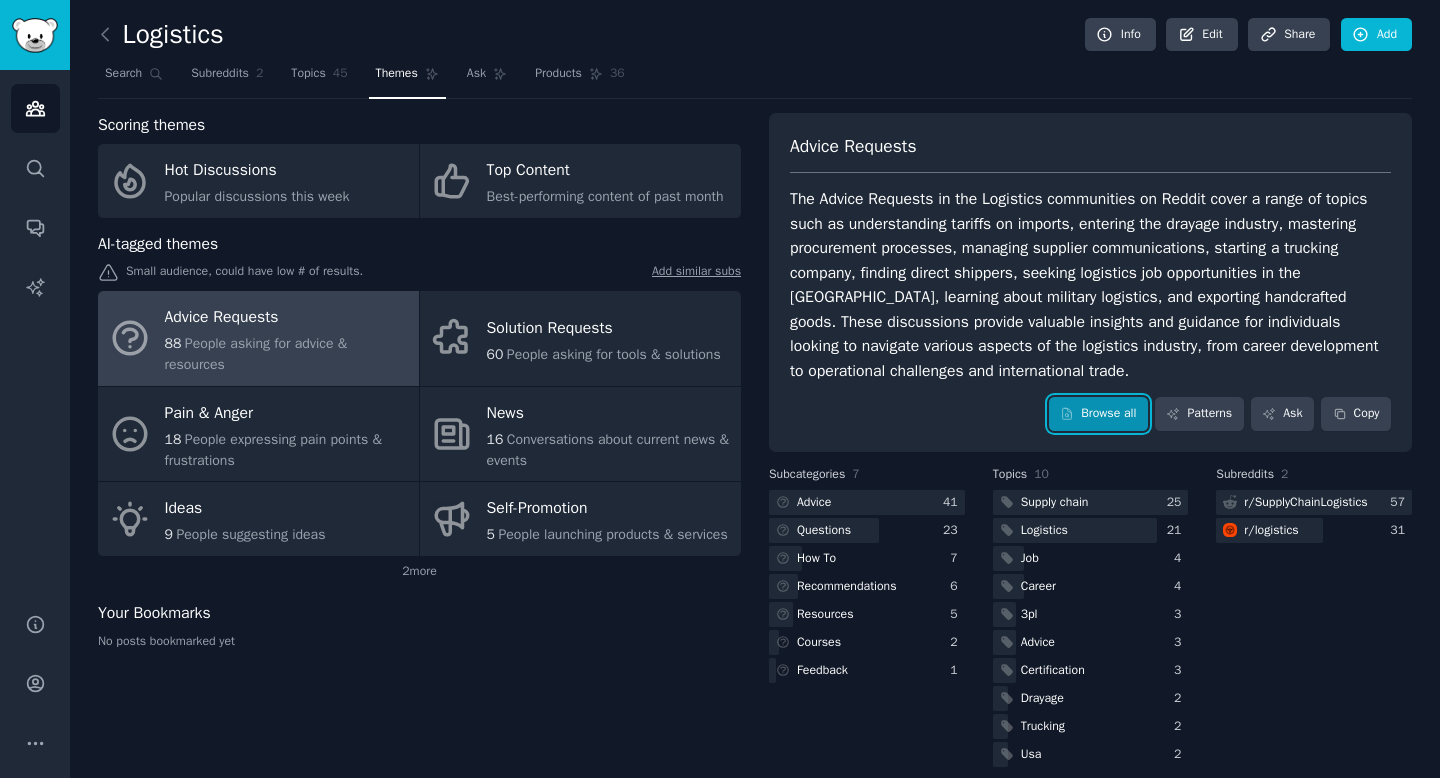 click on "Browse all" at bounding box center (1098, 414) 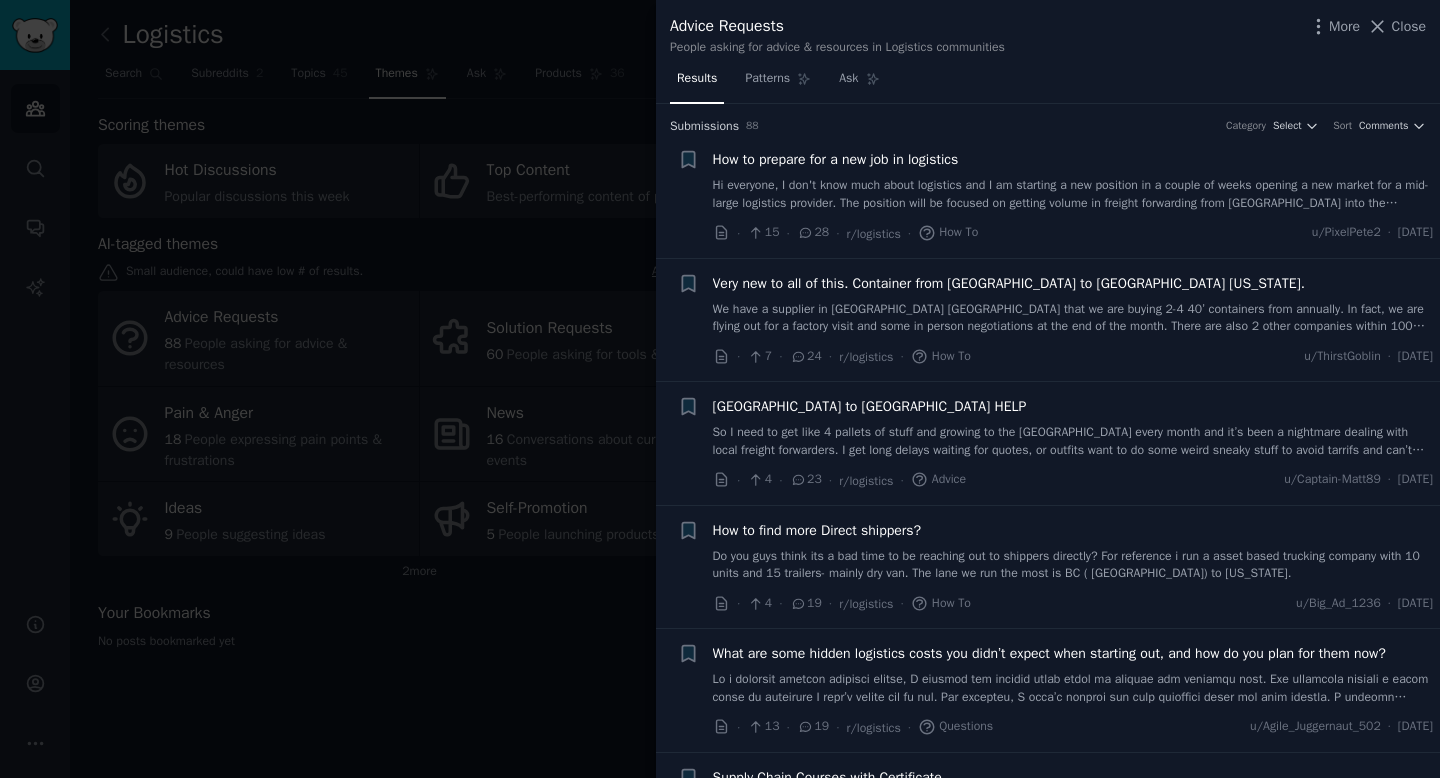 click at bounding box center (720, 389) 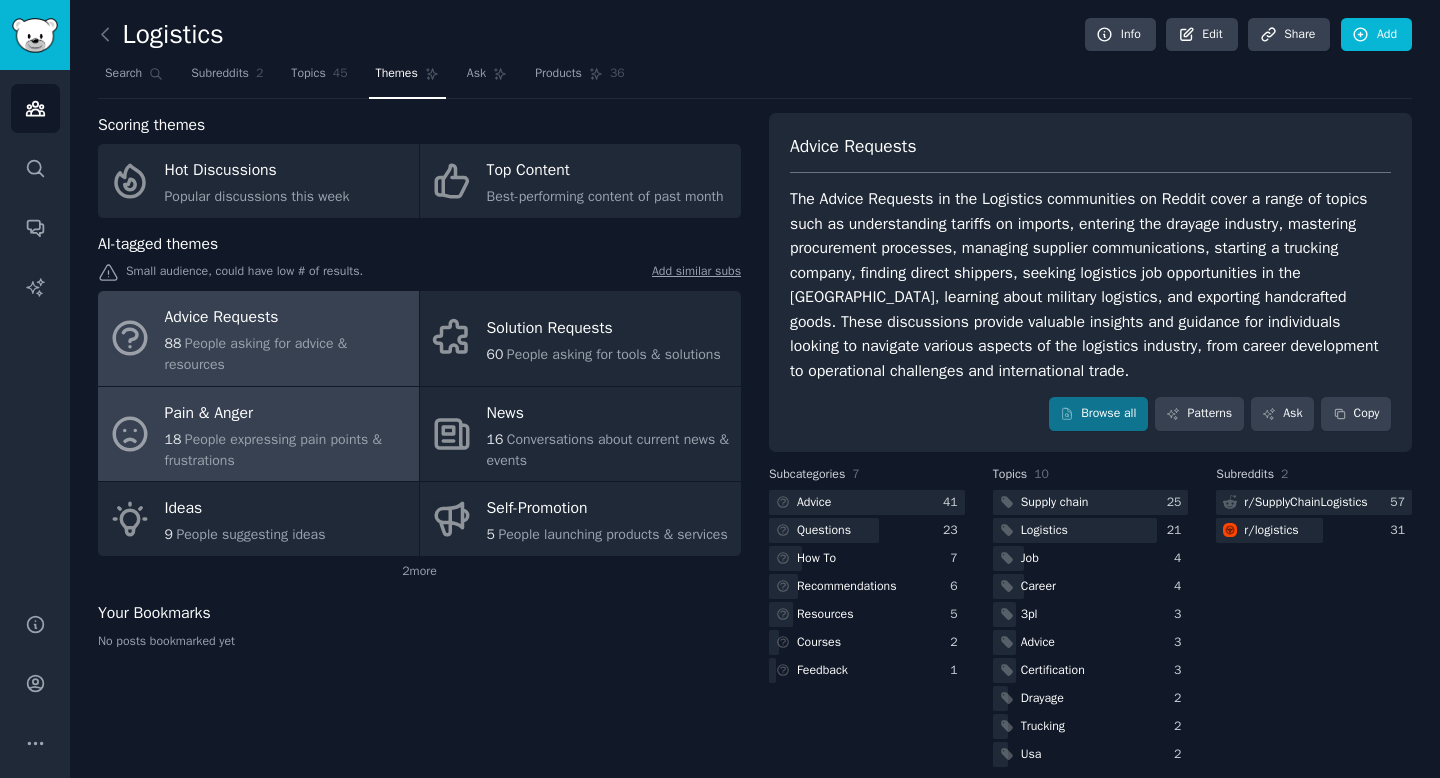 click on "People expressing pain points & frustrations" at bounding box center (273, 450) 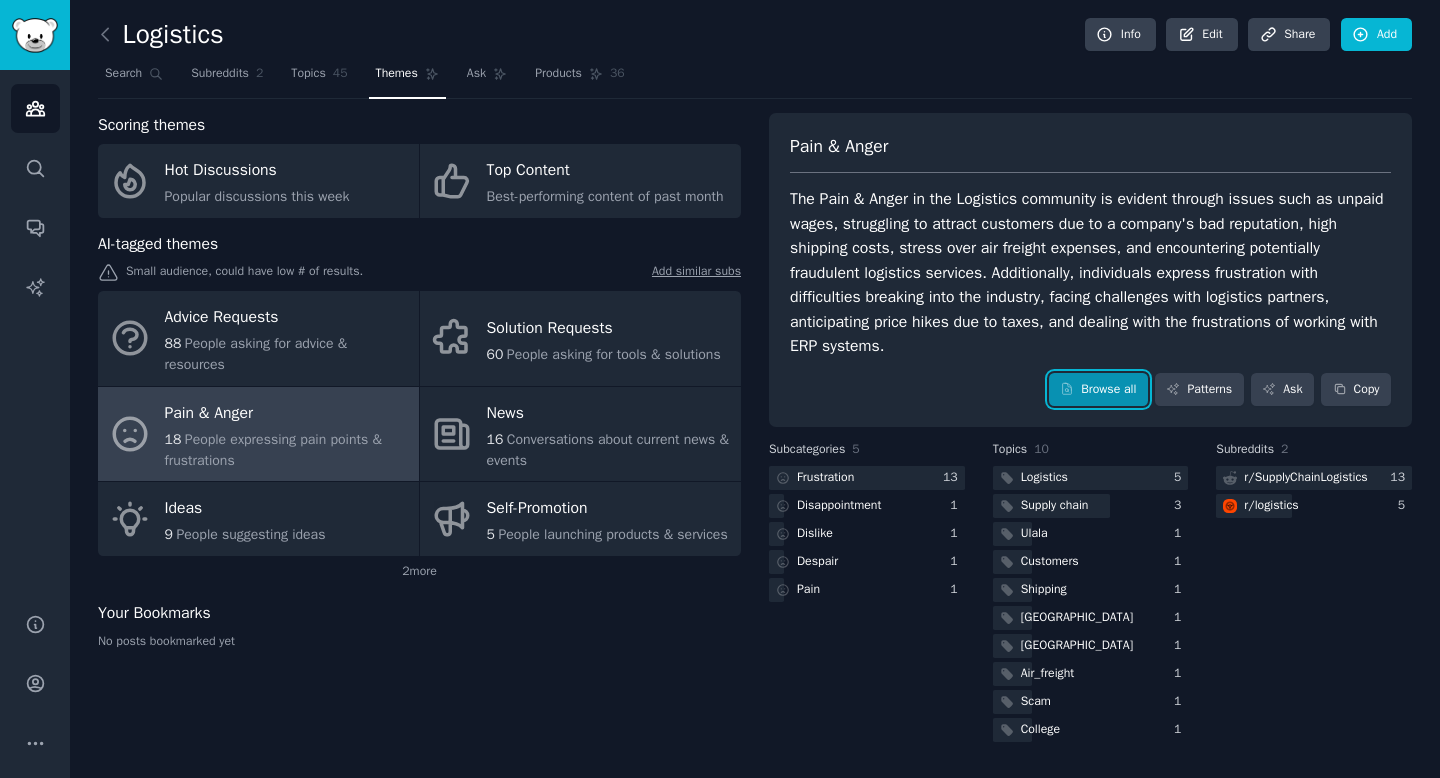 click on "Browse all" at bounding box center [1098, 390] 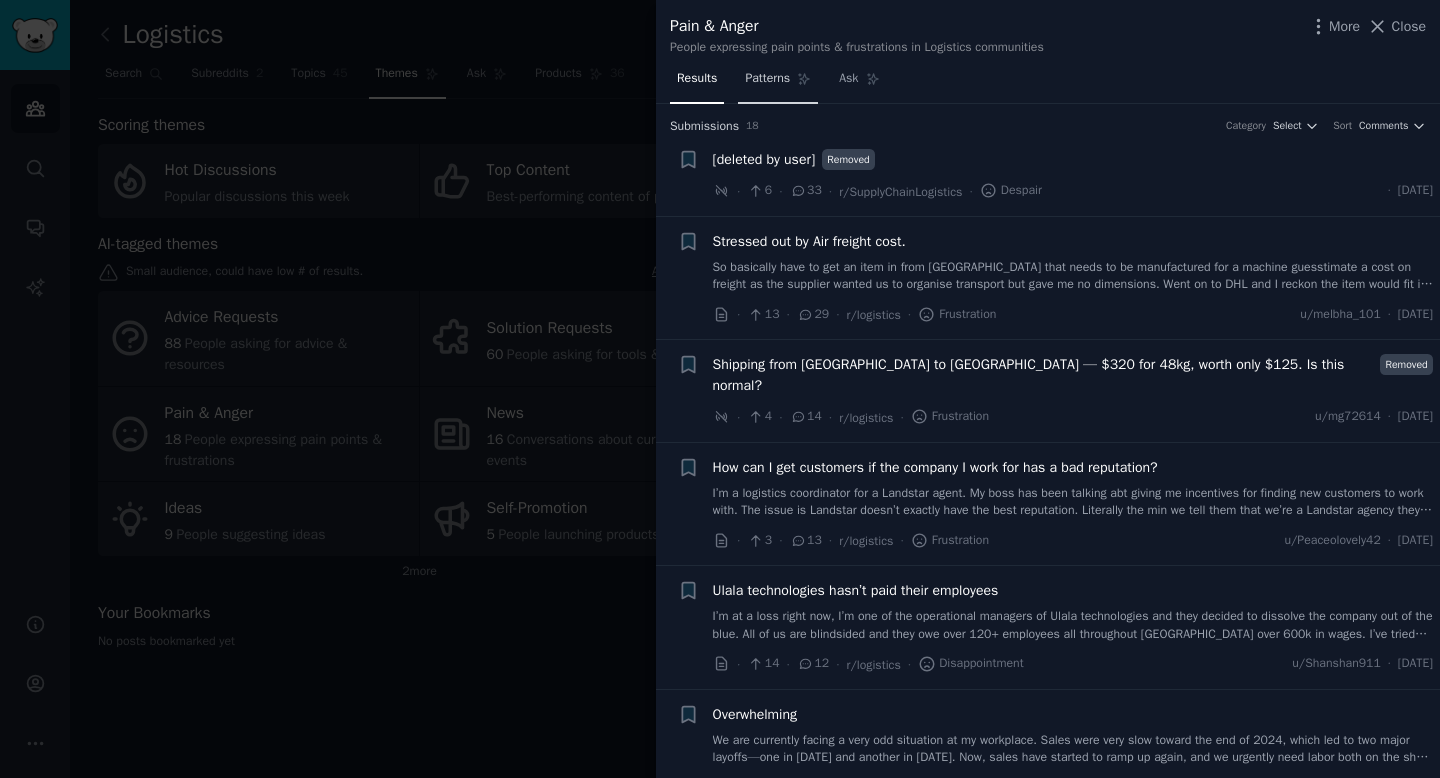 click on "Patterns" at bounding box center (778, 83) 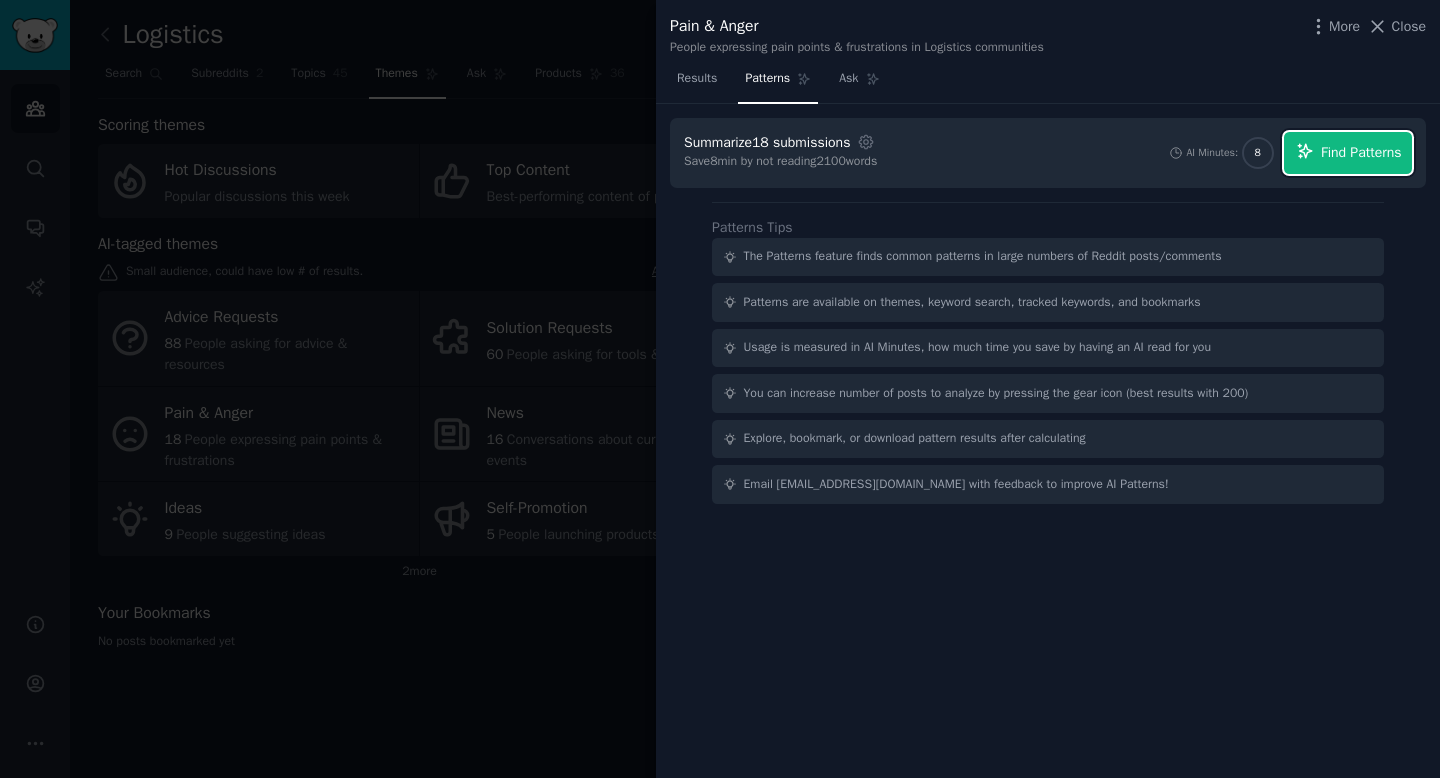 click on "Find Patterns" at bounding box center [1361, 152] 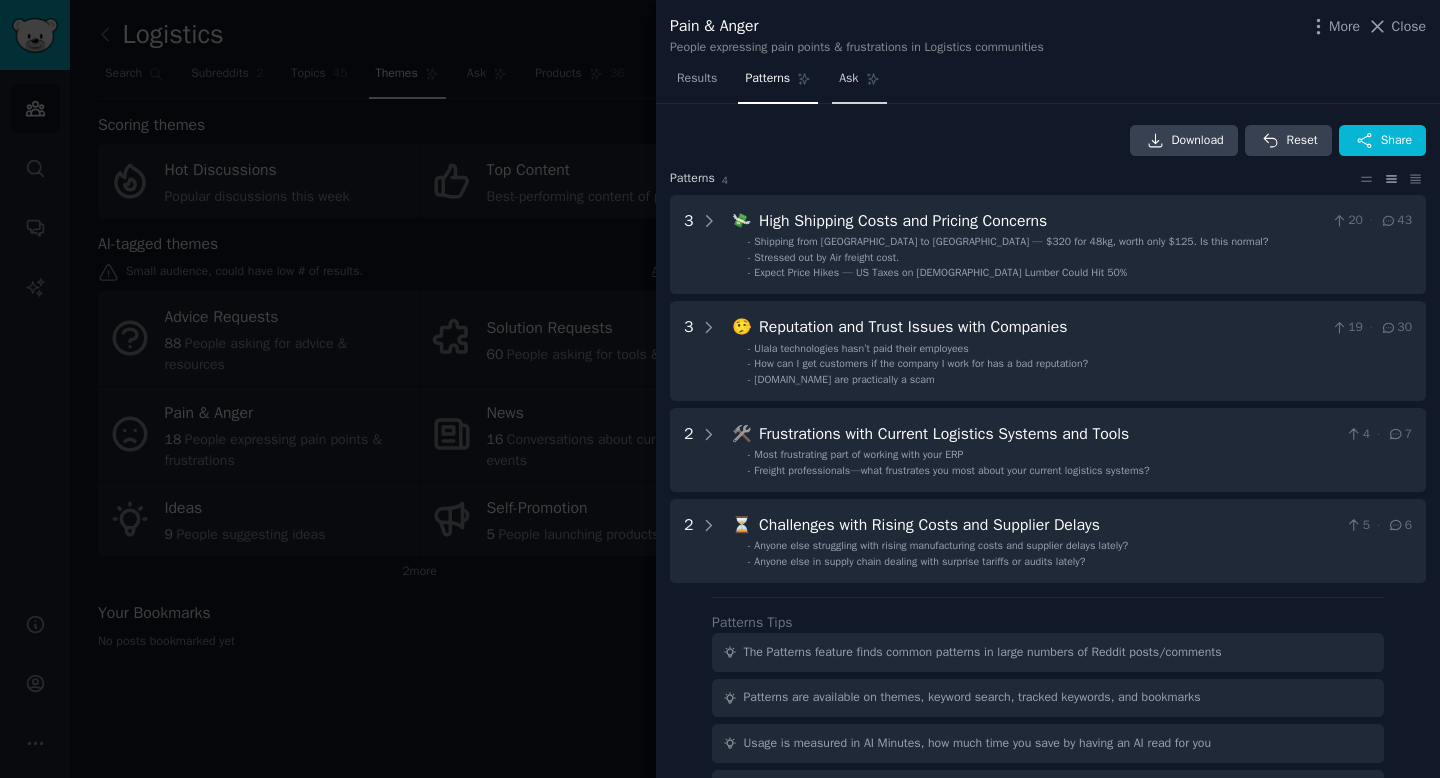 click on "Ask" at bounding box center [859, 83] 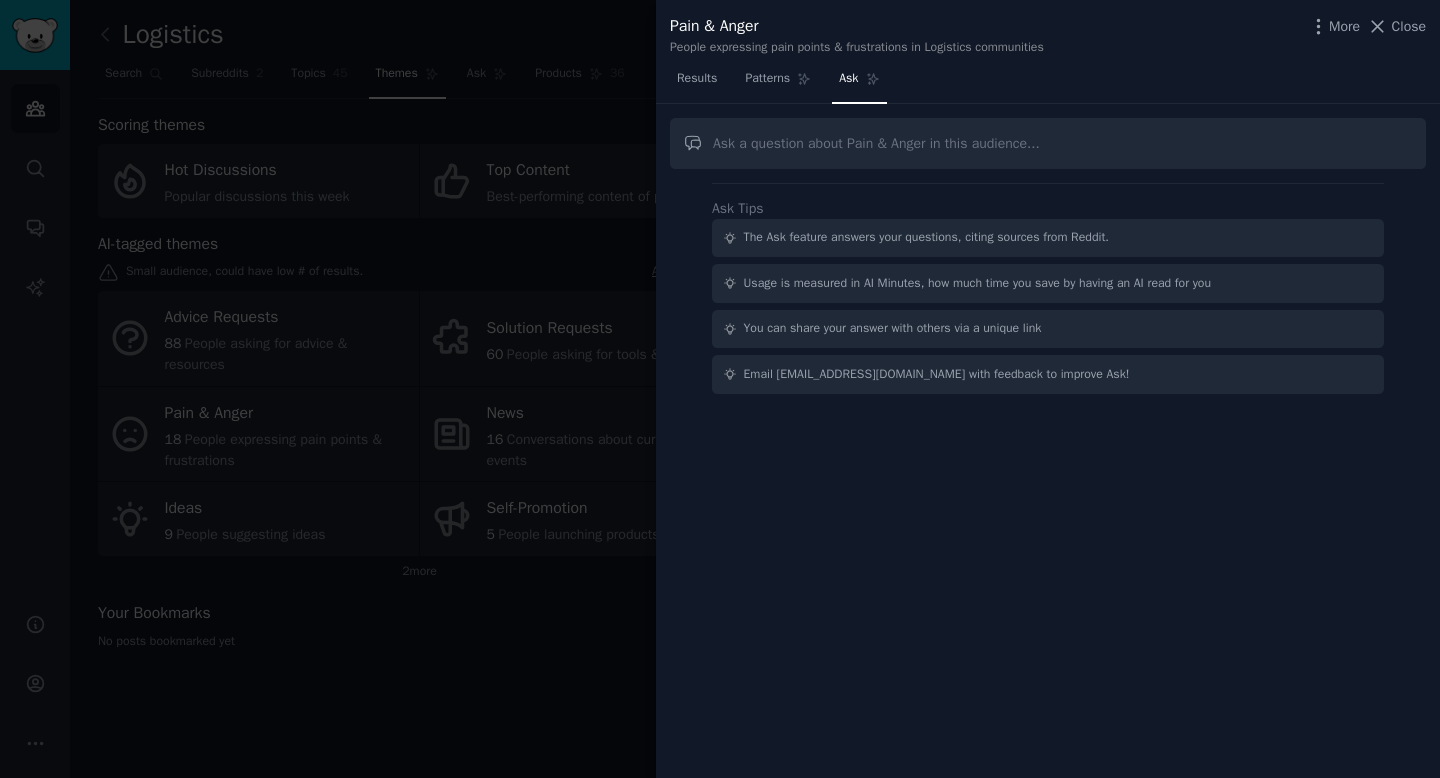click at bounding box center [720, 389] 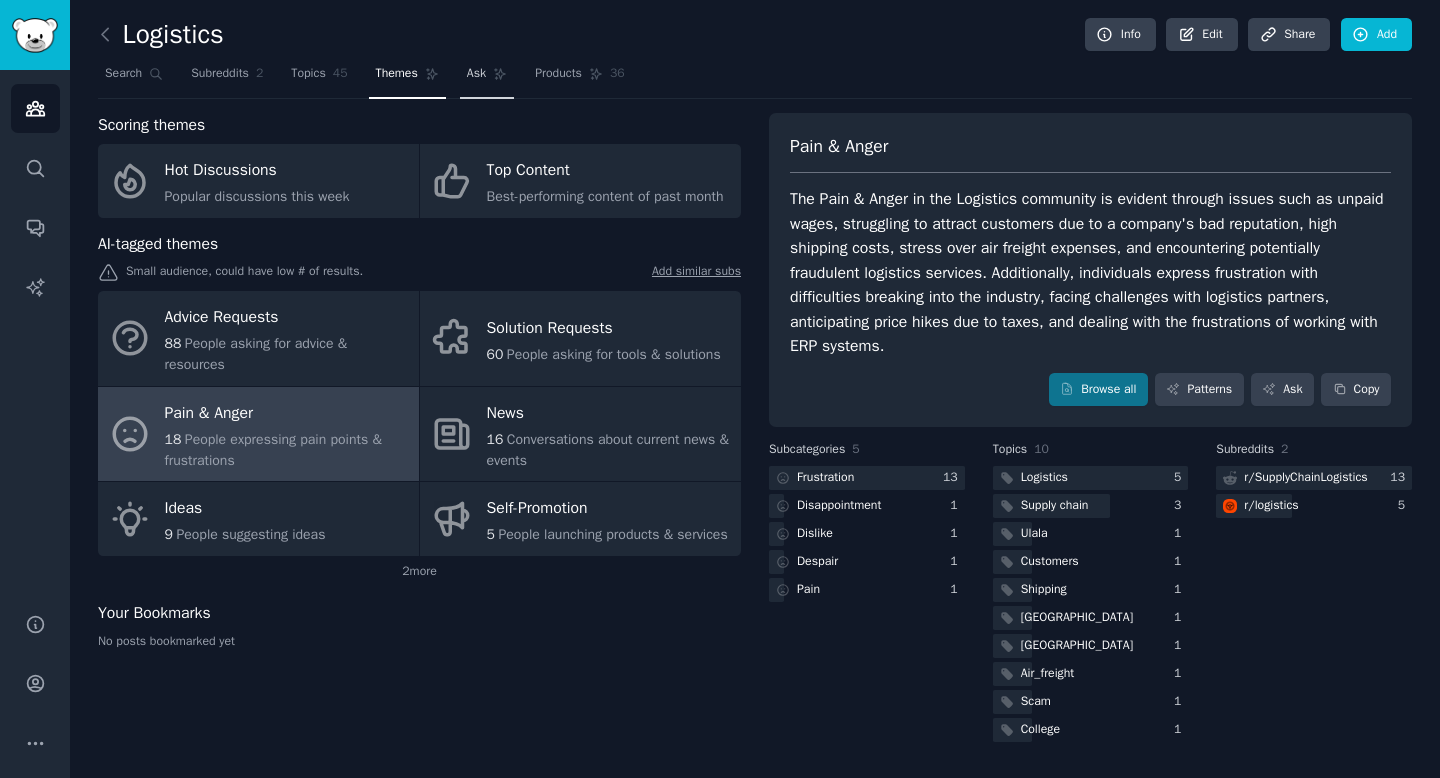 click on "Ask" at bounding box center (487, 78) 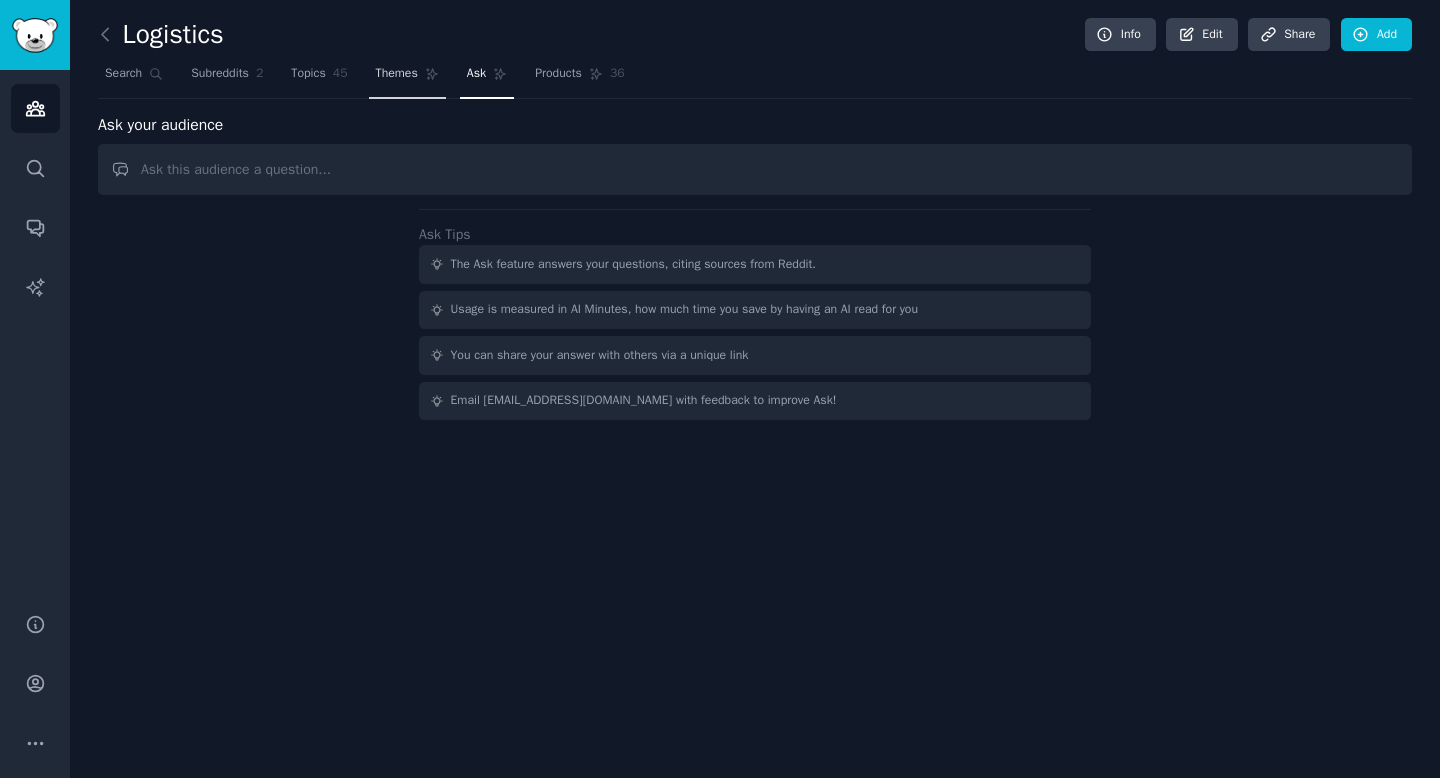 click on "Themes" at bounding box center (407, 78) 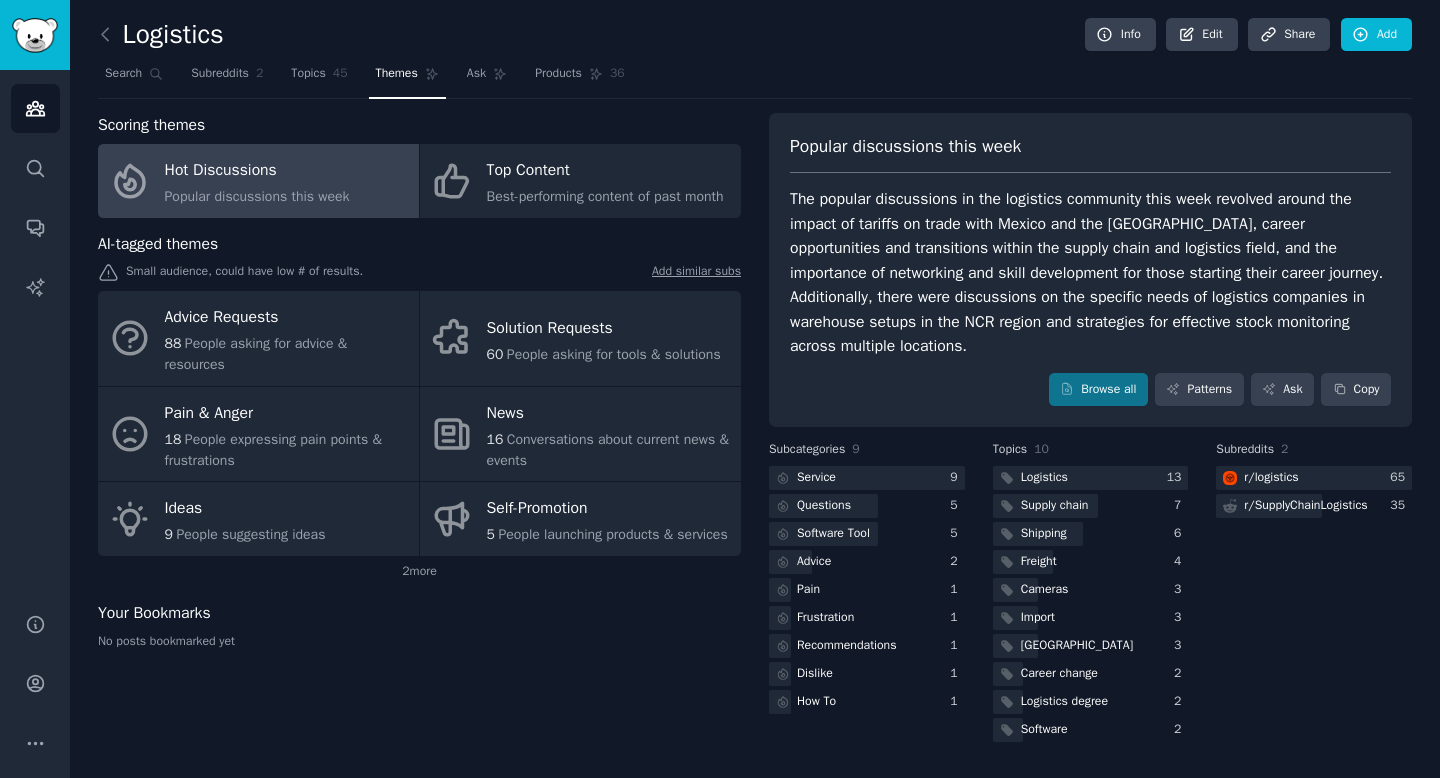 click at bounding box center (110, 35) 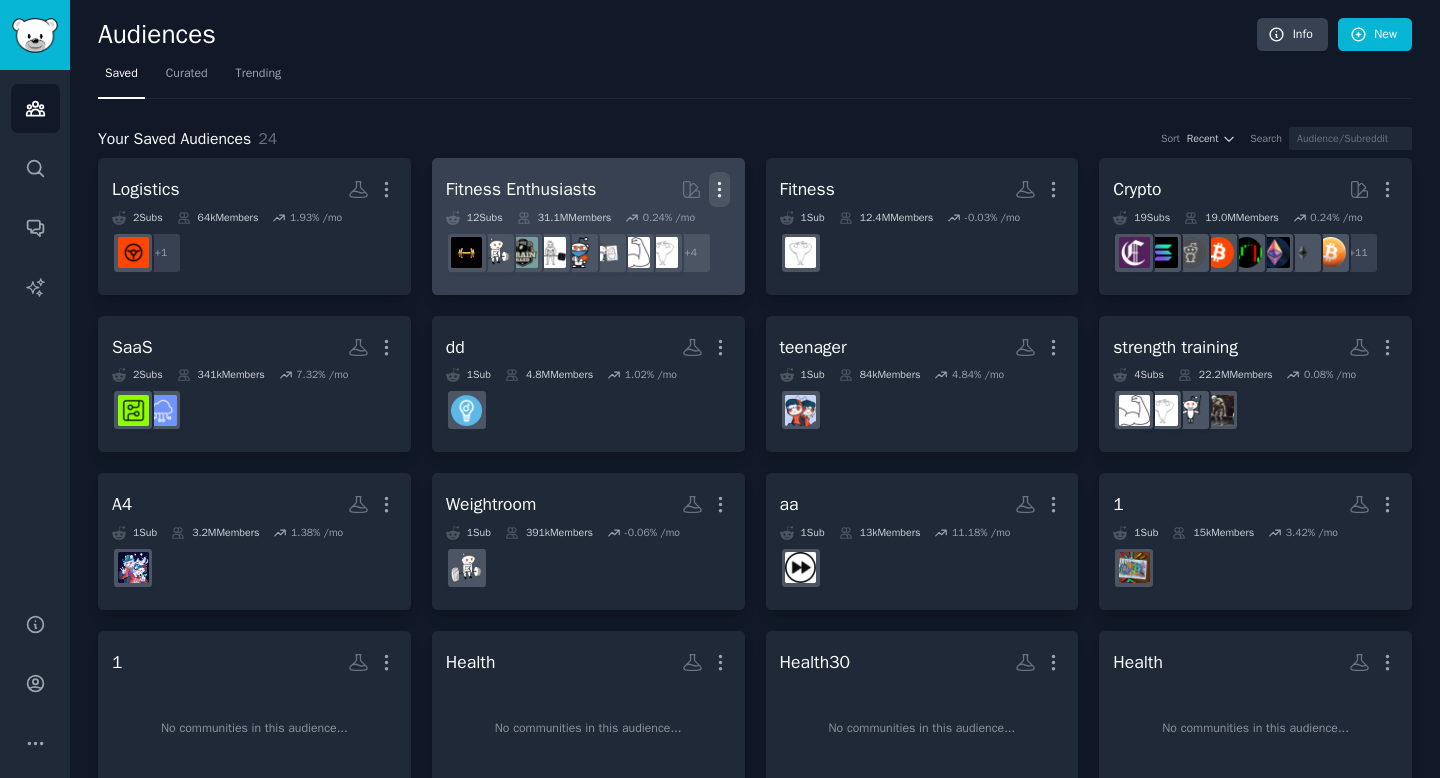click 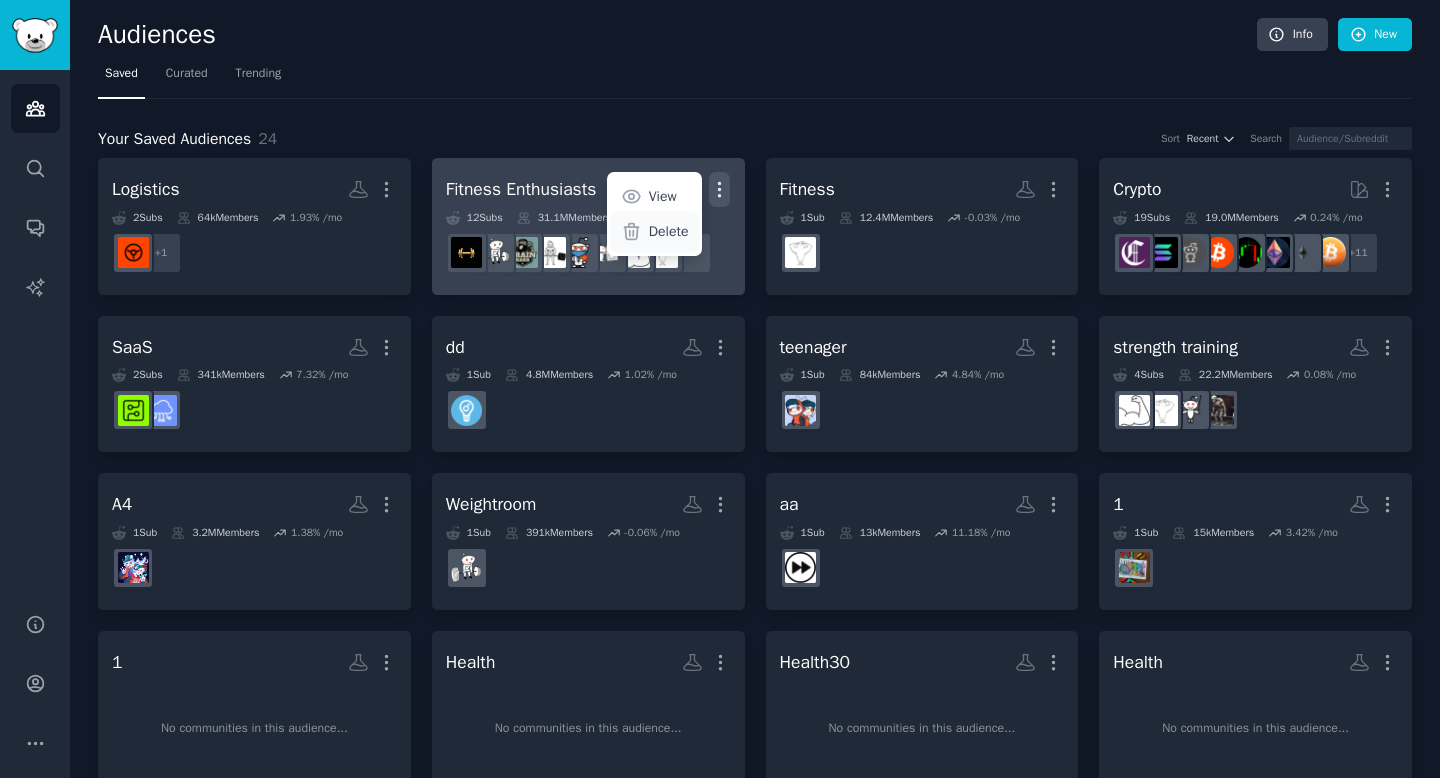 click on "Delete" at bounding box center (654, 232) 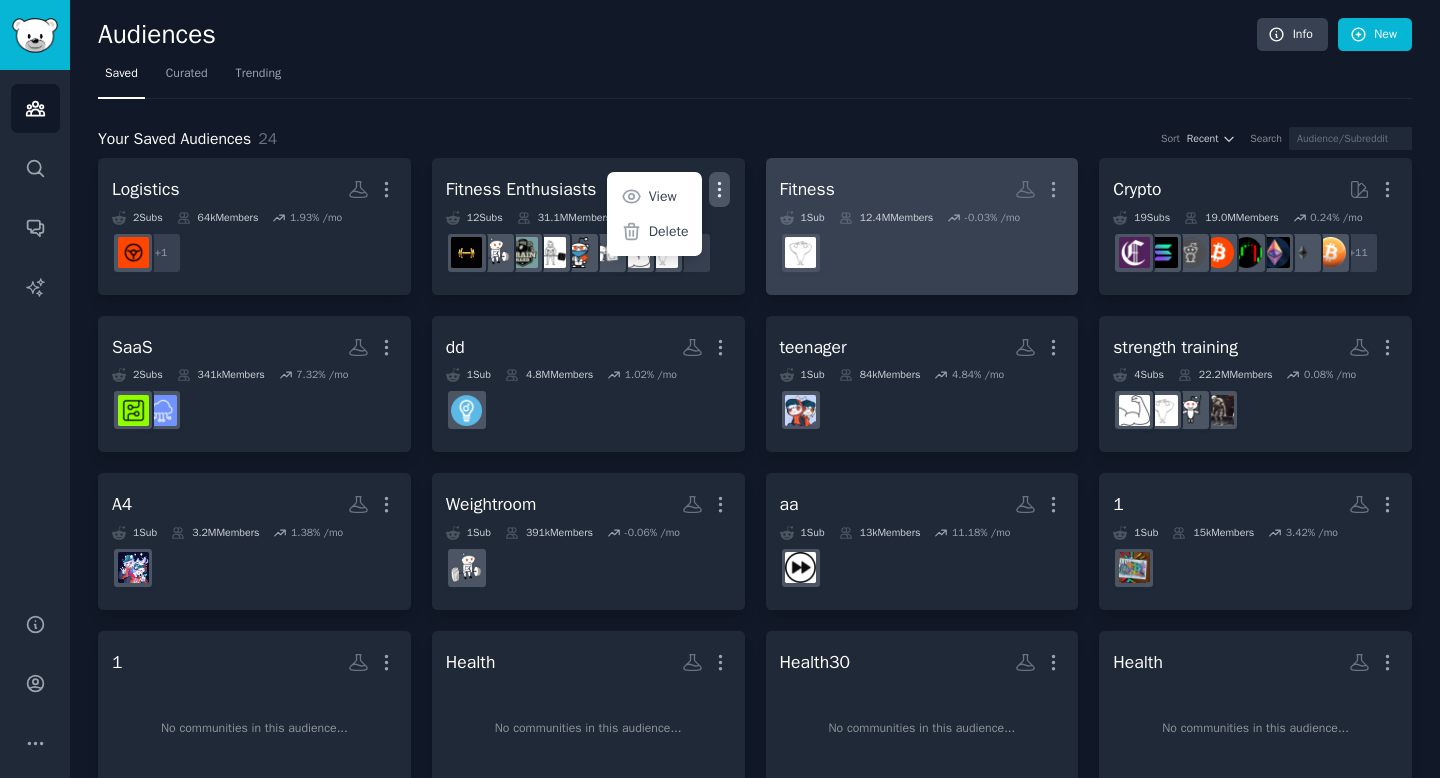 click at bounding box center [922, 253] 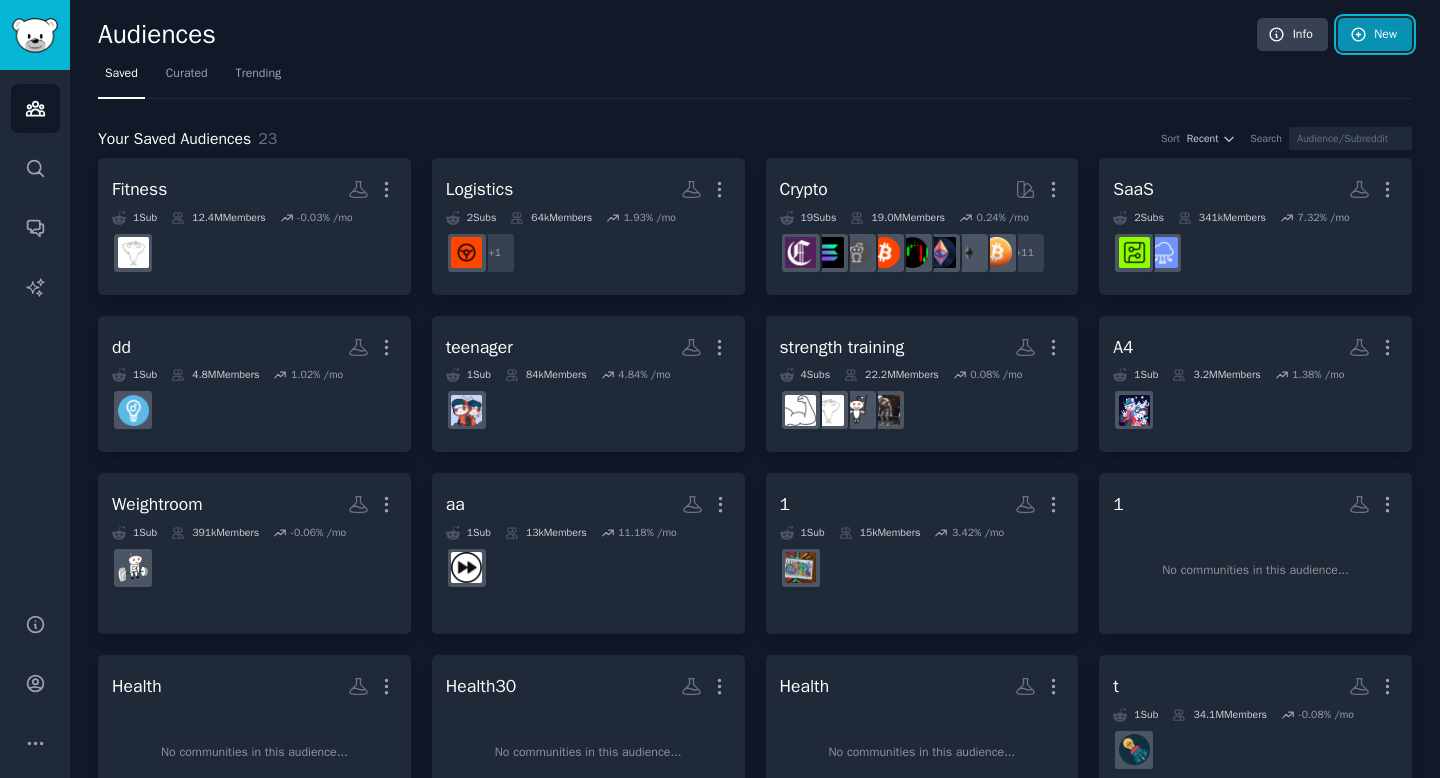 click on "New" at bounding box center (1375, 35) 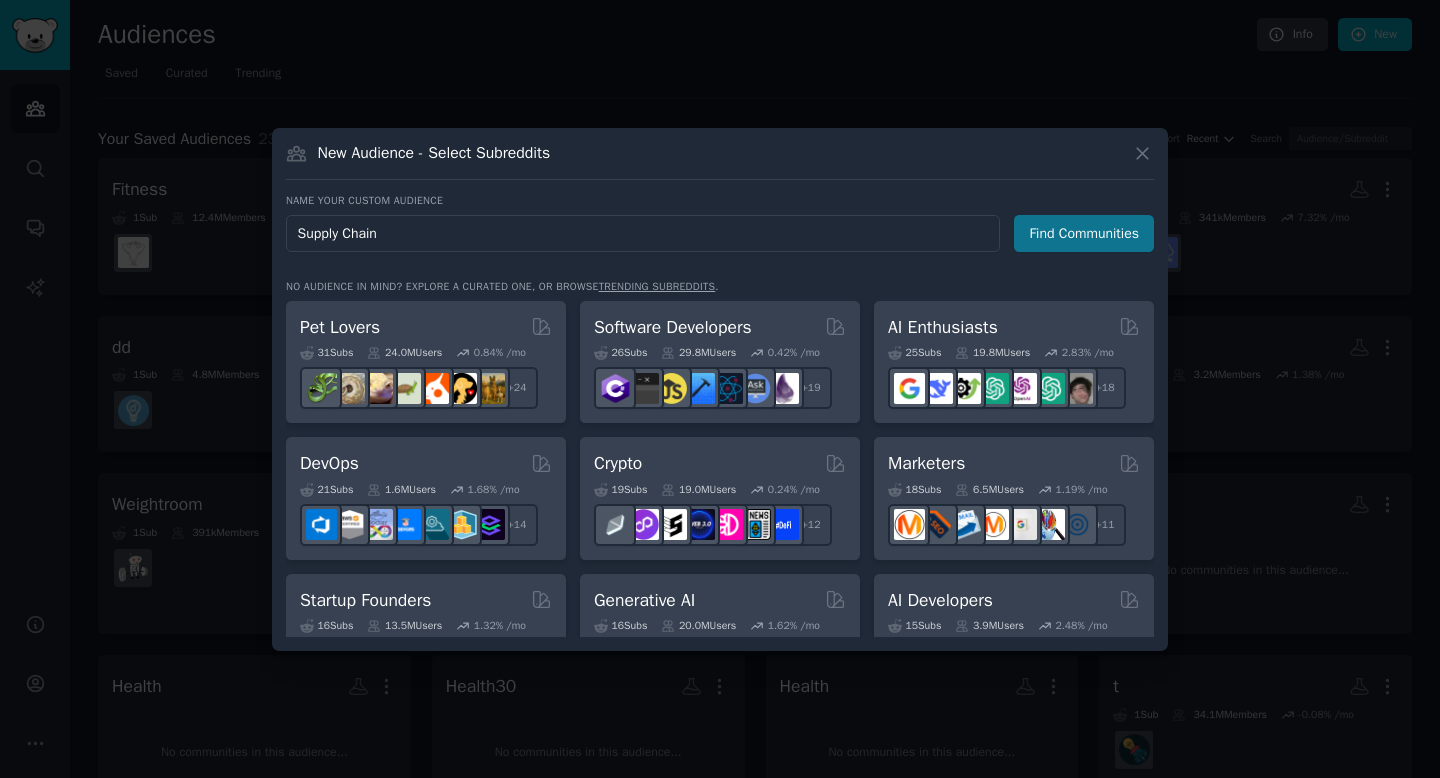 type on "Supply Chain" 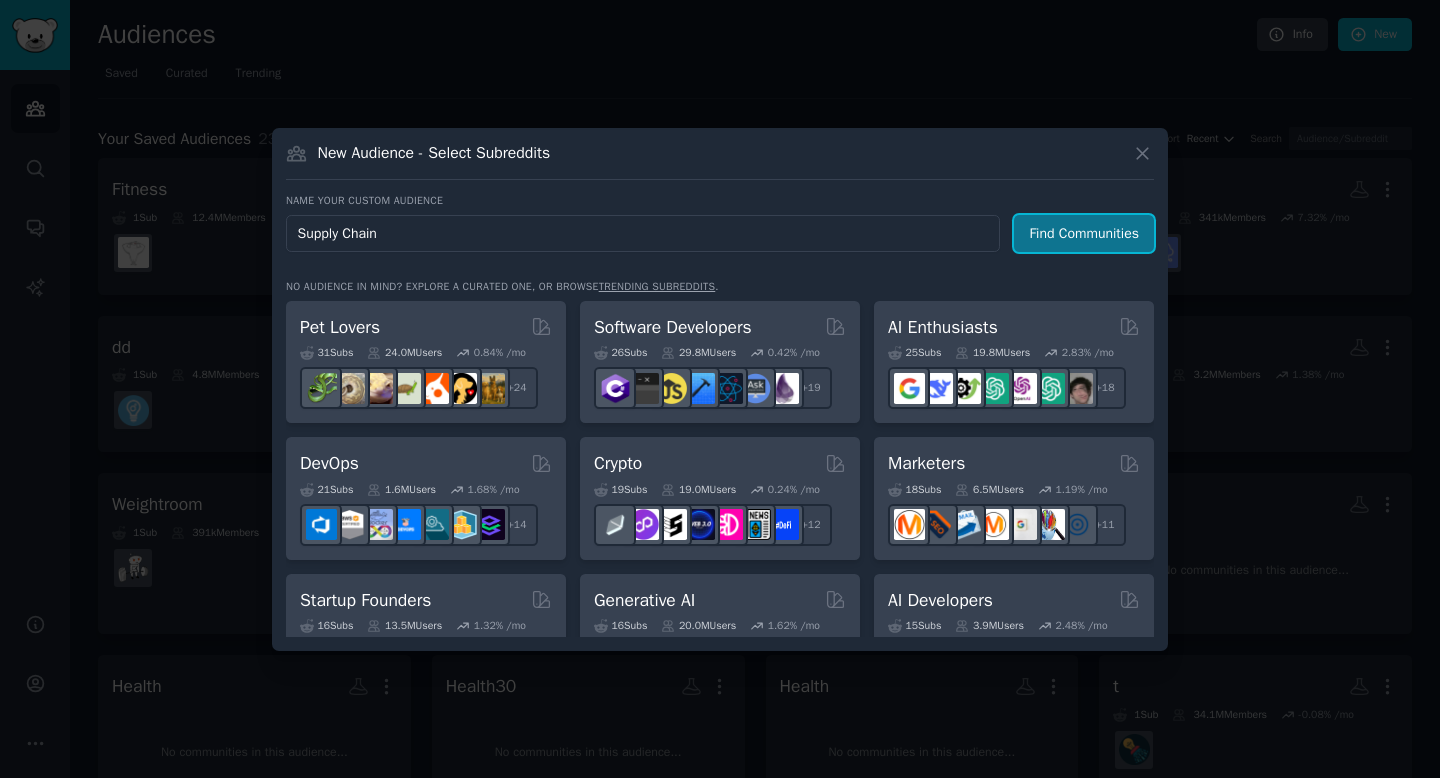 click on "Find Communities" at bounding box center [1084, 233] 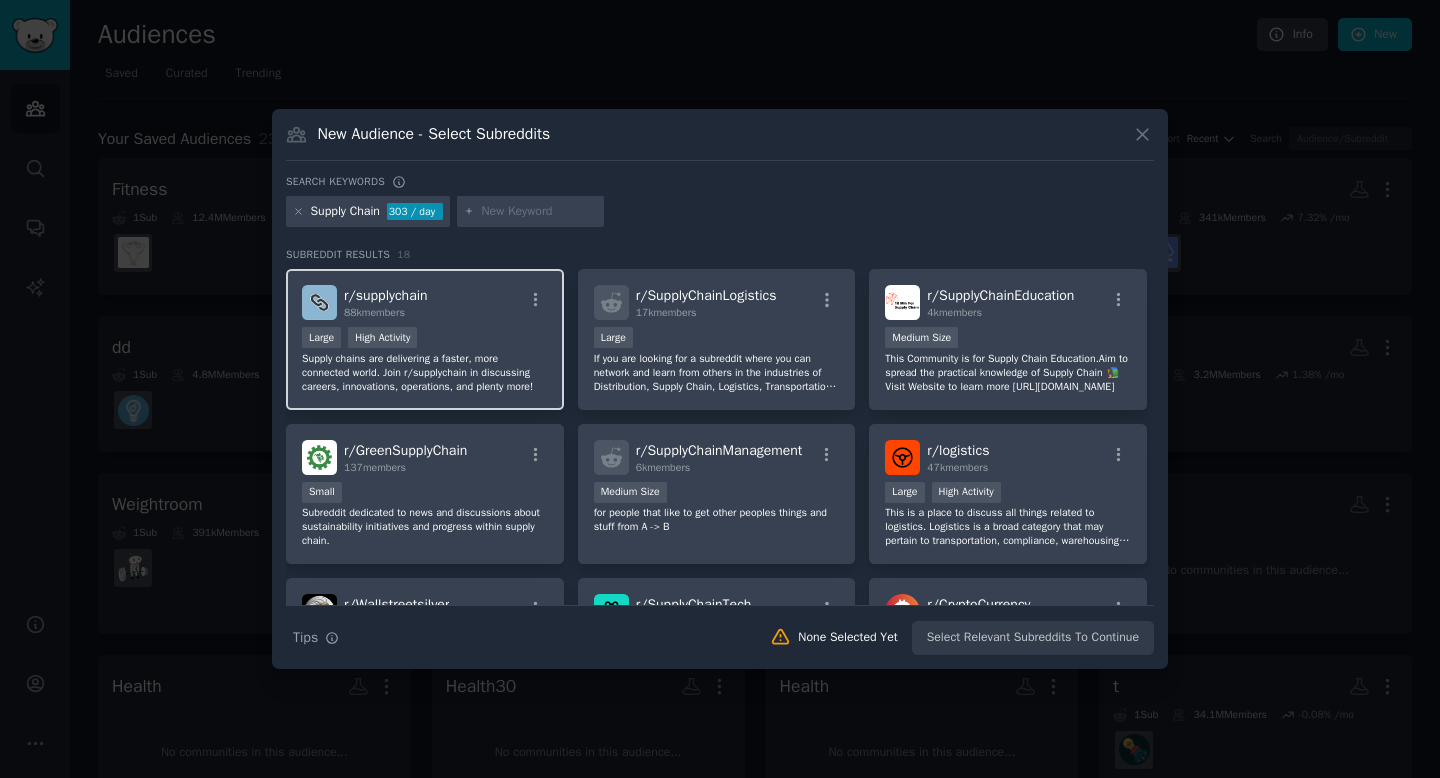 click on "Large High Activity" at bounding box center [425, 339] 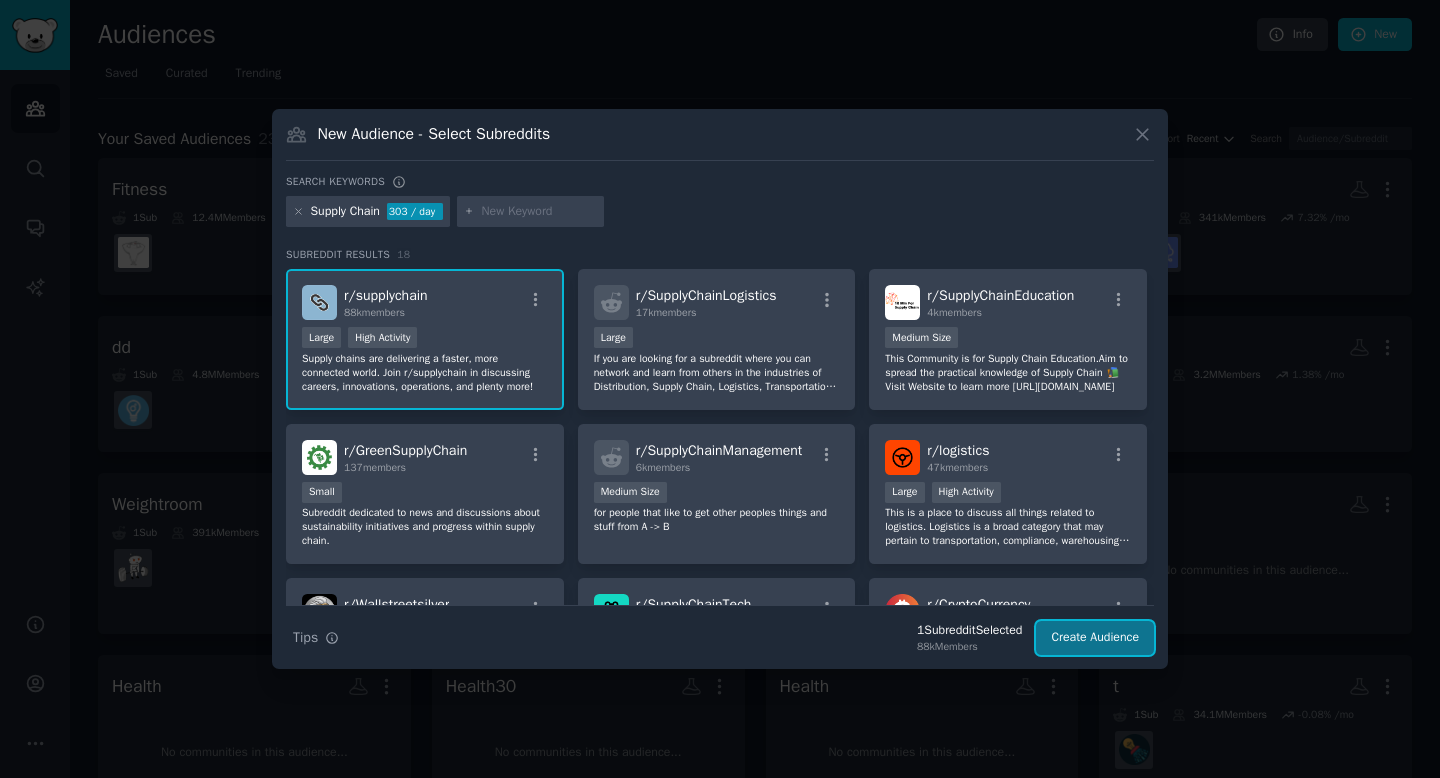 click on "Create Audience" at bounding box center [1095, 638] 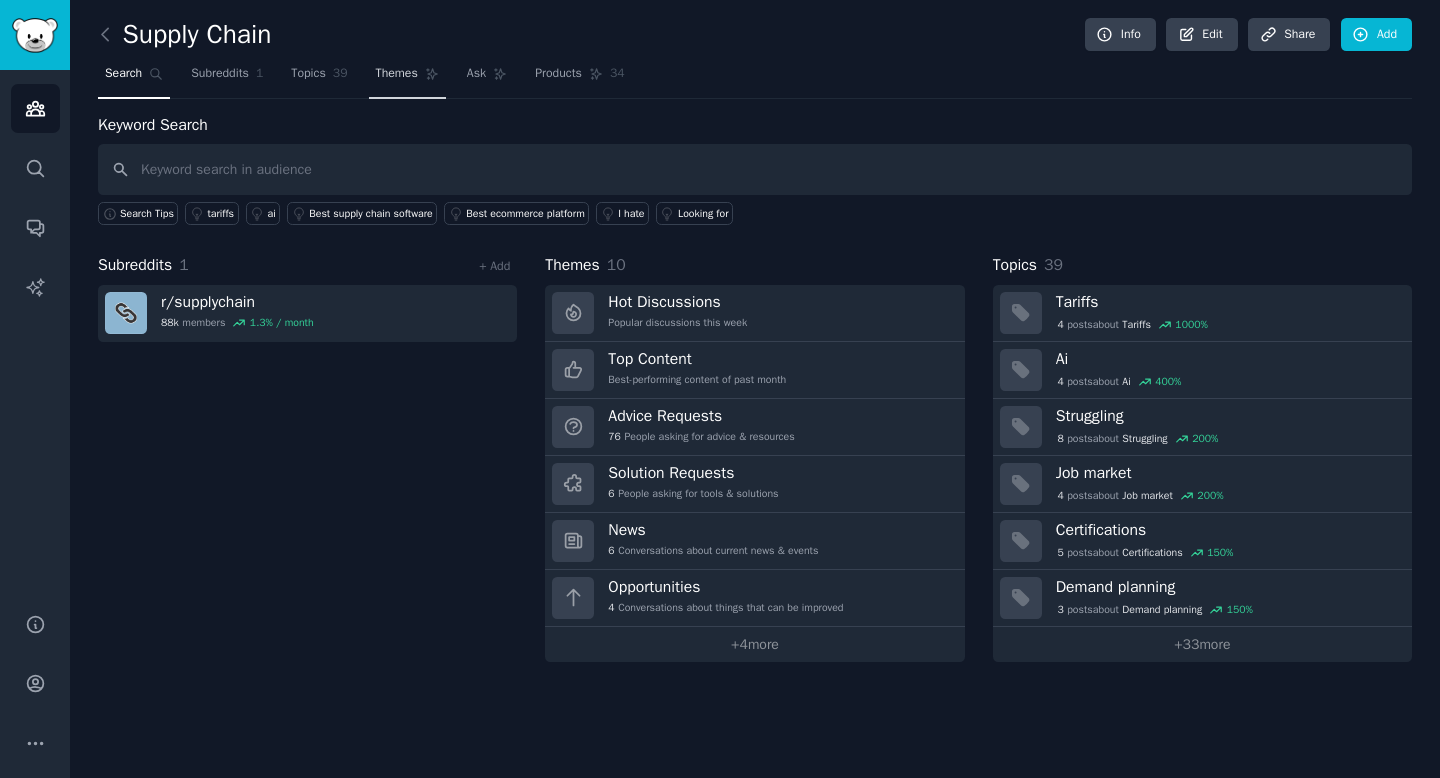 click on "Themes" at bounding box center (407, 78) 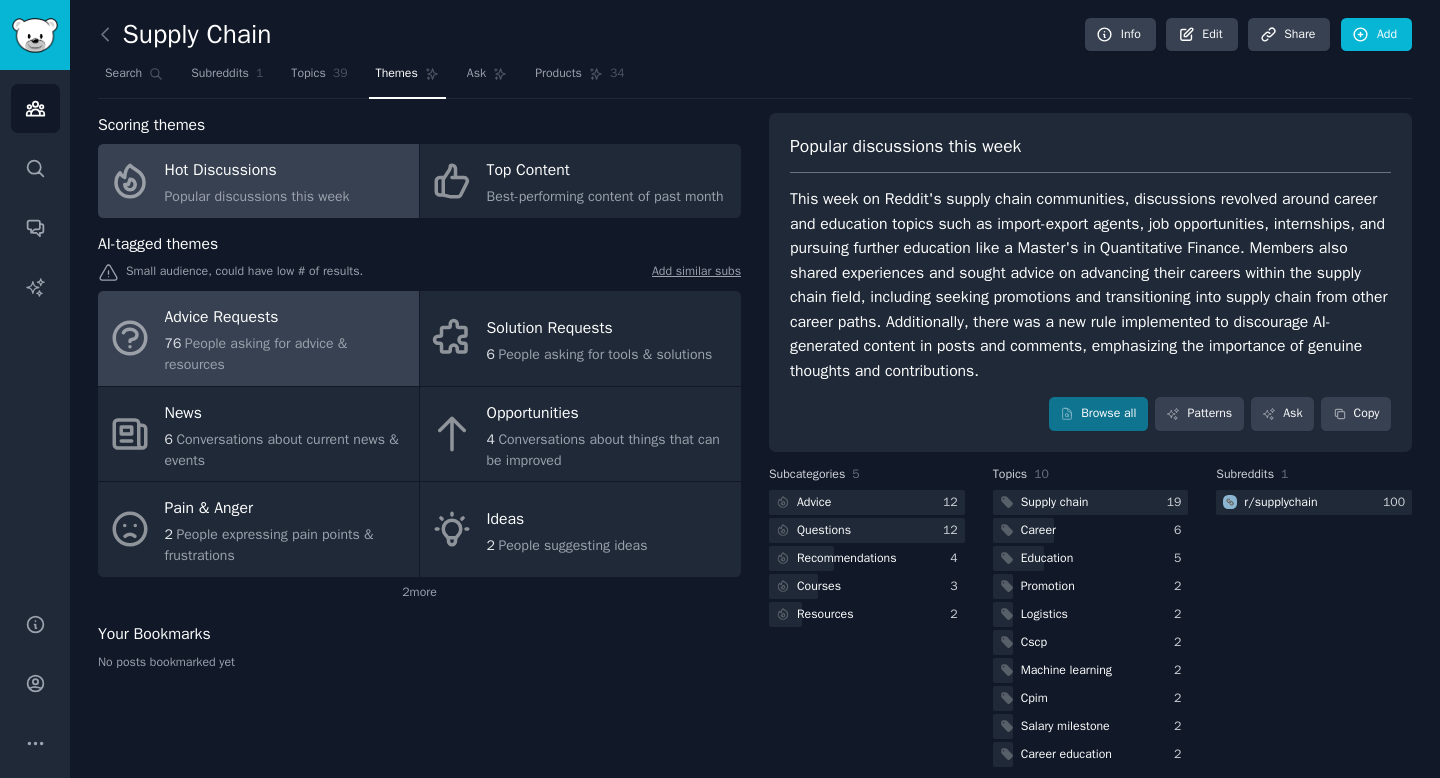 click on "76 People asking for advice & resources" at bounding box center [287, 354] 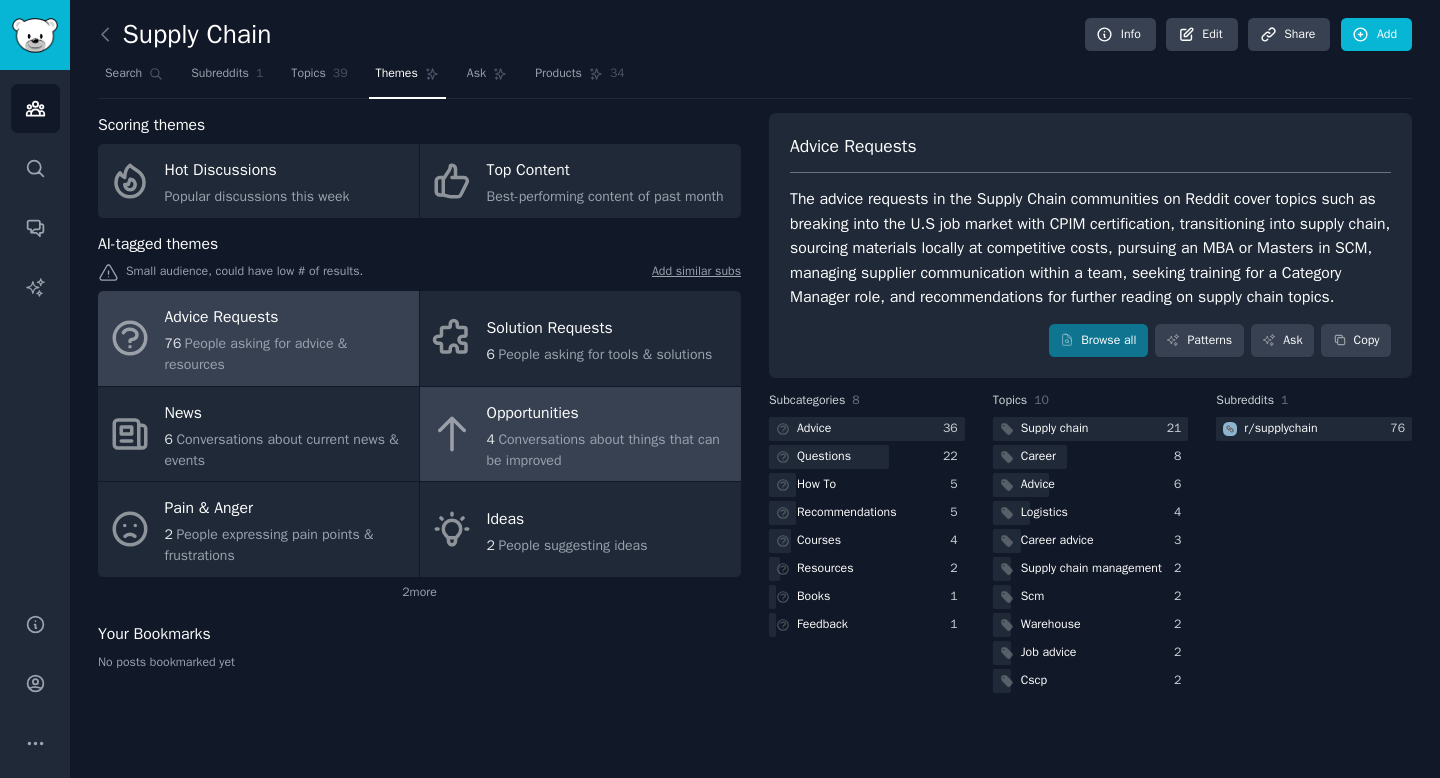click on "Conversations about things that can be improved" at bounding box center (603, 450) 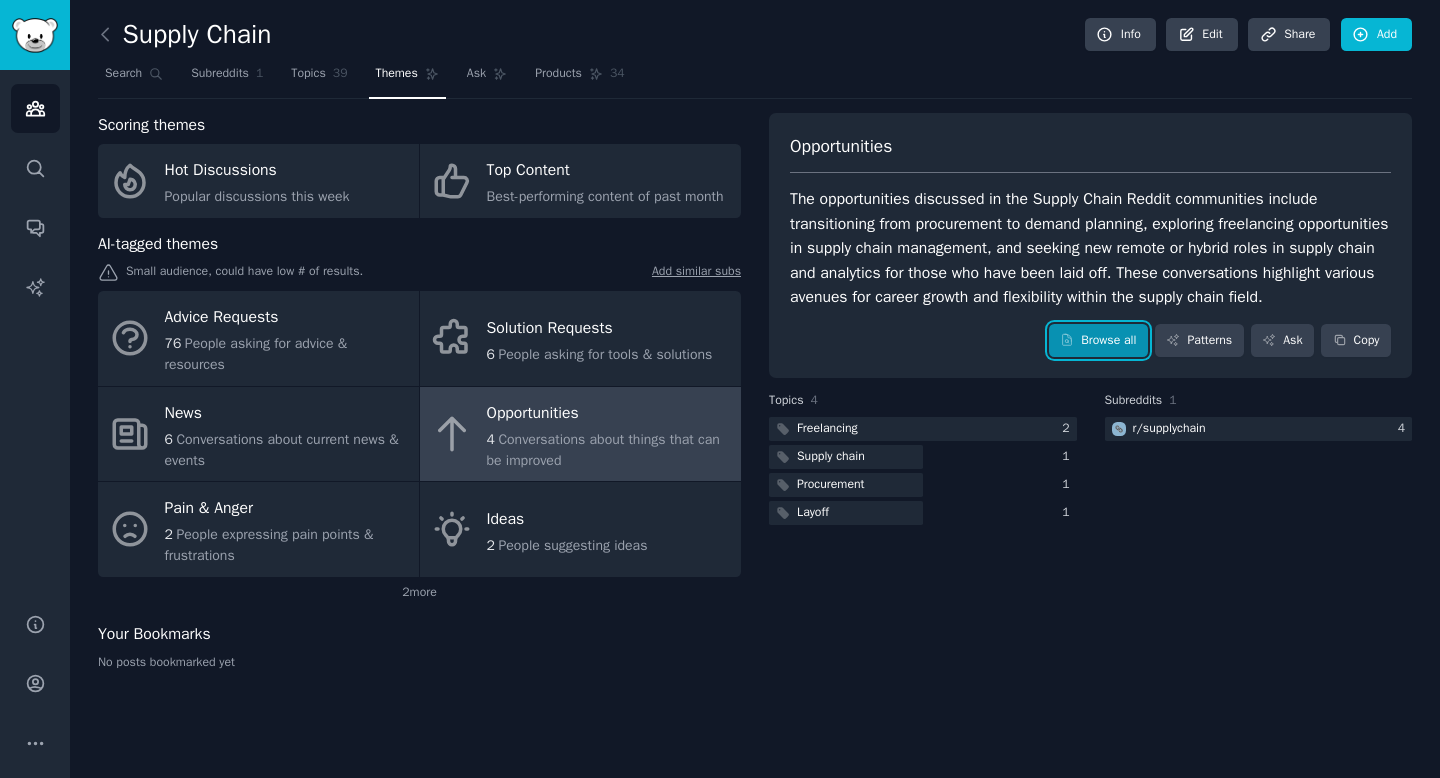 click on "Browse all" at bounding box center [1098, 341] 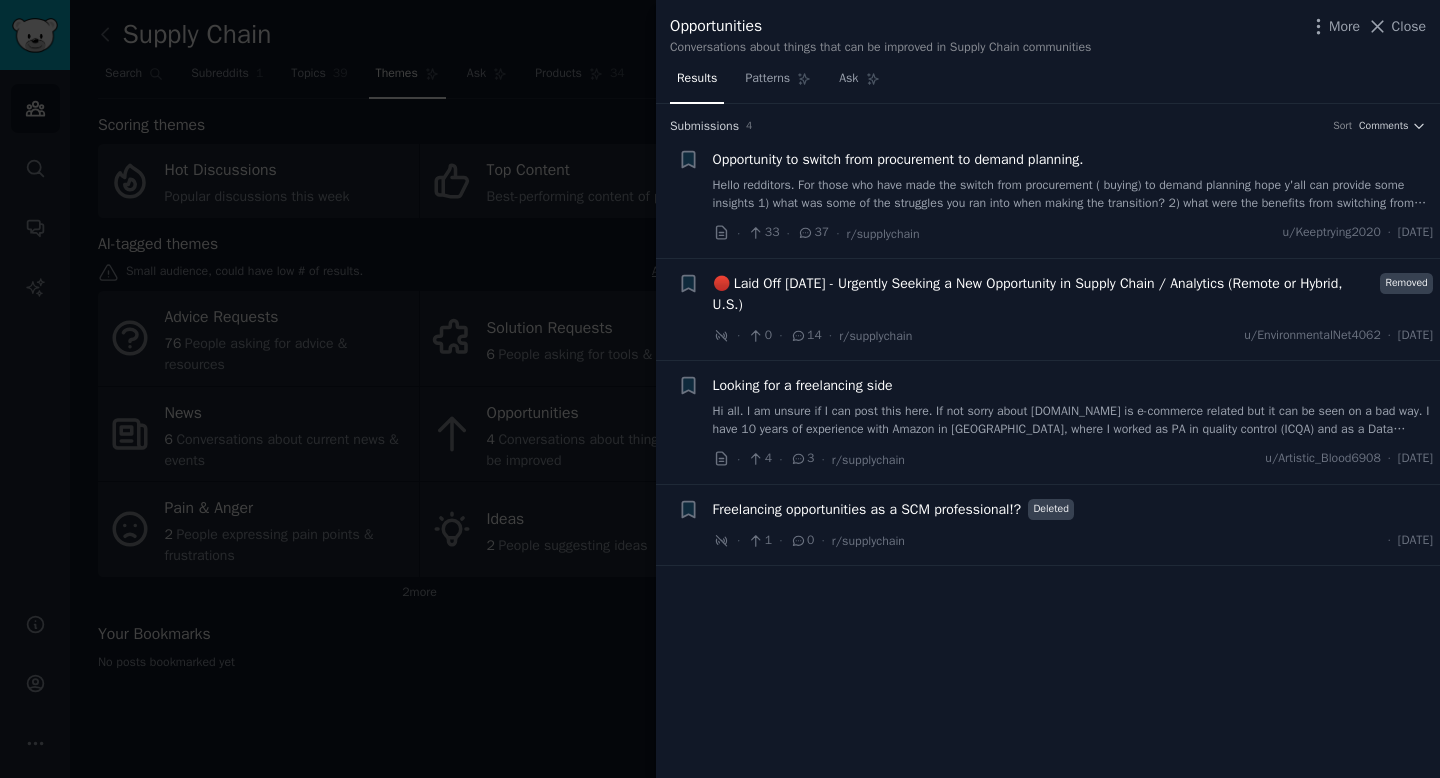 click at bounding box center (720, 389) 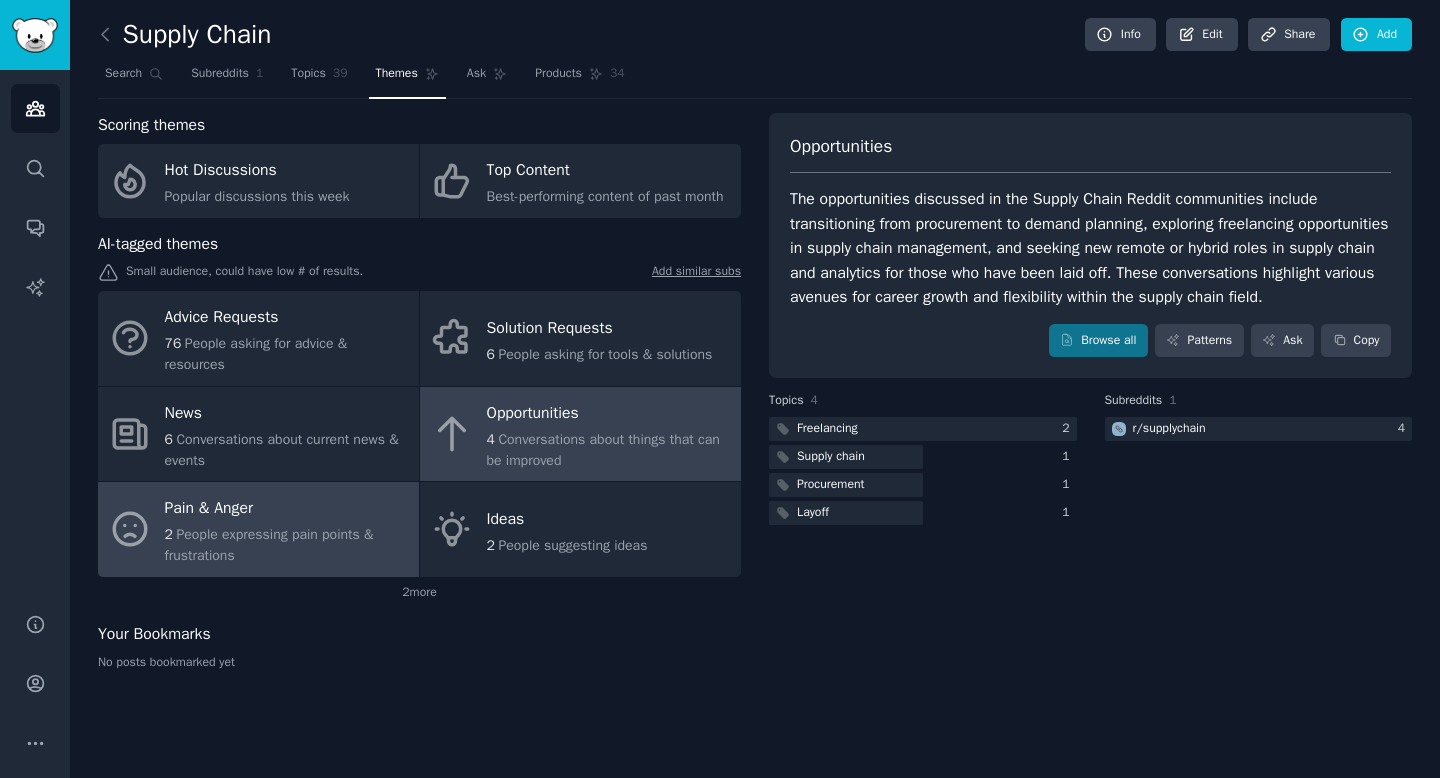 click on "Pain & Anger" at bounding box center [287, 509] 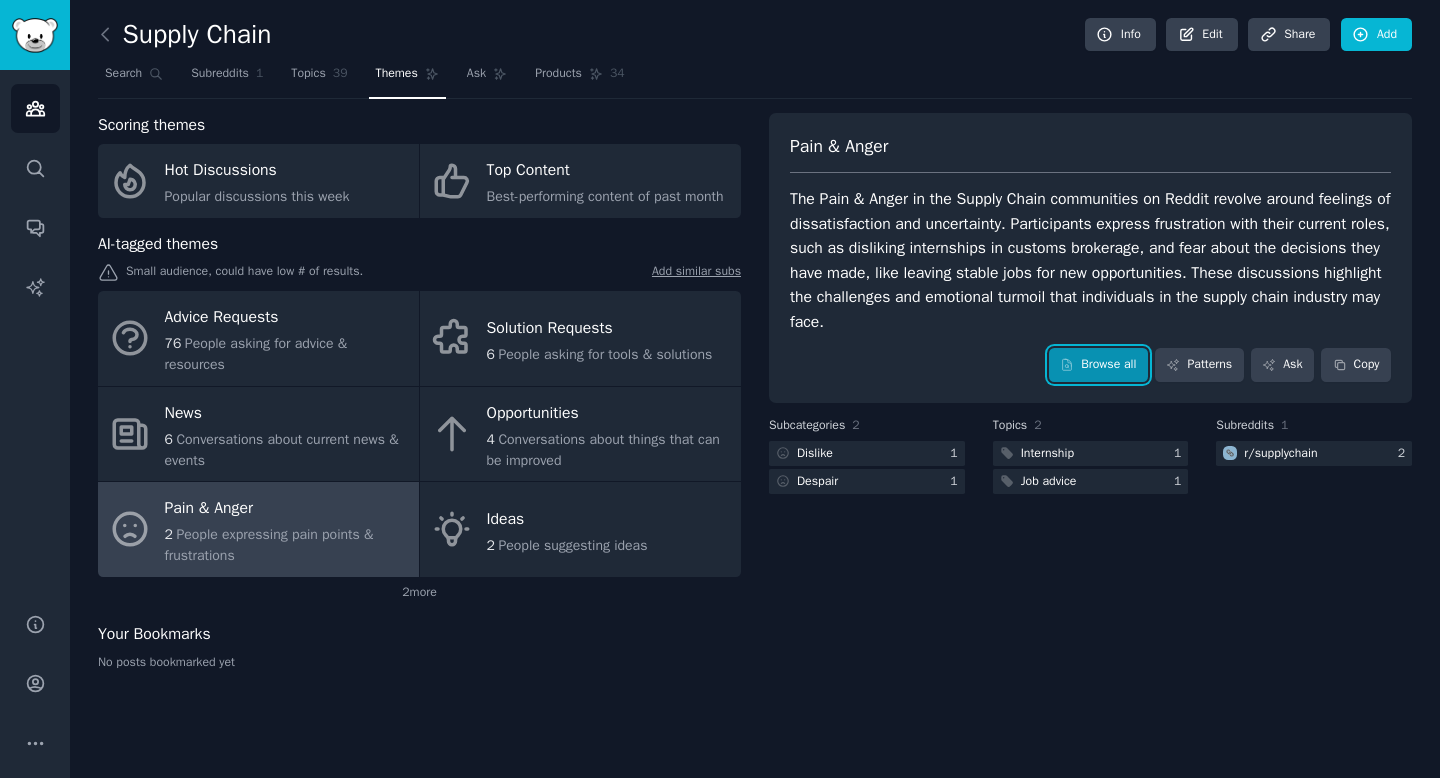 click on "Browse all" at bounding box center (1098, 365) 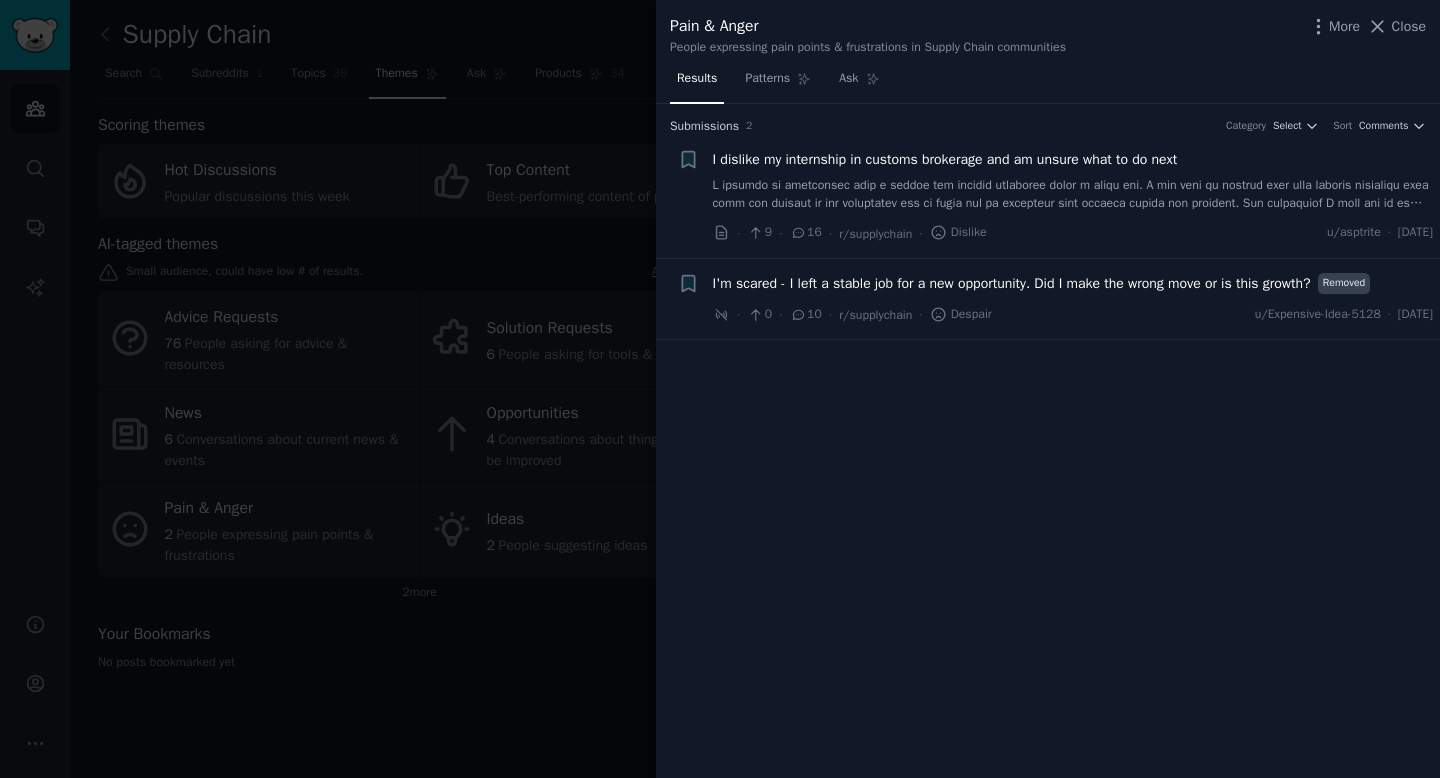click at bounding box center [720, 389] 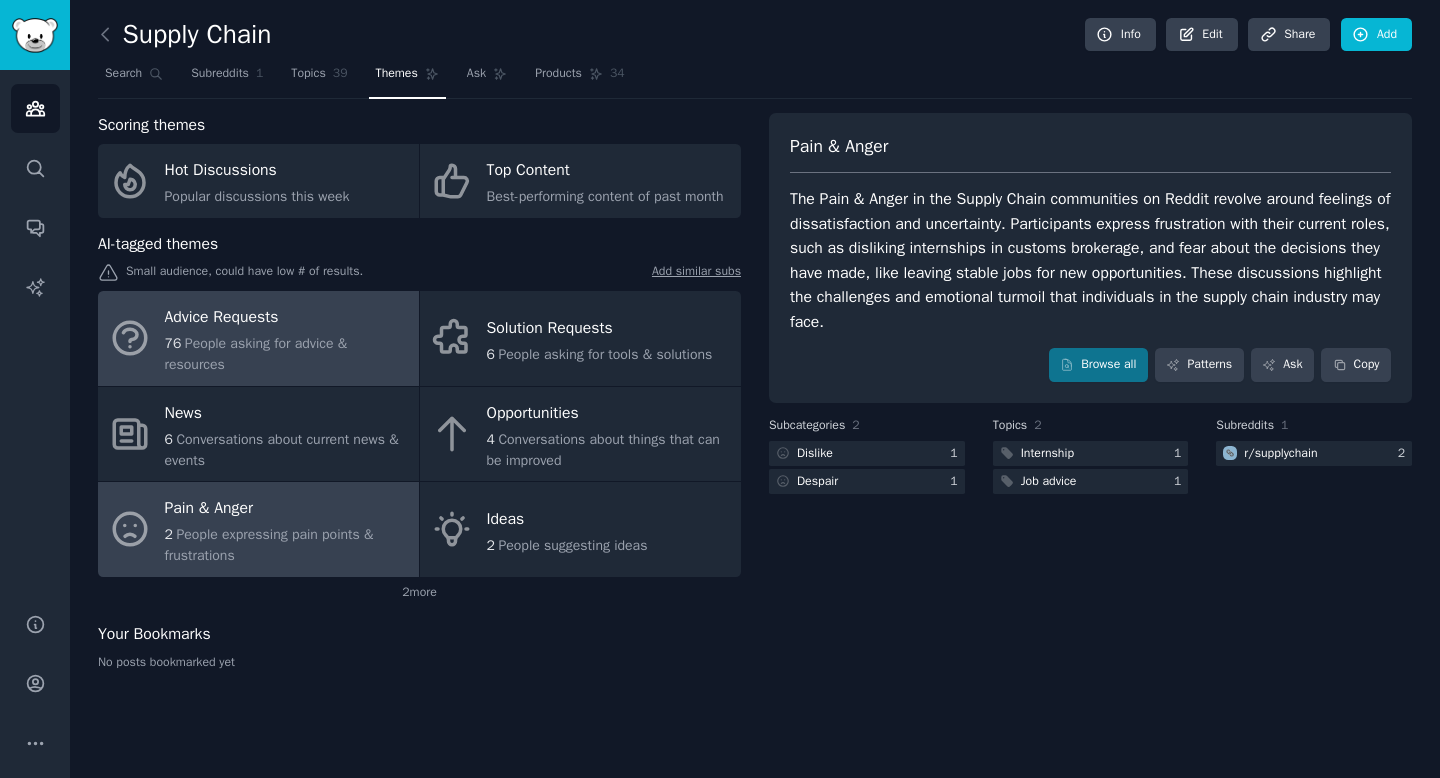 click on "People asking for advice & resources" at bounding box center (256, 354) 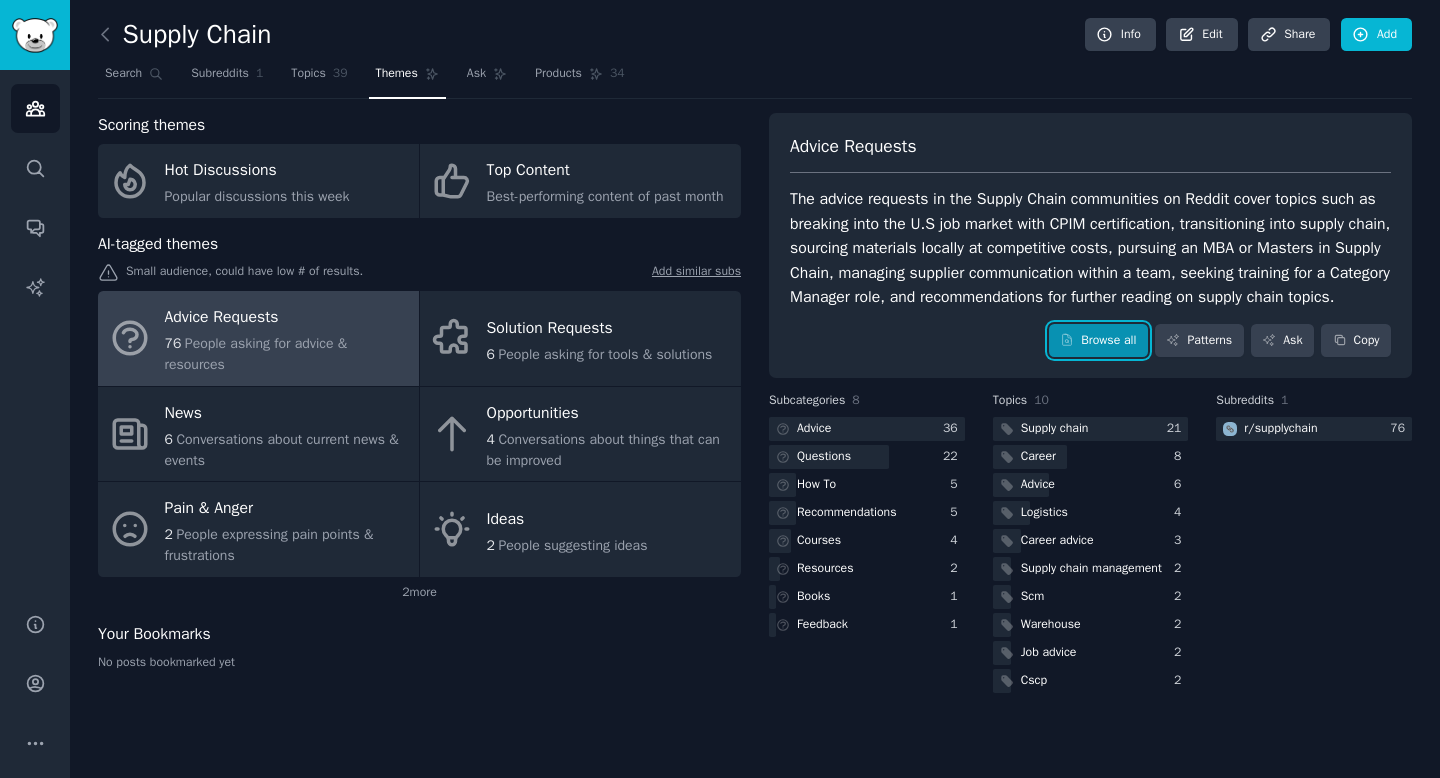 click on "Browse all" at bounding box center [1098, 341] 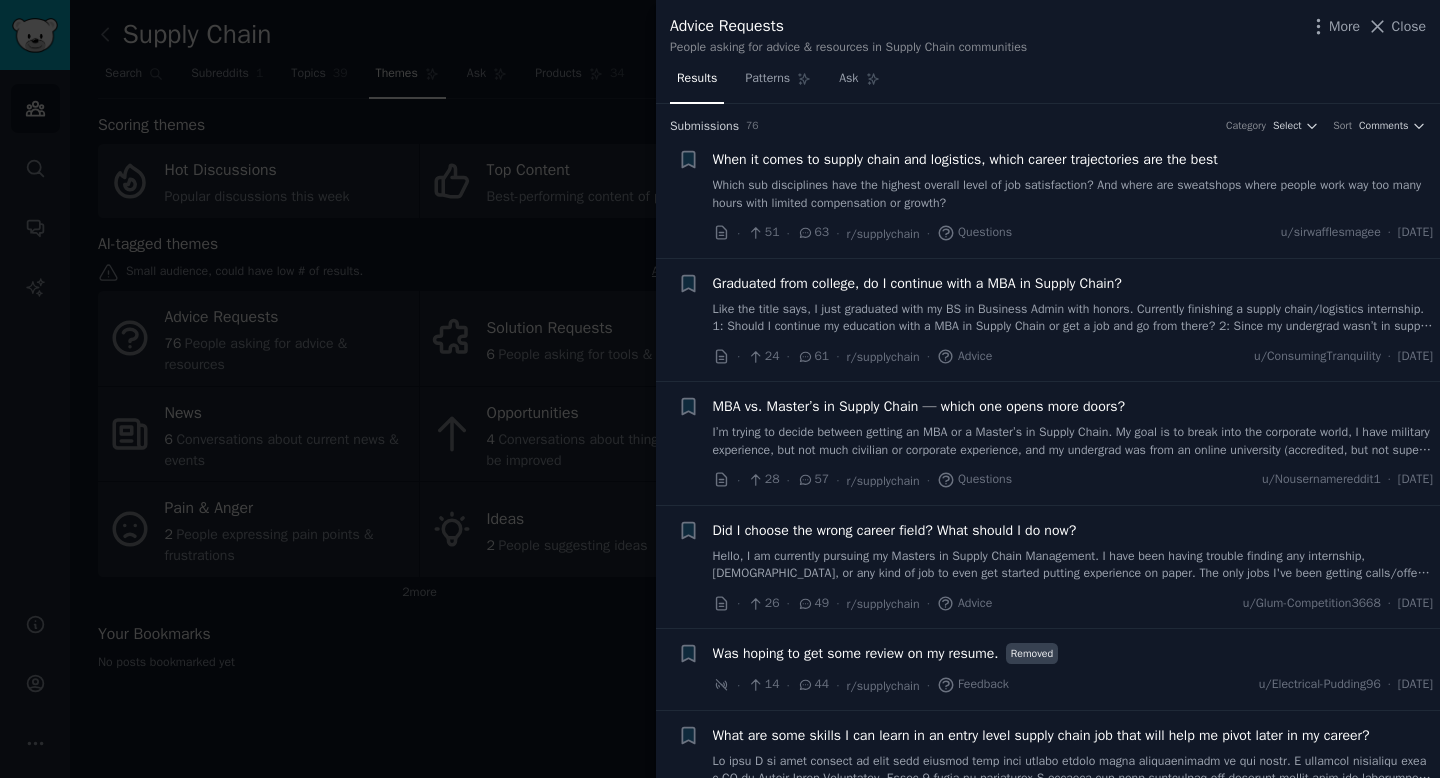 click at bounding box center [720, 389] 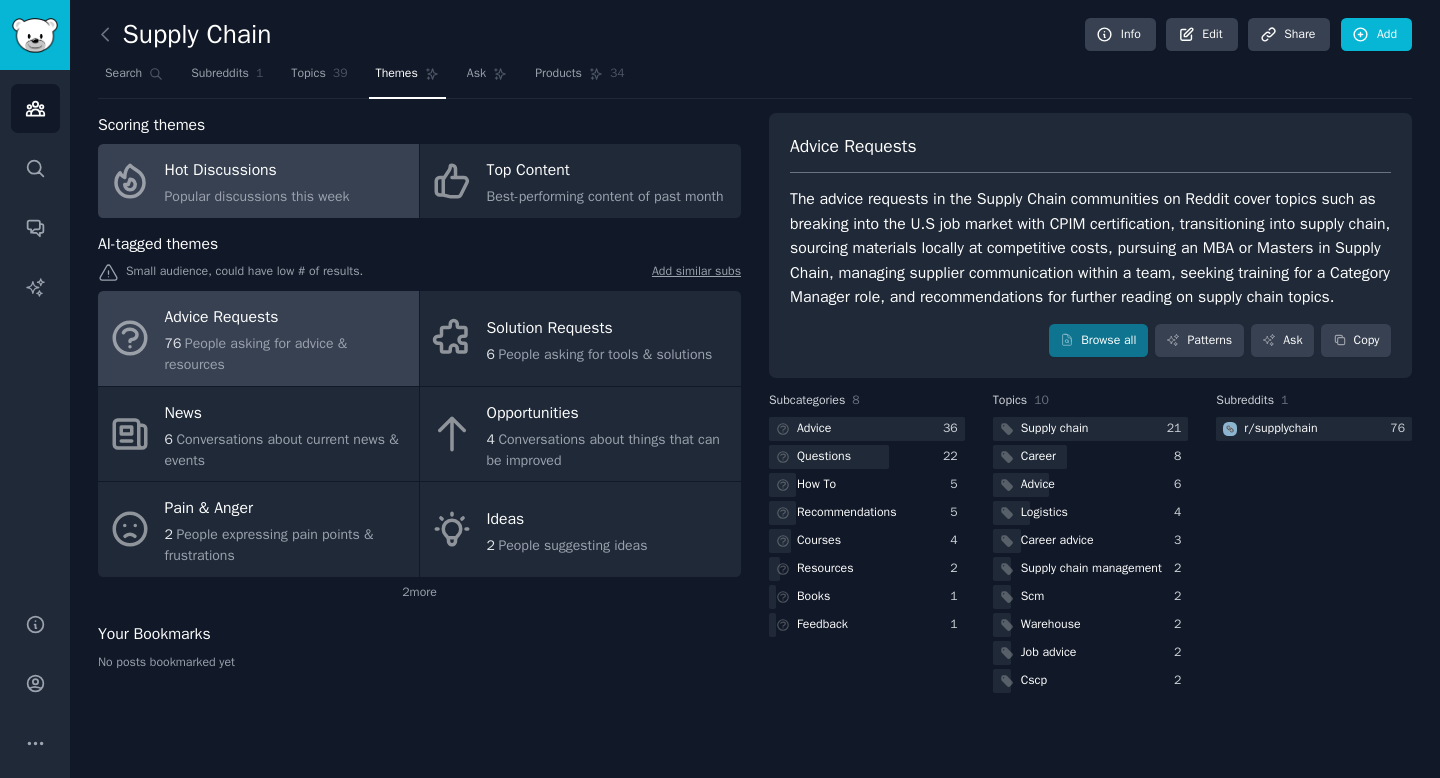 click on "Hot Discussions Popular discussions this week" at bounding box center (258, 181) 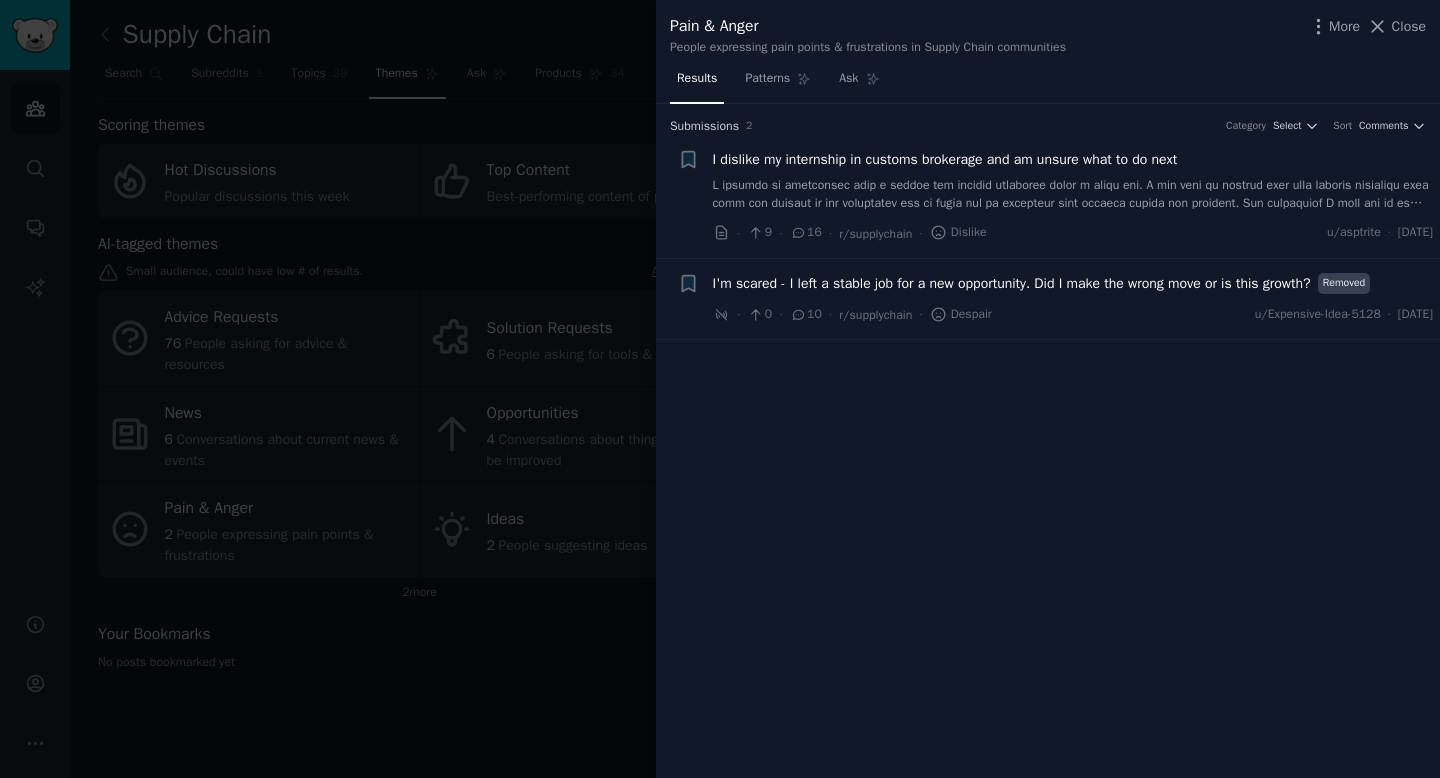 click at bounding box center (720, 389) 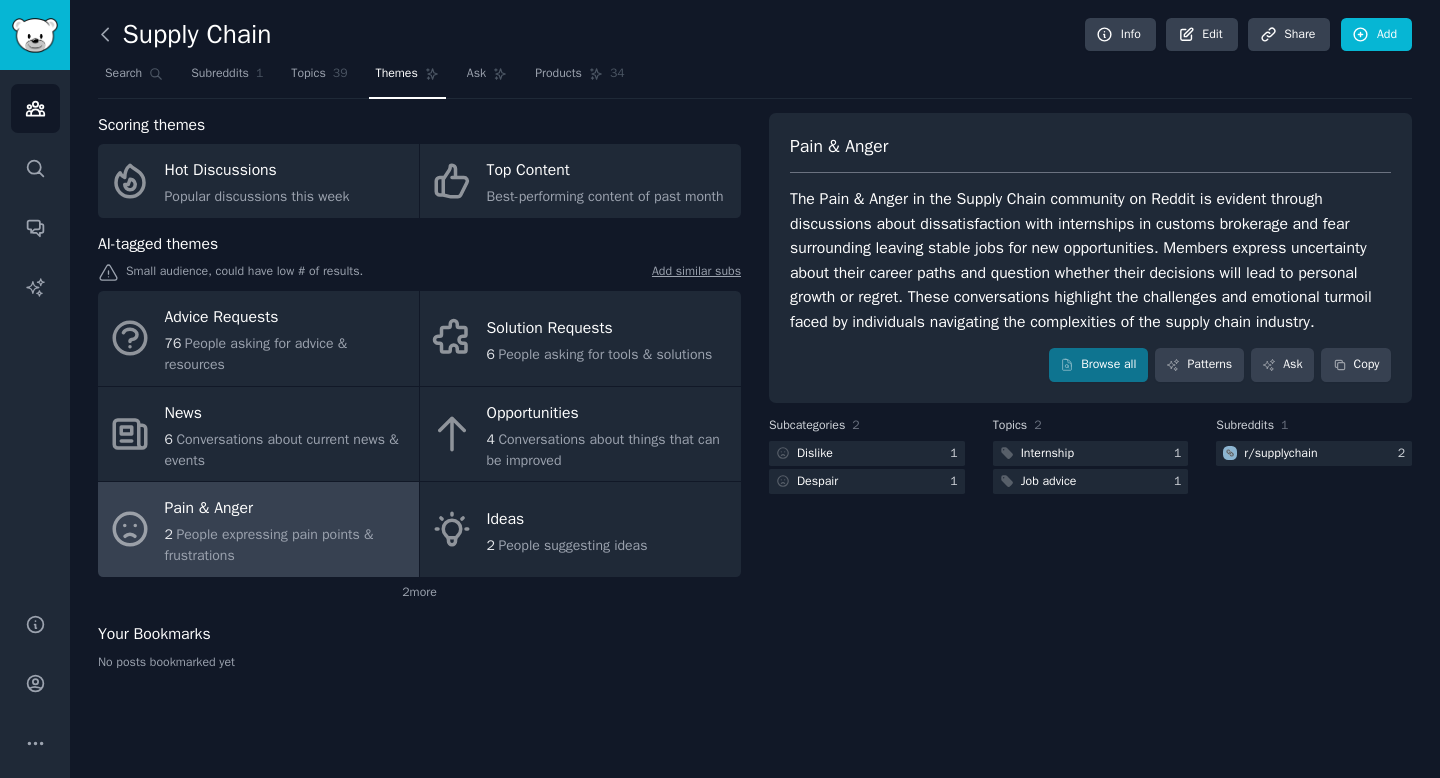 click 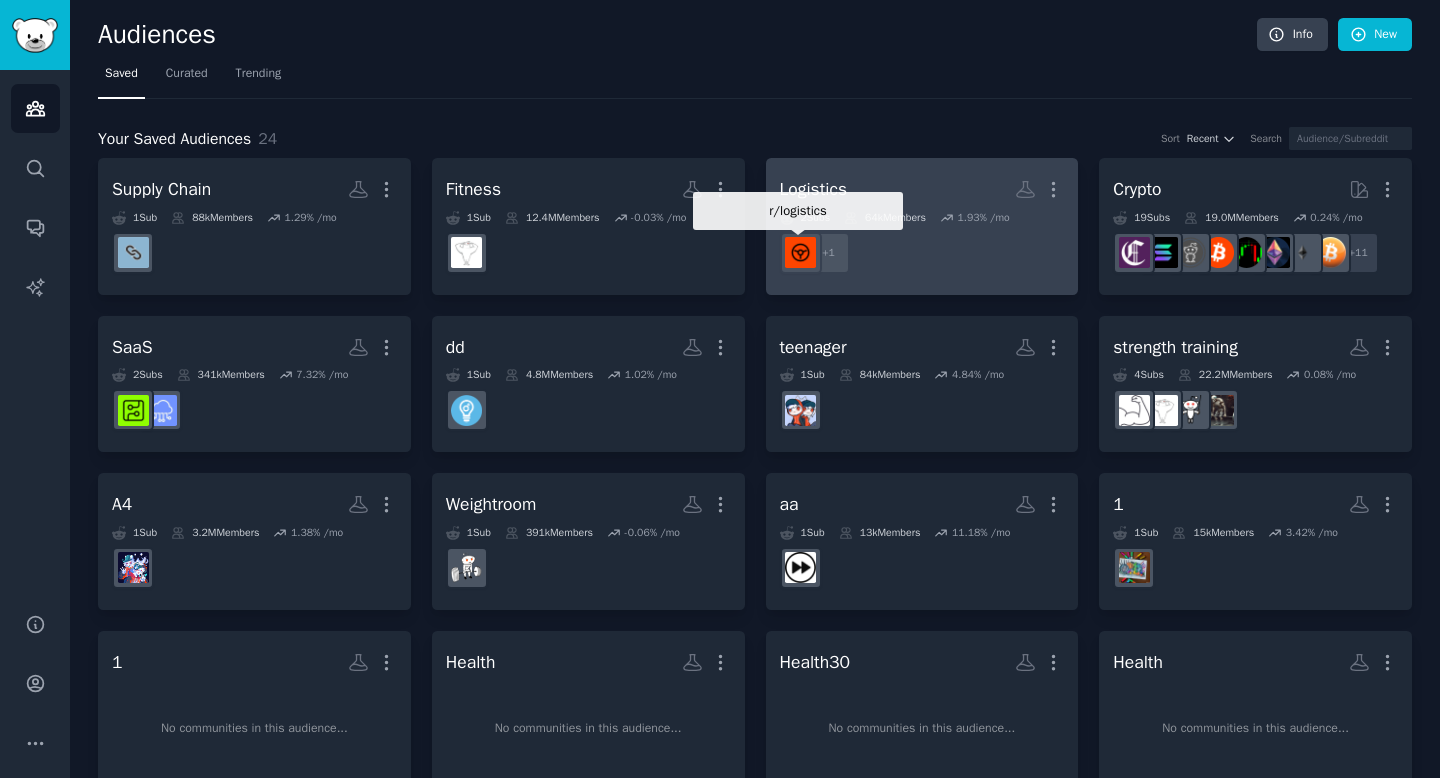 click on "+ 1" at bounding box center [829, 253] 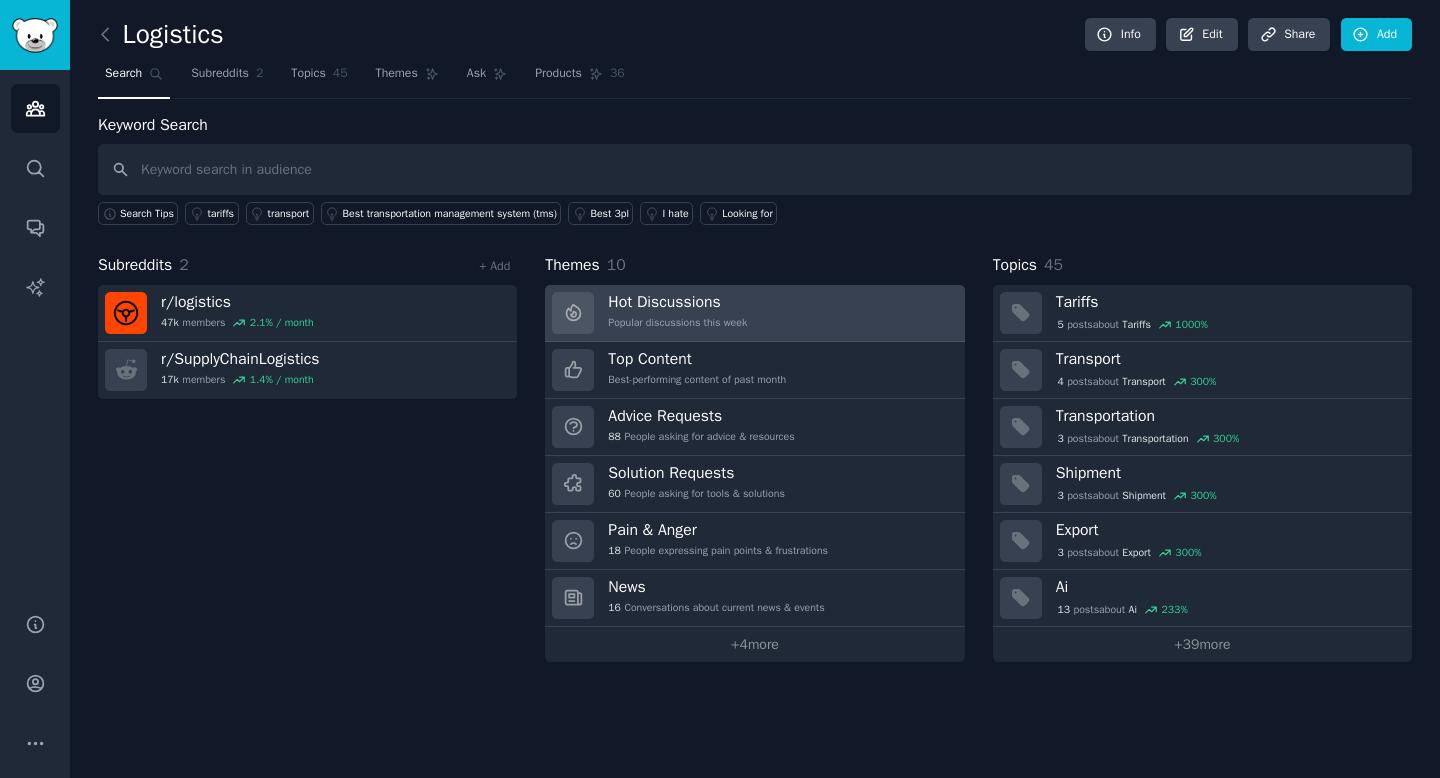 click on "Hot Discussions Popular discussions this week" at bounding box center (677, 313) 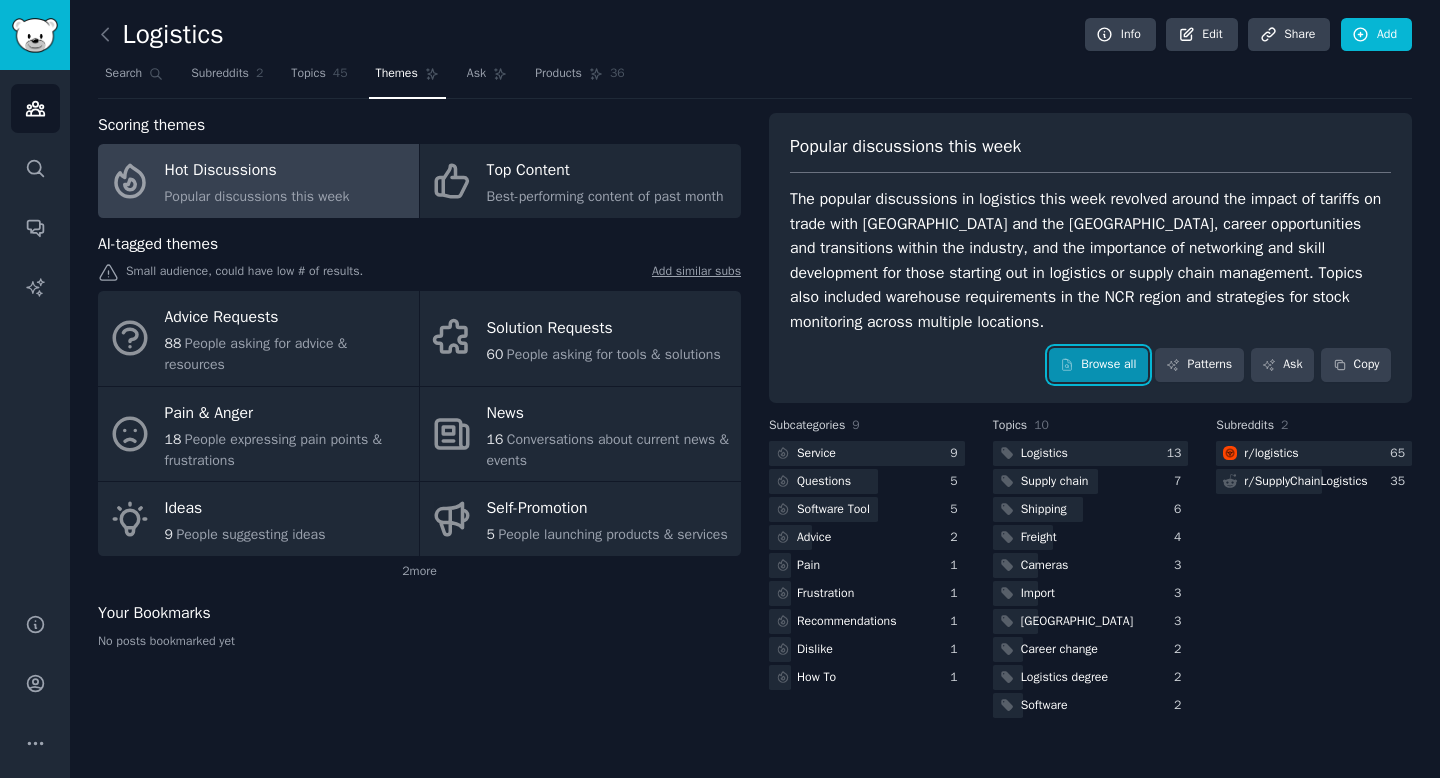 click on "Browse all" at bounding box center [1098, 365] 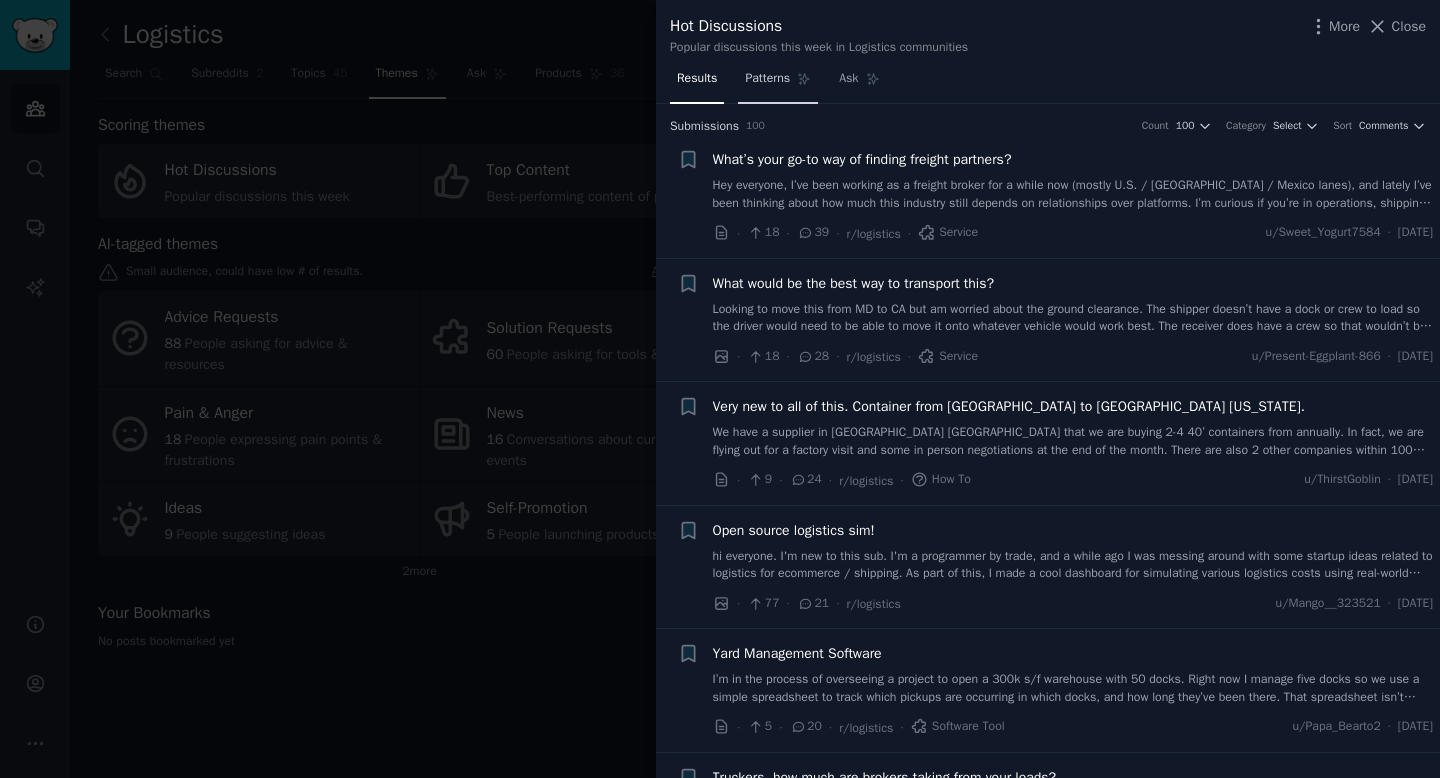 click on "Patterns" at bounding box center (767, 79) 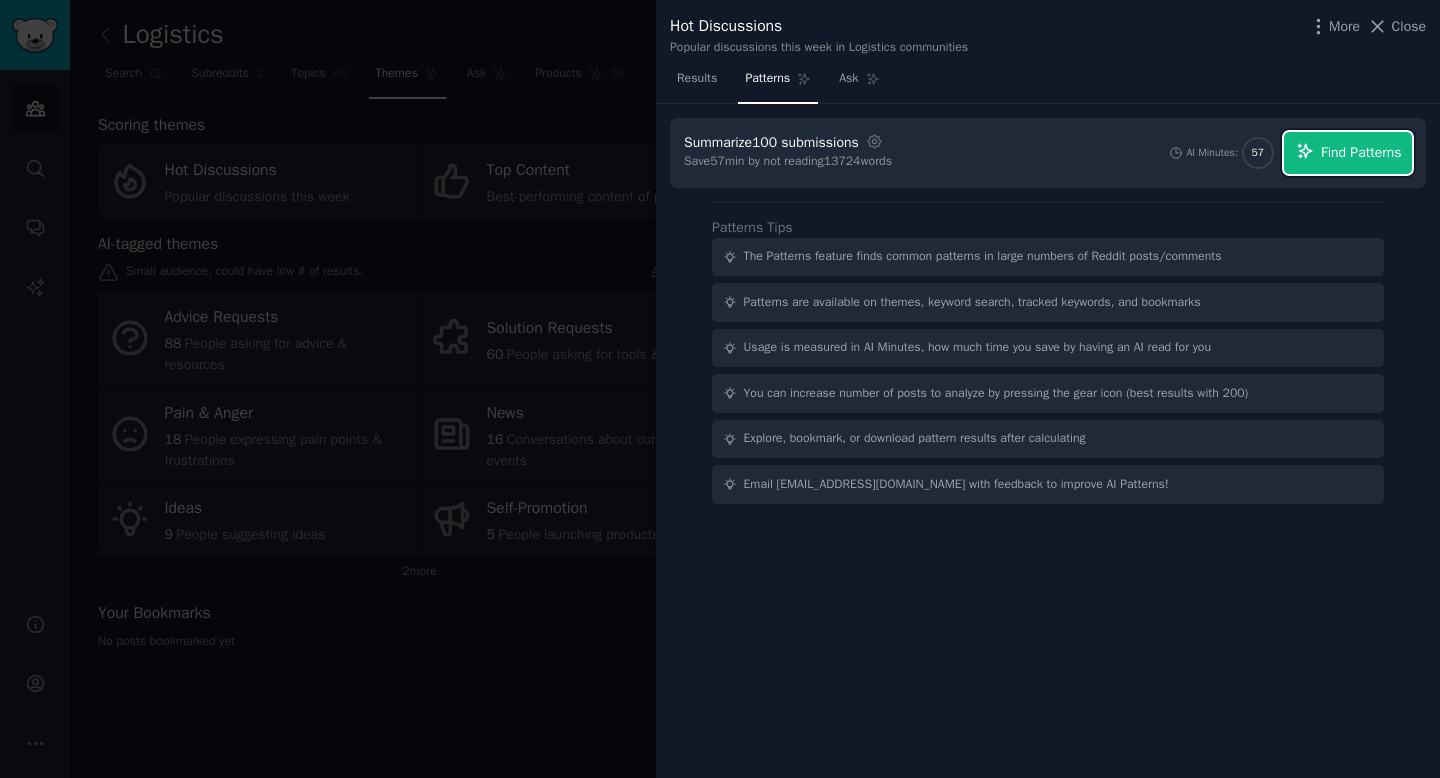 click on "Find Patterns" at bounding box center [1348, 153] 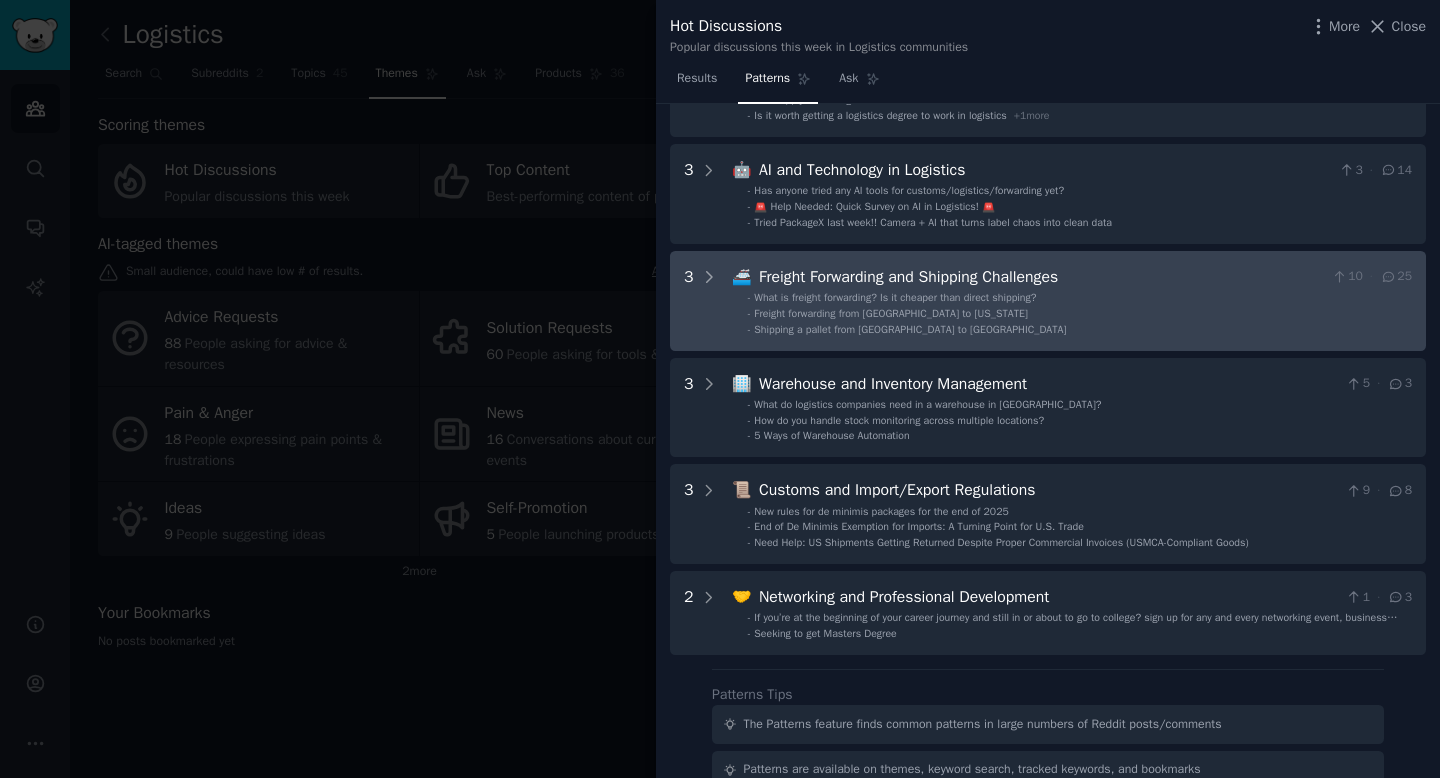 scroll, scrollTop: 270, scrollLeft: 0, axis: vertical 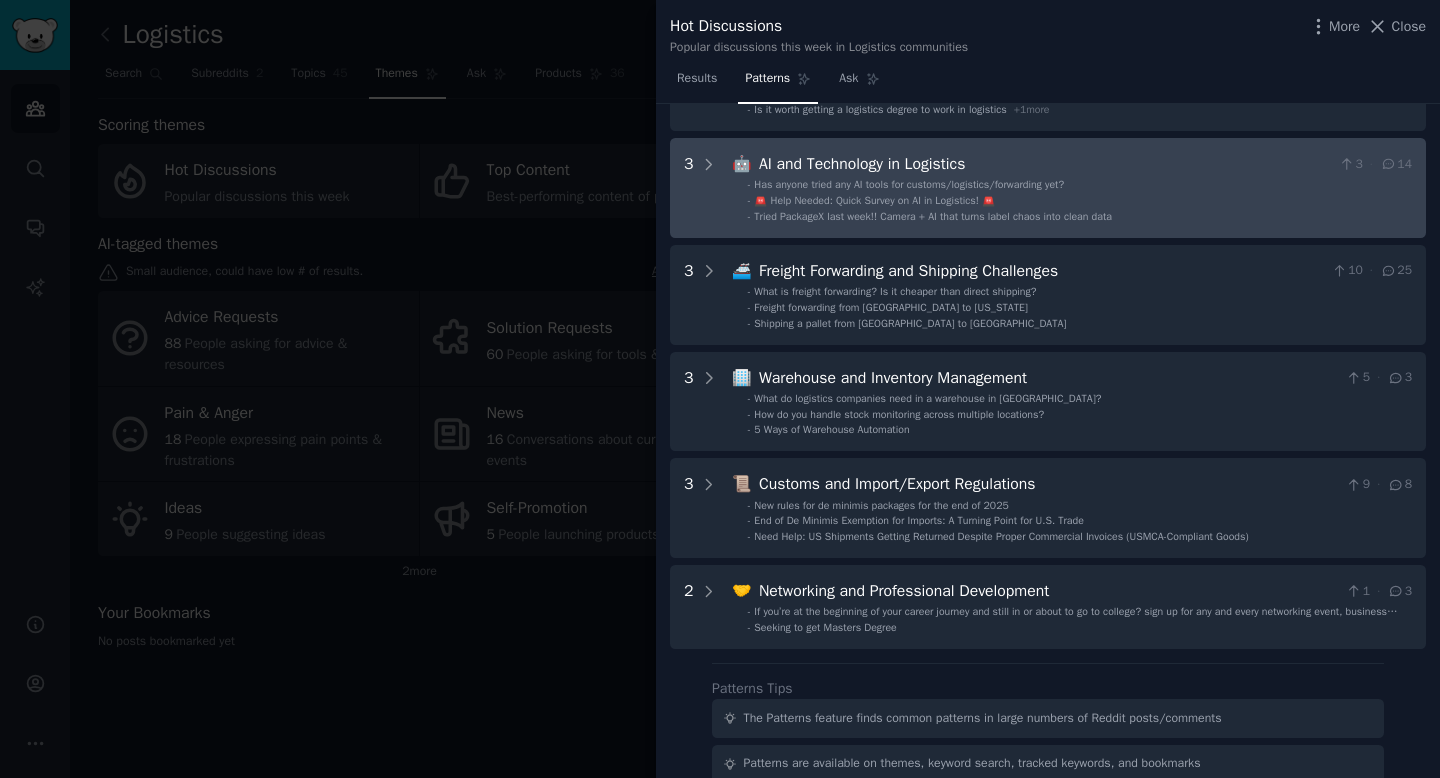 click on "🚨 Help Needed: Quick Survey on AI in Logistics! 🚨" at bounding box center (874, 200) 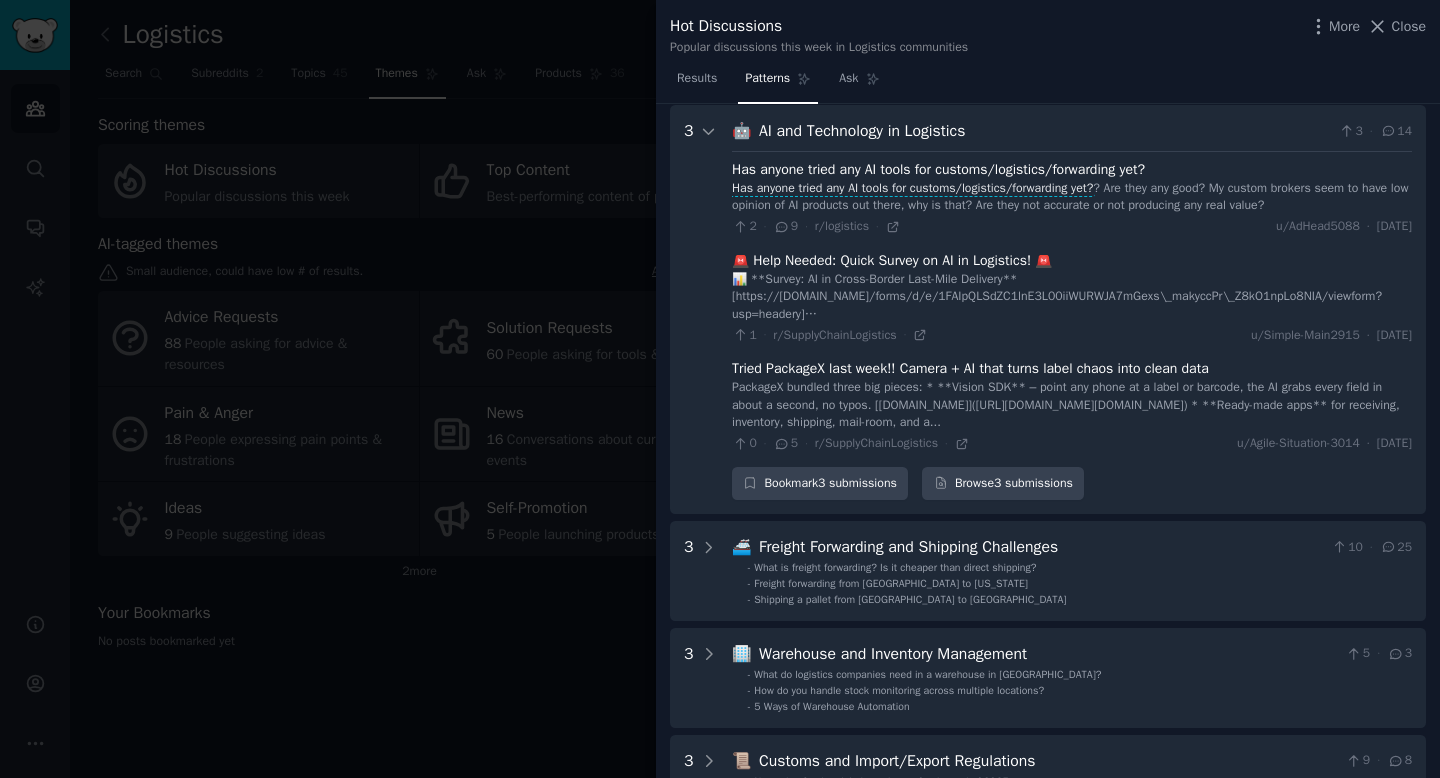 scroll, scrollTop: 304, scrollLeft: 0, axis: vertical 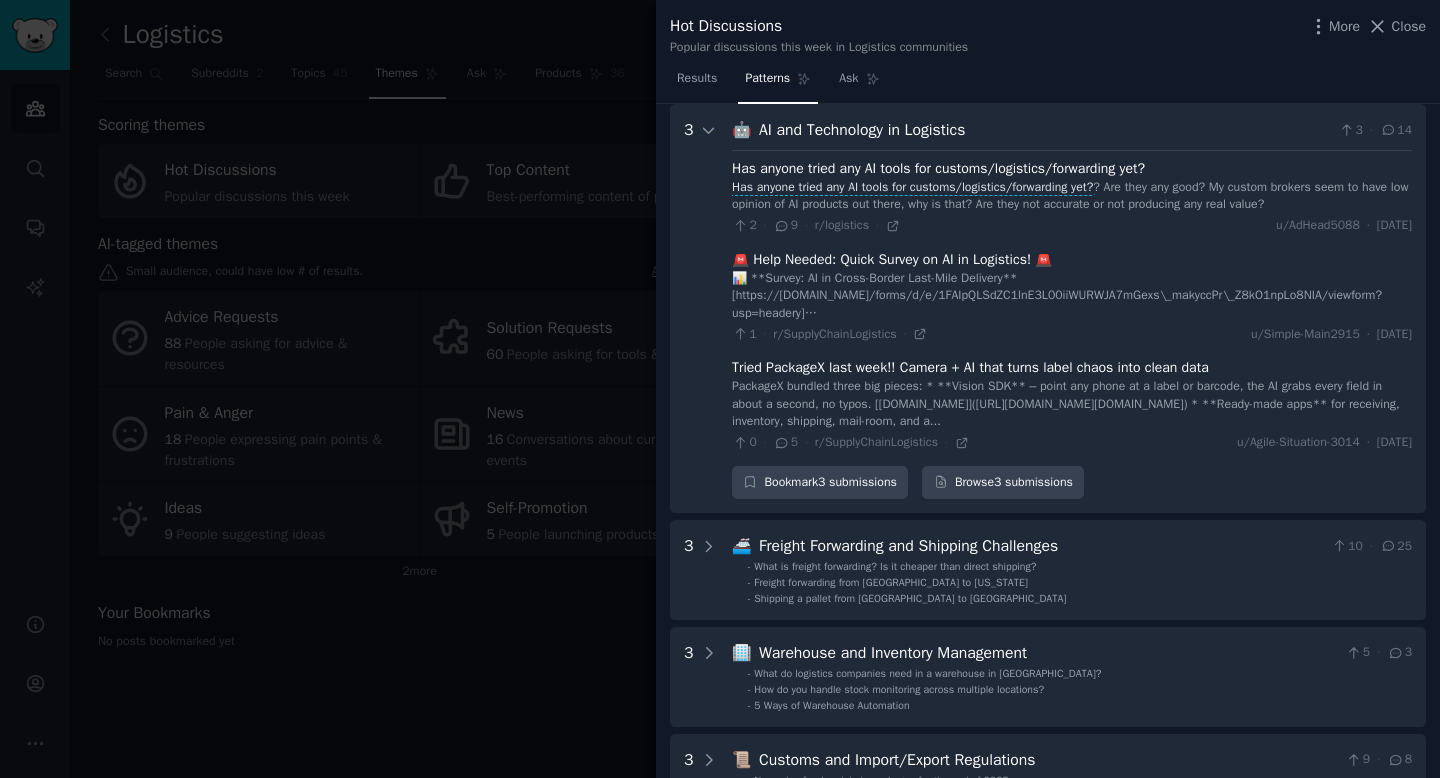 click at bounding box center [720, 389] 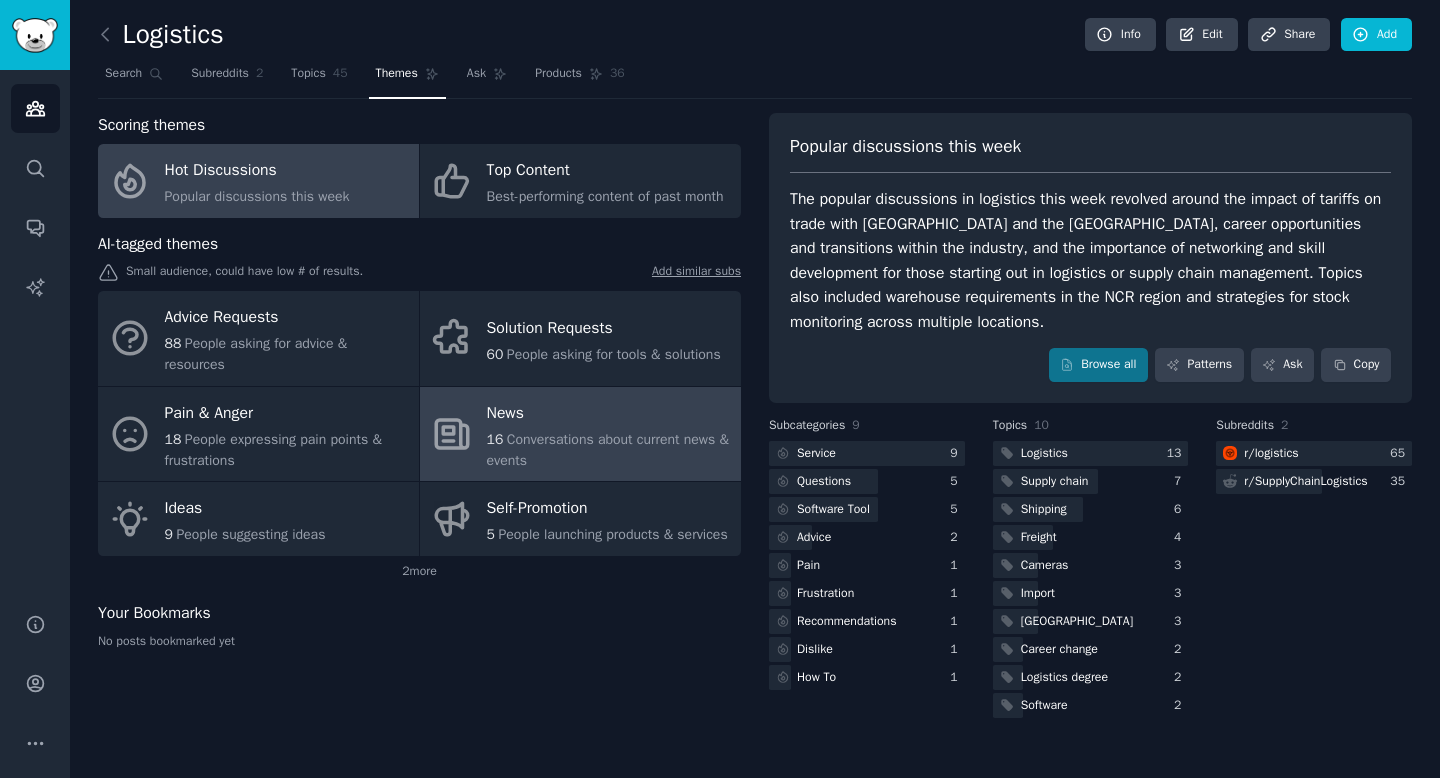 click on "News" at bounding box center [609, 413] 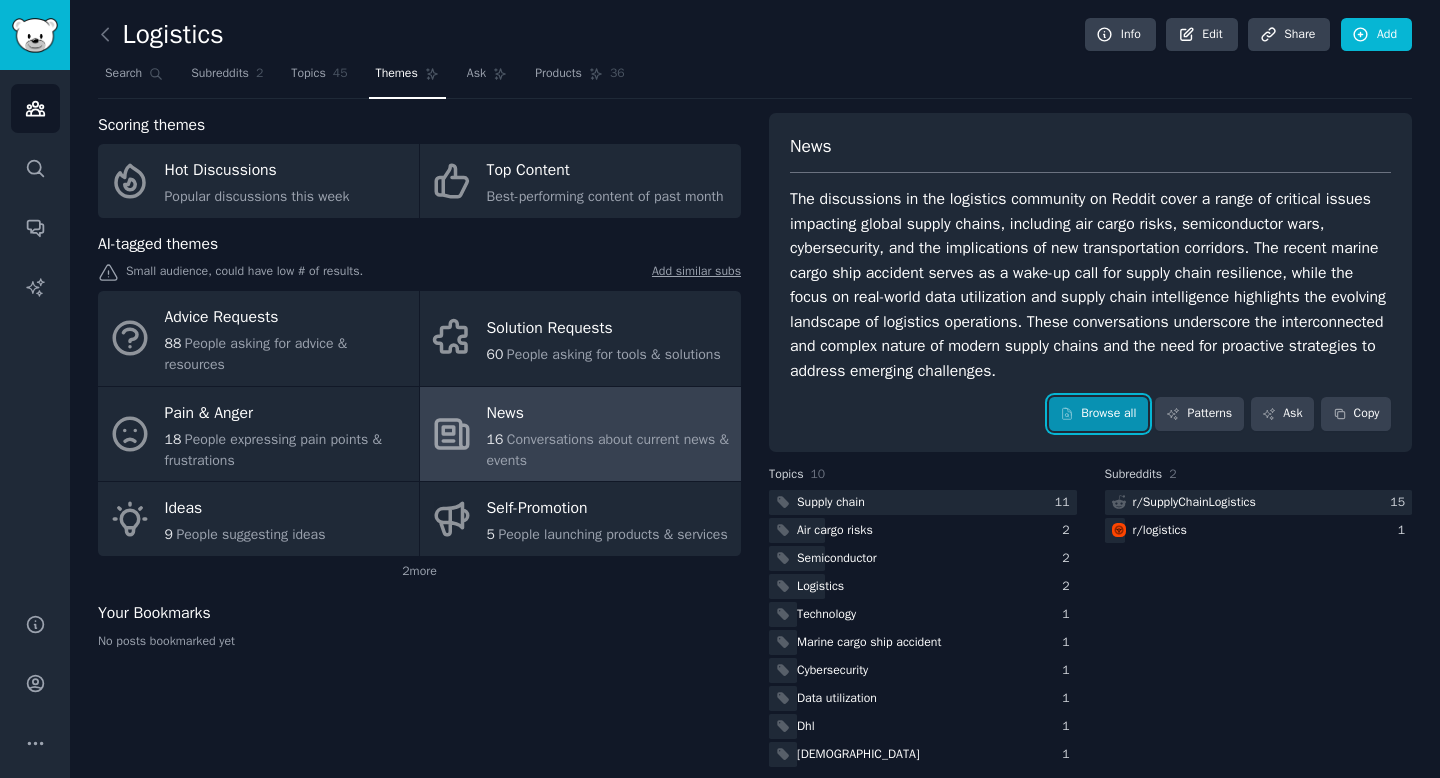 click on "Browse all" at bounding box center [1098, 414] 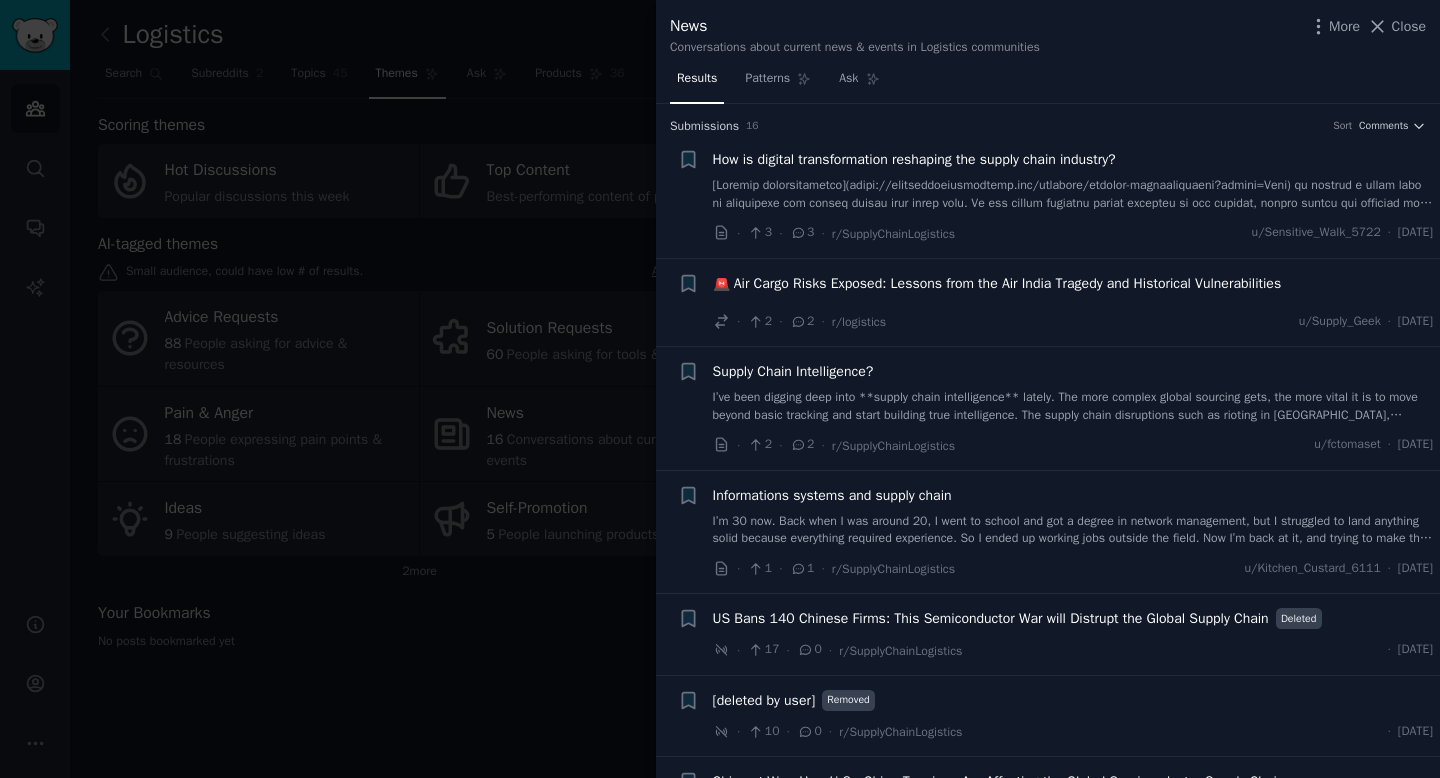 click at bounding box center [720, 389] 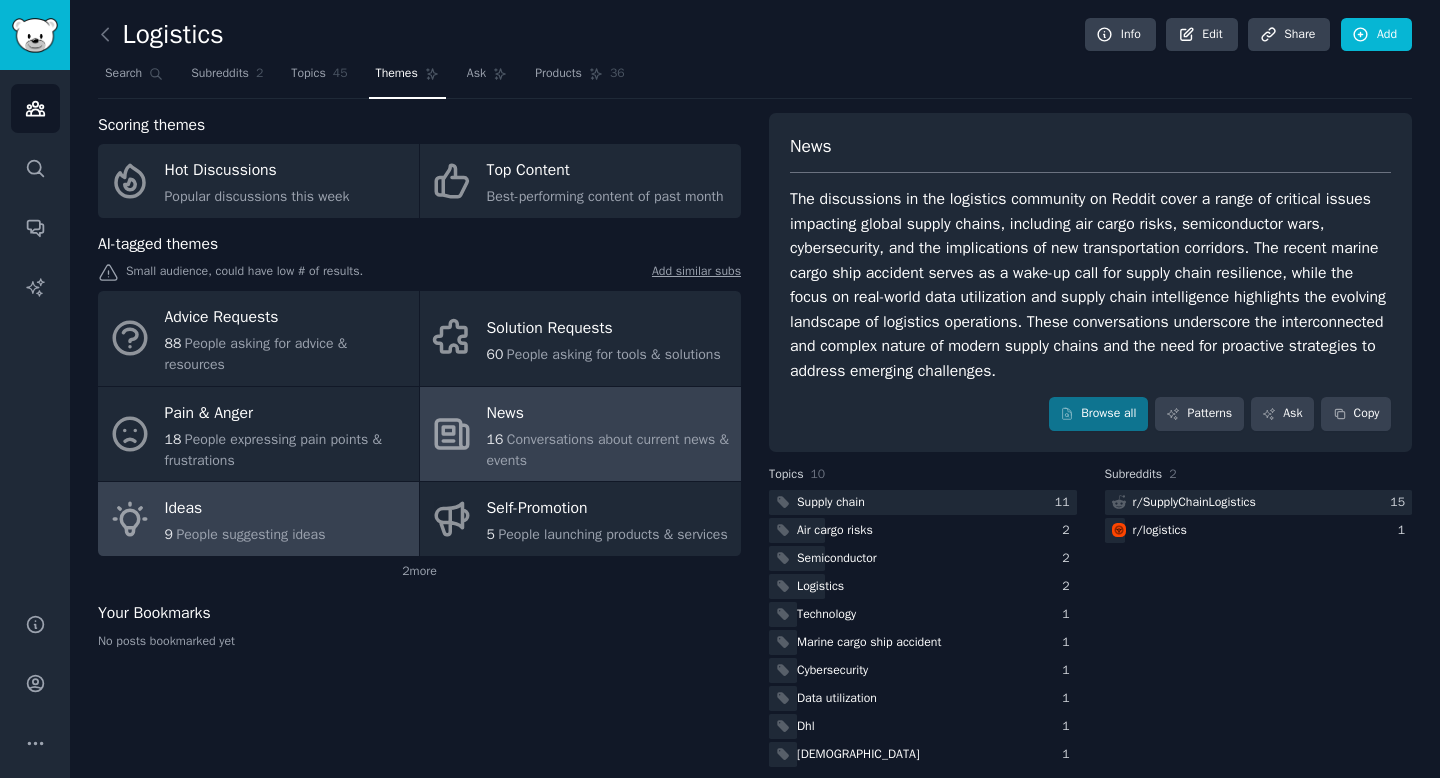click on "People suggesting ideas" at bounding box center [250, 534] 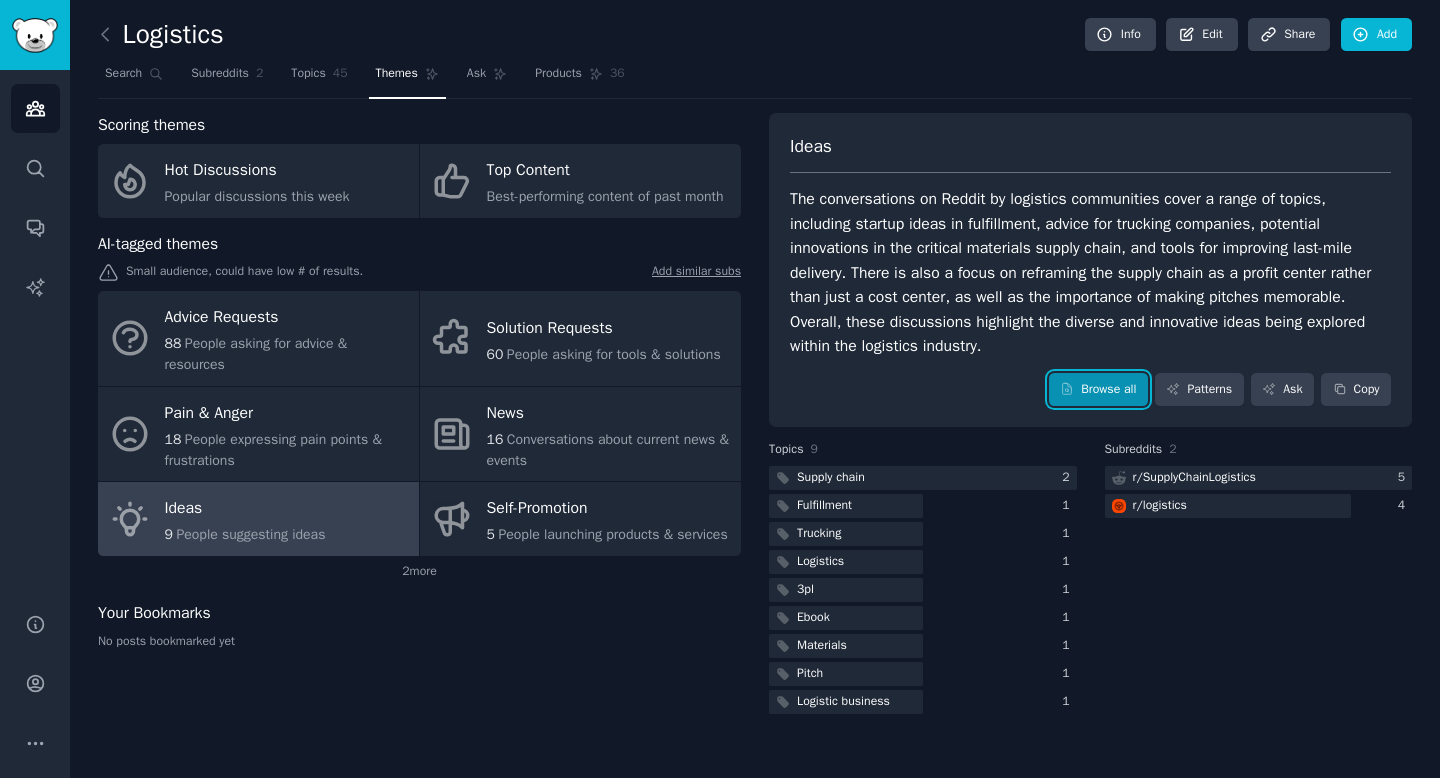 click on "Browse all" at bounding box center (1098, 390) 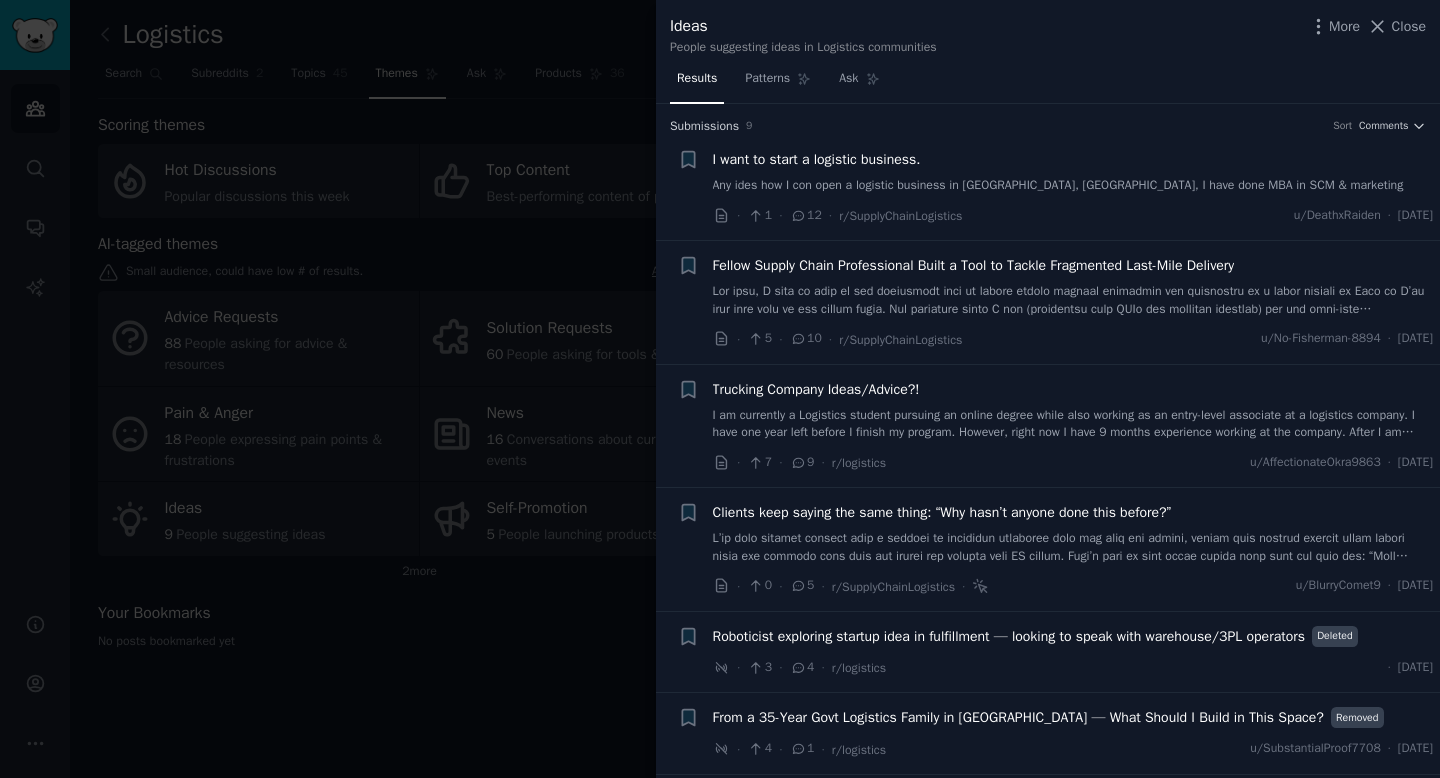 click at bounding box center (720, 389) 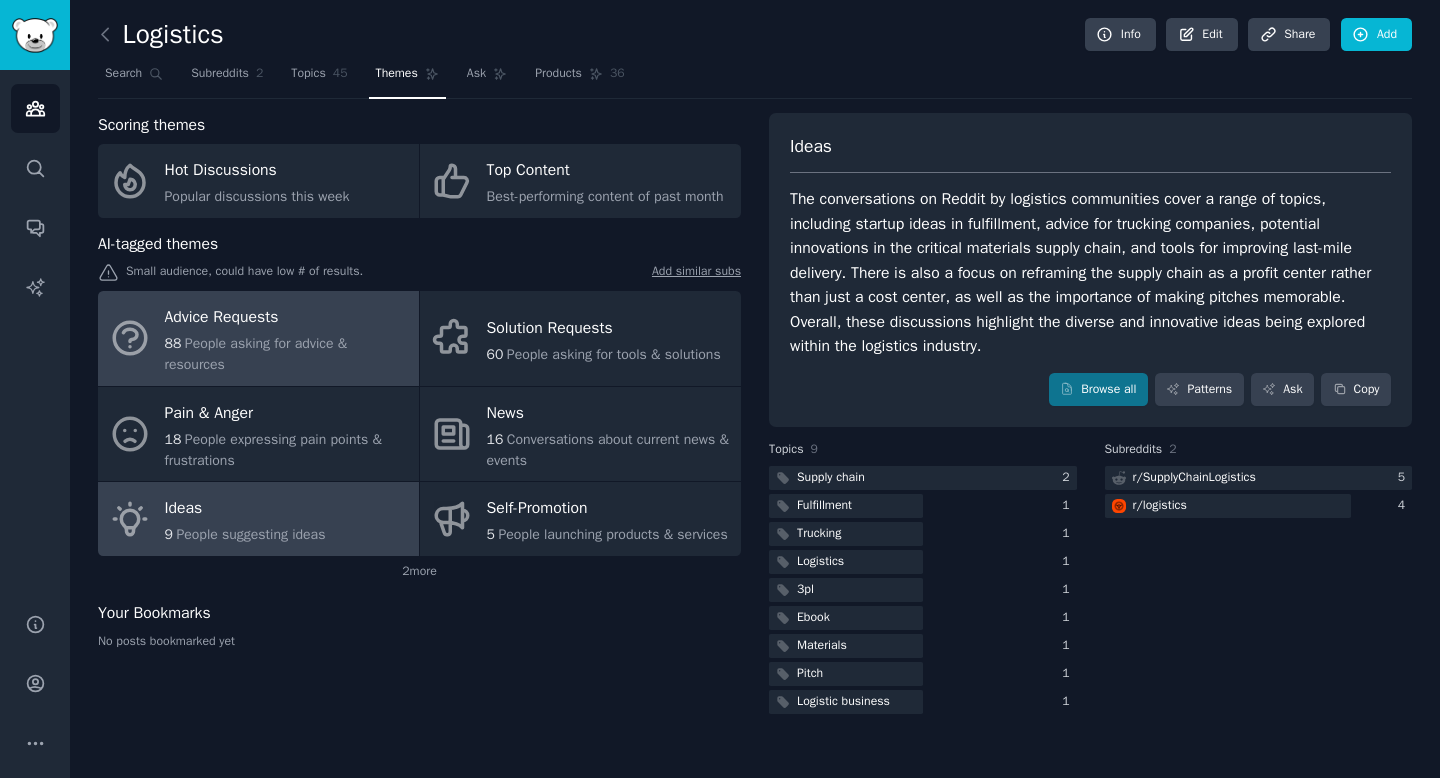 click on "88 People asking for advice & resources" at bounding box center (287, 354) 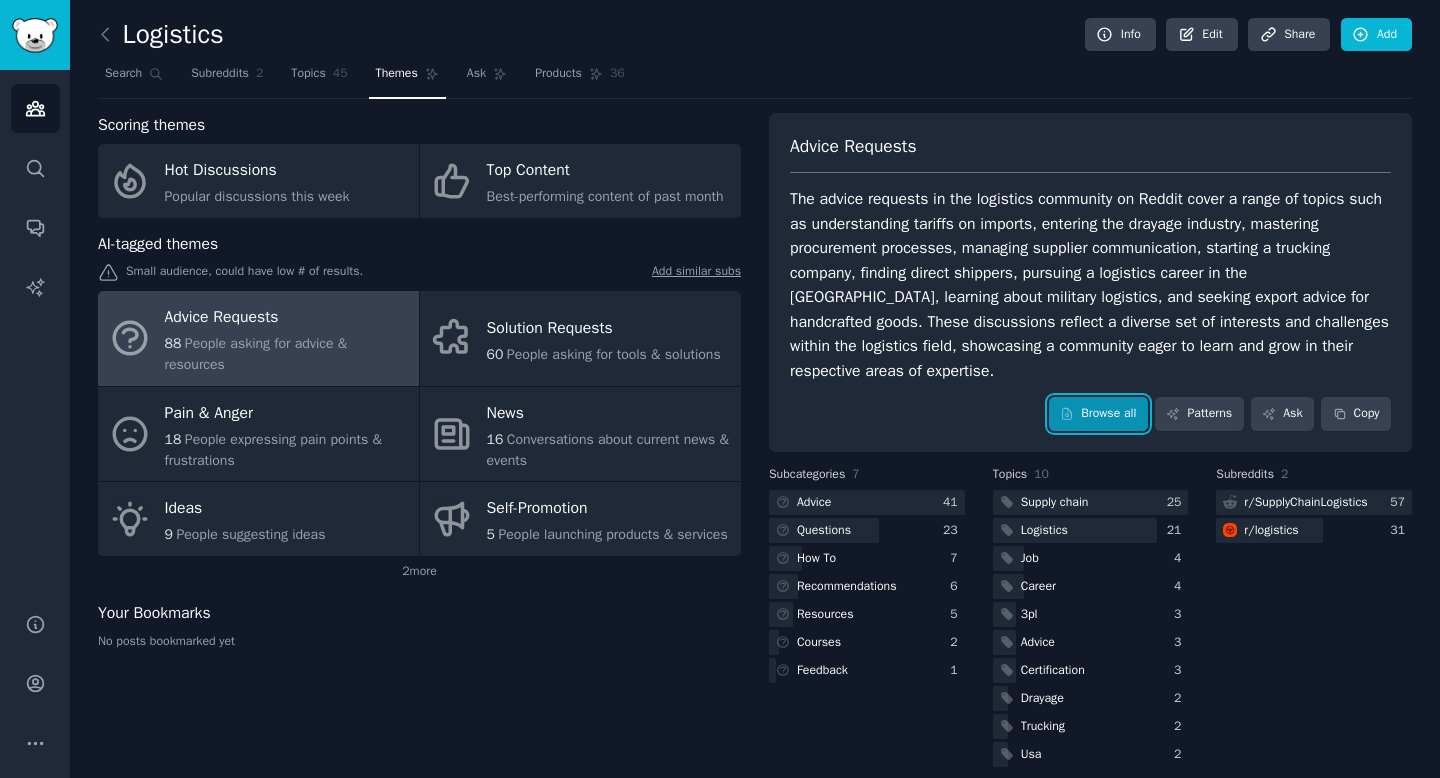 click on "Browse all" at bounding box center (1098, 414) 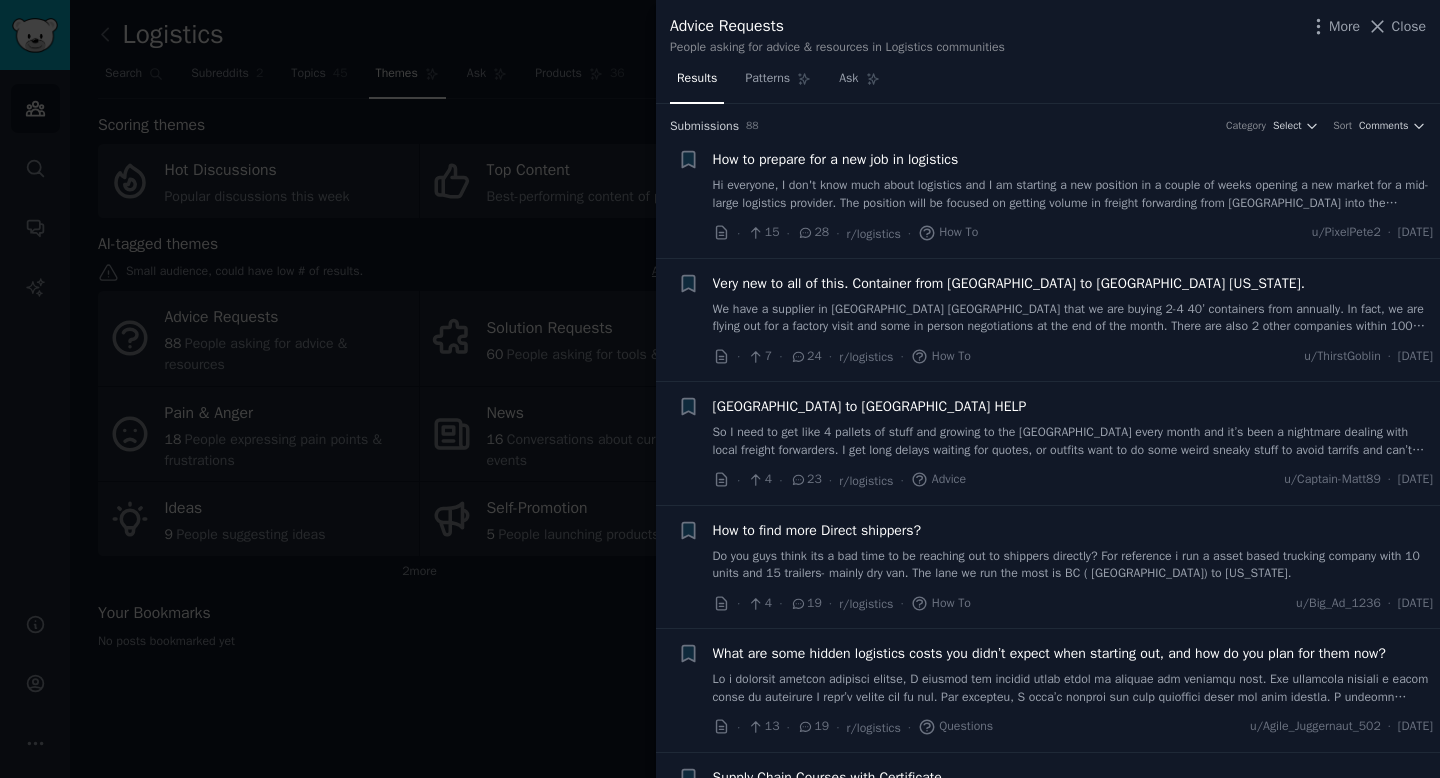 click at bounding box center [720, 389] 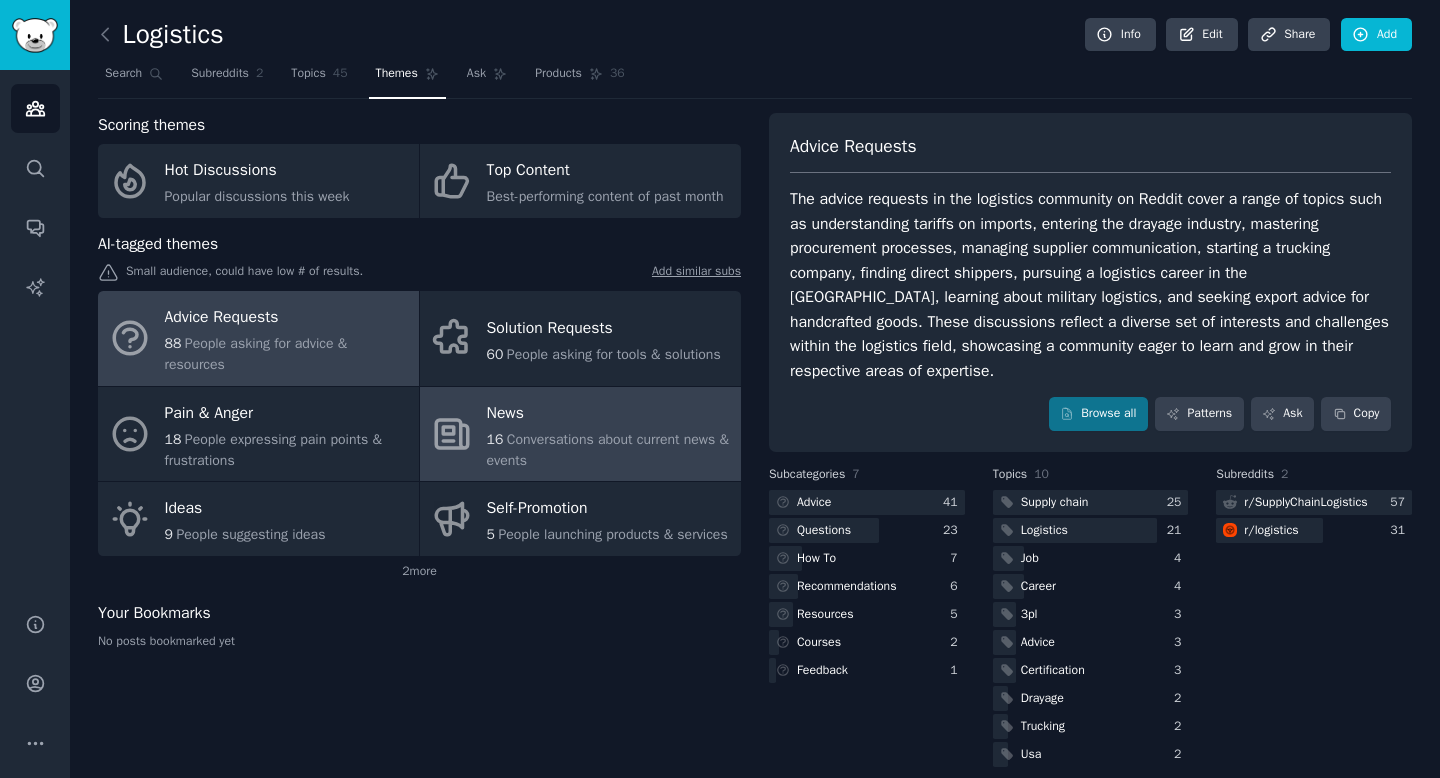 click on "16 Conversations about current news & events" at bounding box center [609, 450] 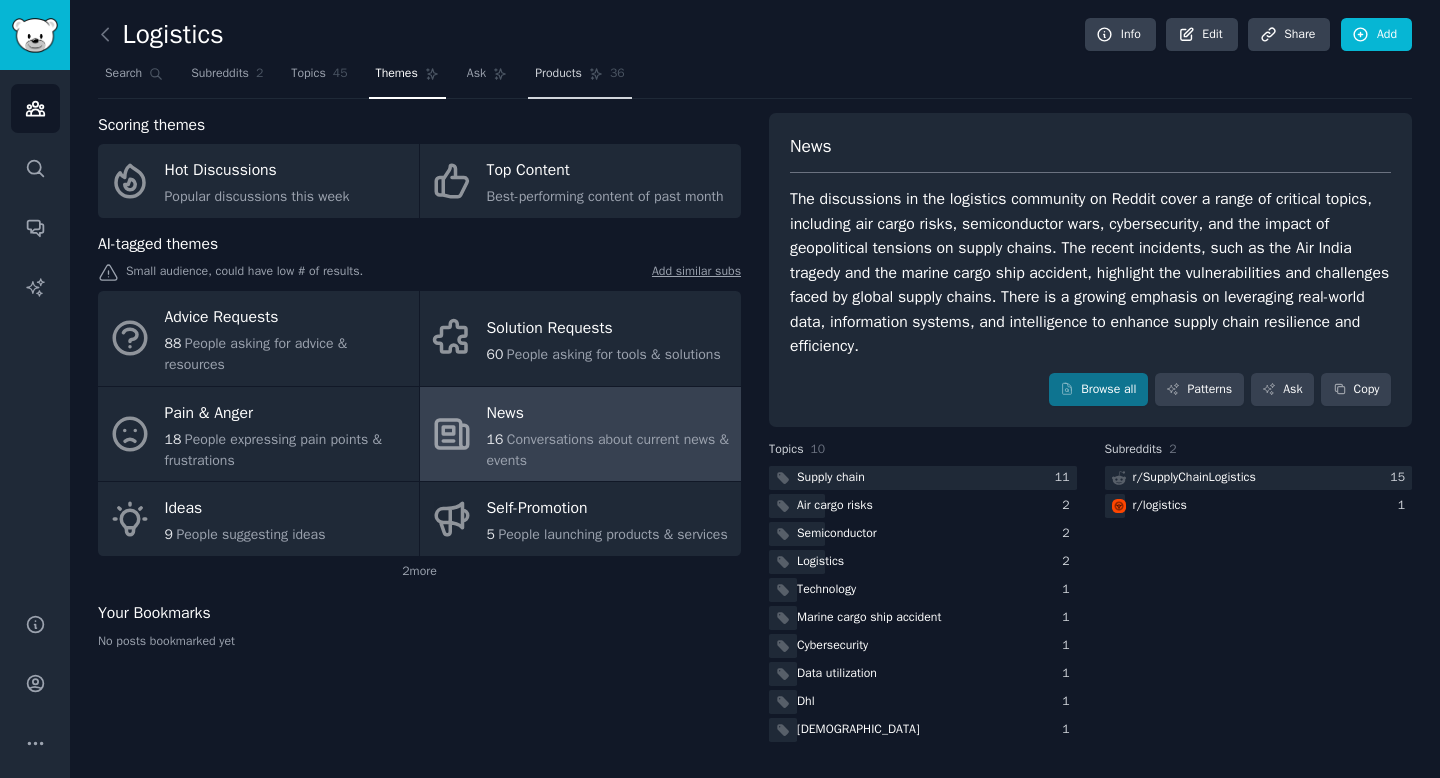 click on "Products 36" at bounding box center (579, 78) 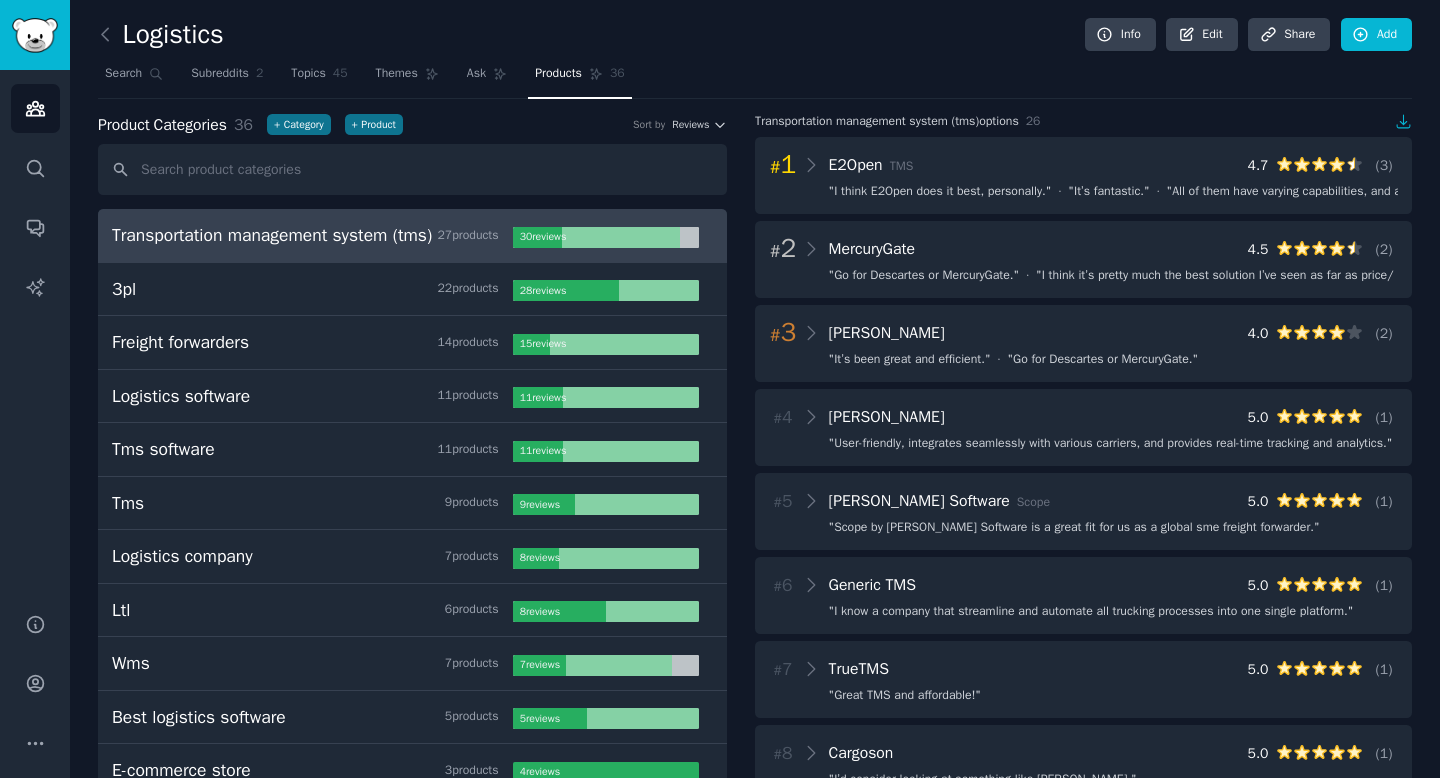 click on "Logistics Info Edit Share Add Search Subreddits 2 Topics 45 Themes Ask Products 36 Product Categories 36 +  Category +  Product Sort by Reviews Transportation management system (tms) 27  product s 30  review s 3pl 22  product s 28  review s Freight forwarders 14  product s 15  review s Logistics software 11  product s 11  review s Tms software 11  product s 11  review s Tms 9  product s 9  review s Logistics company 7  product s 8  review s Ltl 6  product s 8  review s Wms 7  product s 7  review s Best logistics software 5  product s 5  review s E-commerce store 3  product s 4  review s Shipping options 2  product s 3  review s Inventory management software 3  product s 3  review s Freight forwarder 3  product s 3  review s Container shipping 3  product s 3  review s Supply chain courses 3  product s 3  review s Drayage 2  product s 3  review s Tms system 2  product s 2  review s Planning software 2  product s 2  review s Brokers 2  product s 2  review s Freight agent programs 2  product s 2  review s 2 s 2 s" at bounding box center (755, 1081) 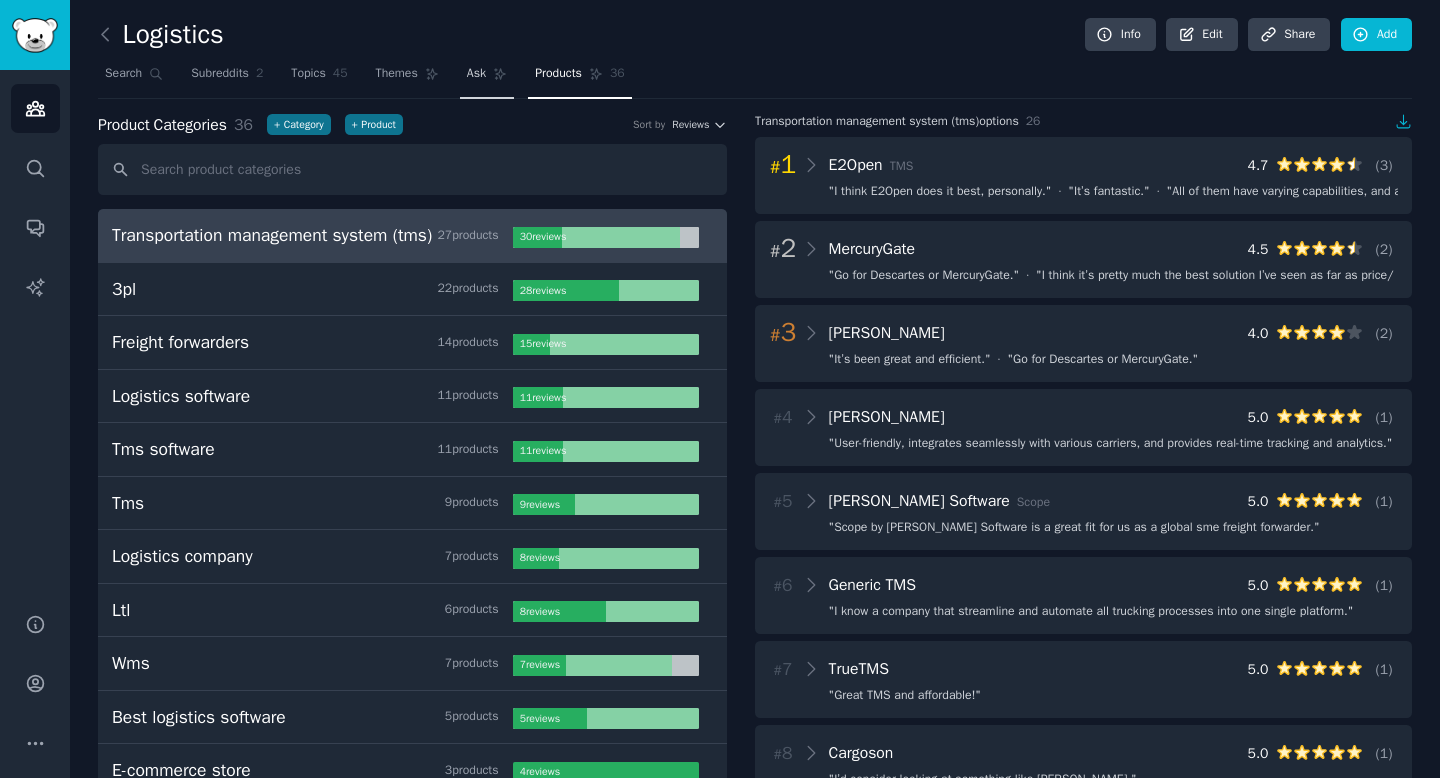 click on "Ask" at bounding box center (487, 78) 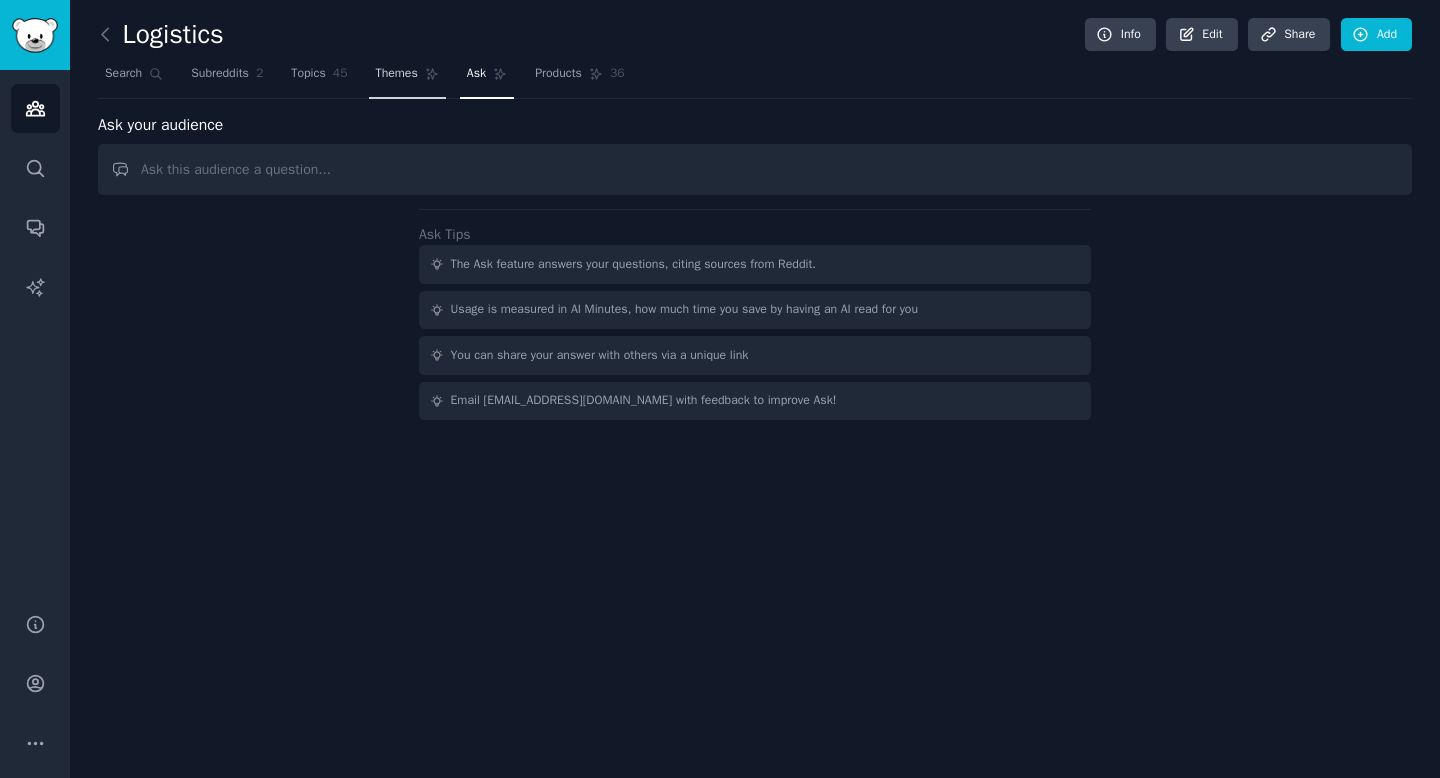 click on "Themes" at bounding box center [407, 78] 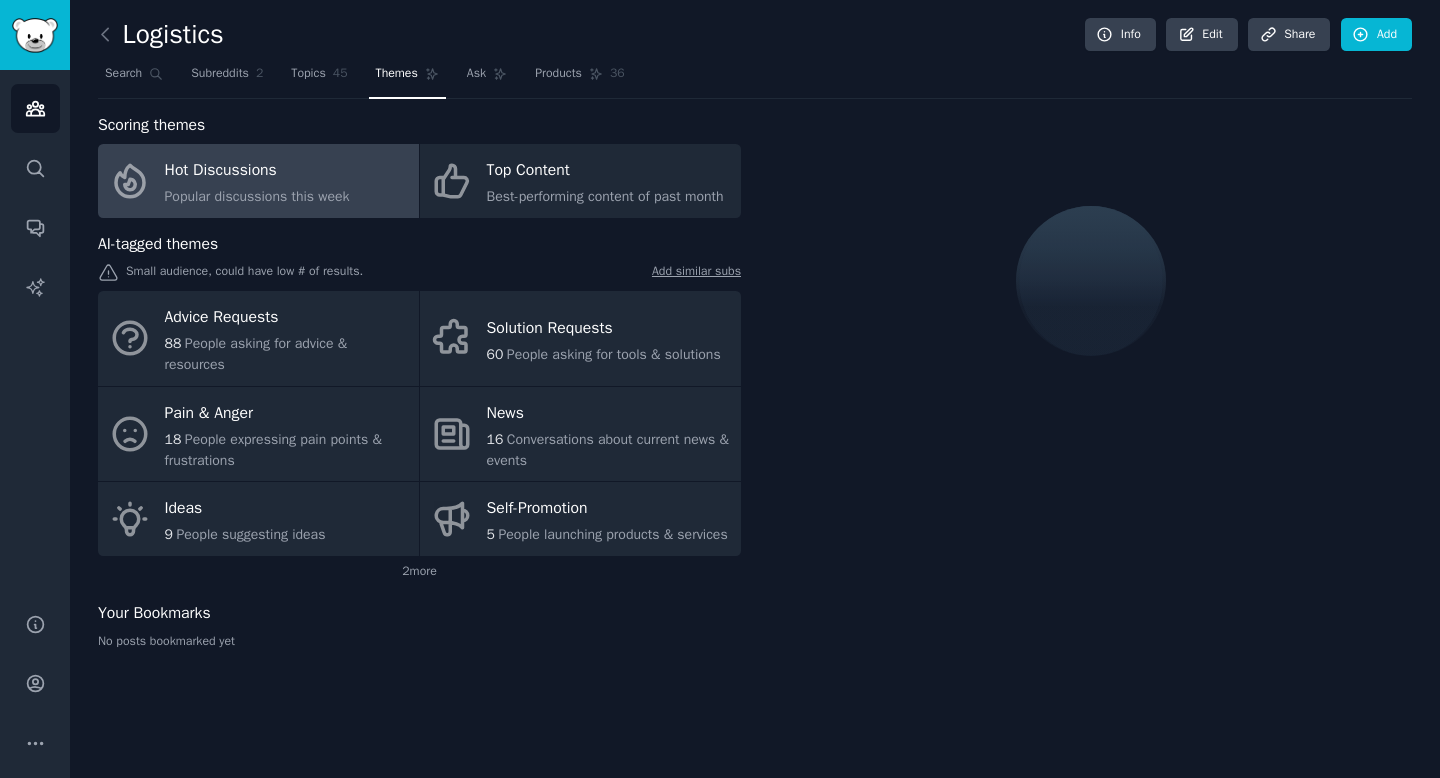 click on "Search Subreddits 2 Topics 45 Themes Ask Products 36" at bounding box center [755, 78] 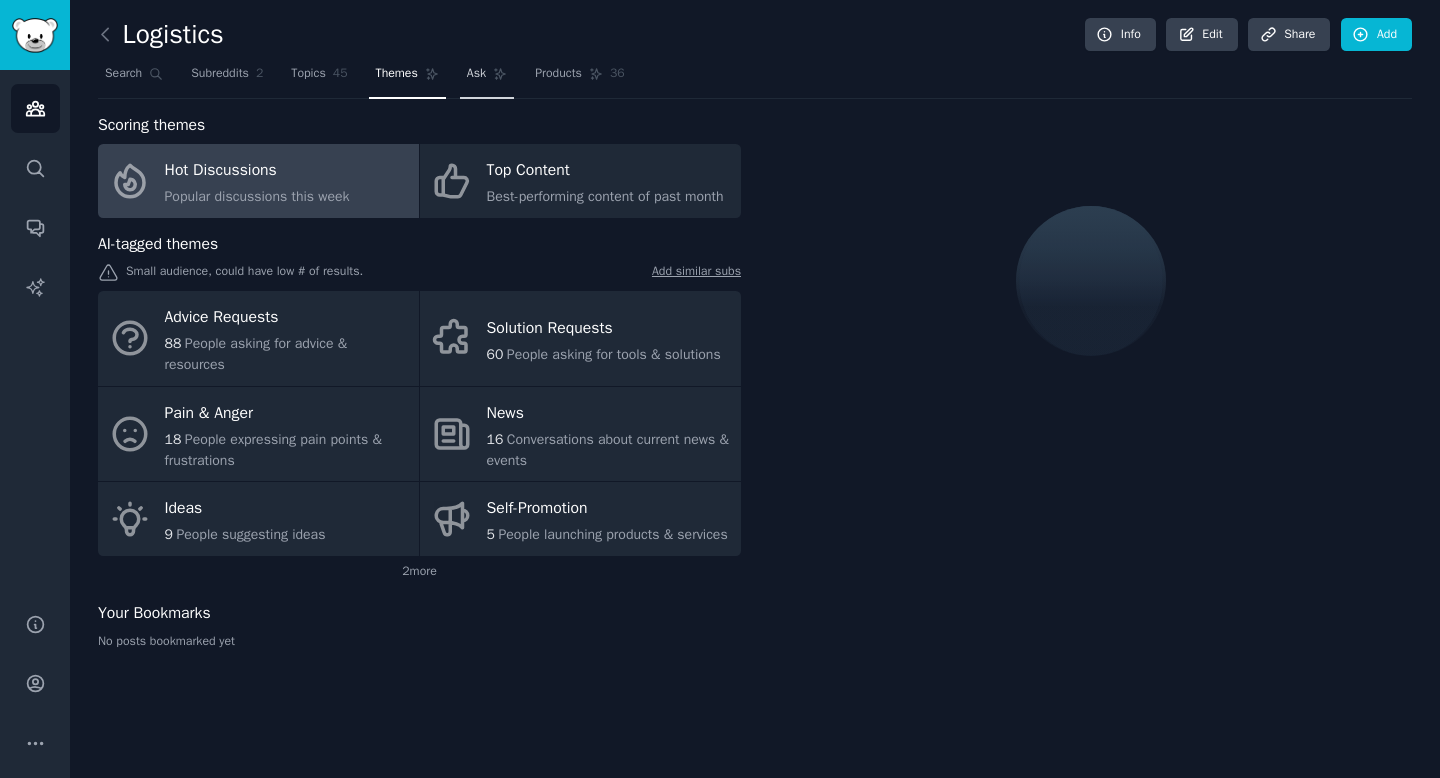 click on "Ask" at bounding box center [476, 74] 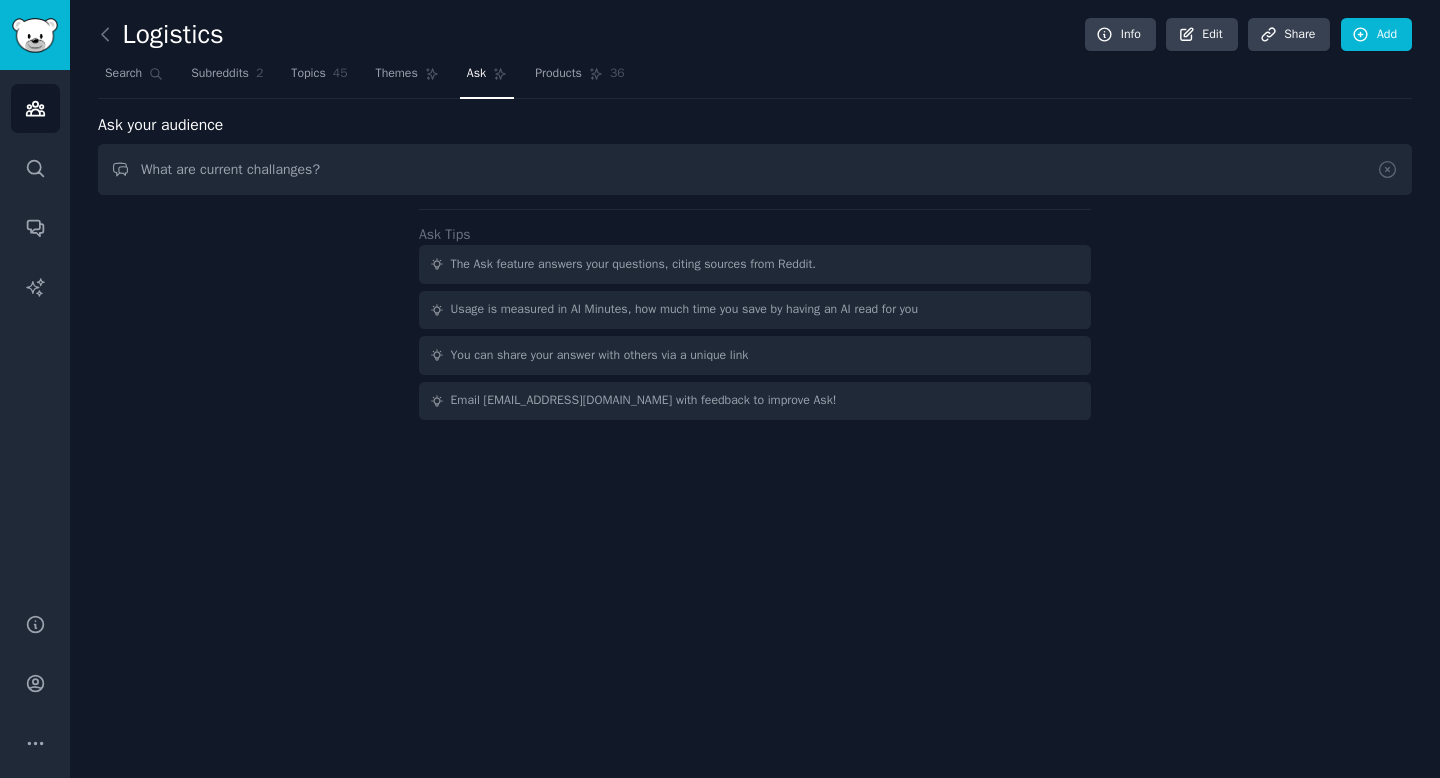 type on "What are current challanges?" 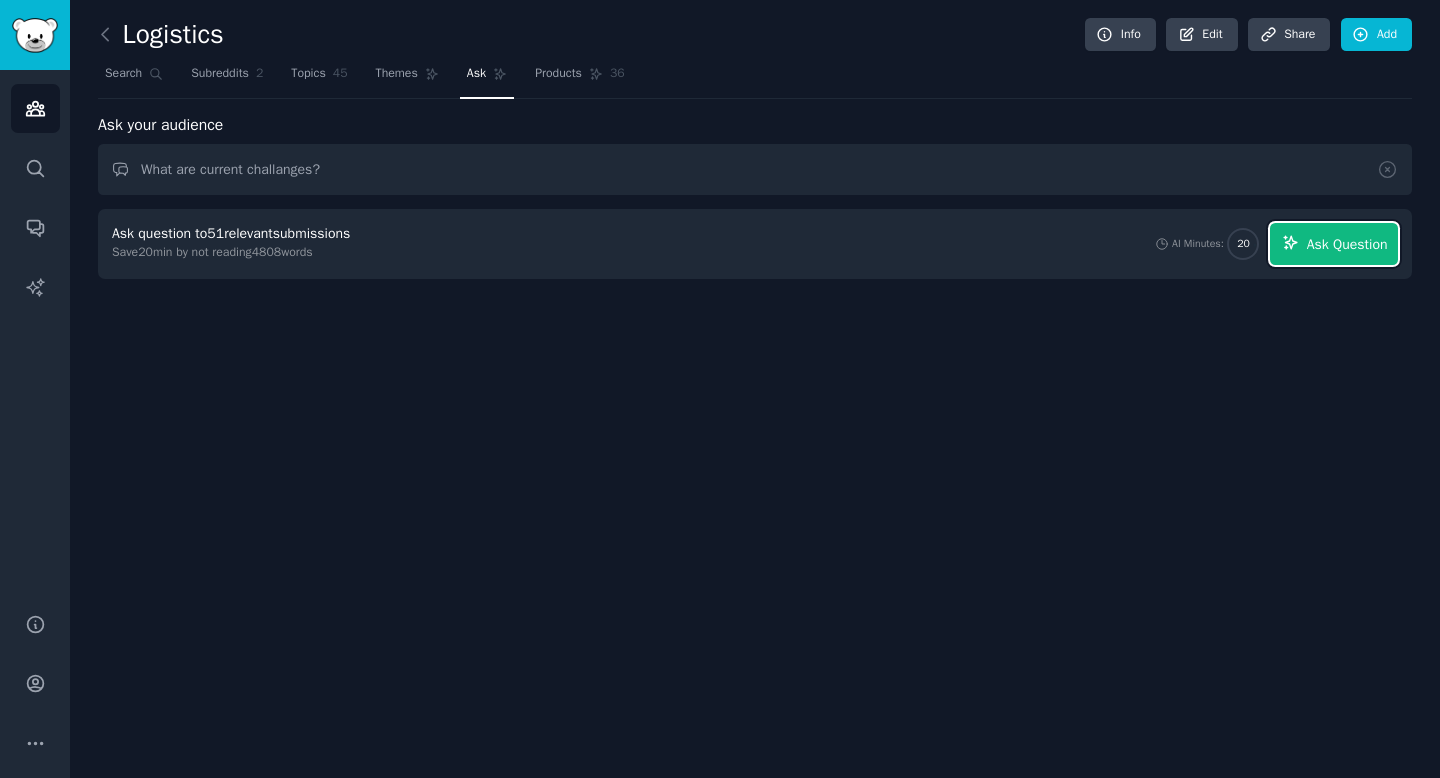 click on "Ask Question" at bounding box center (1334, 244) 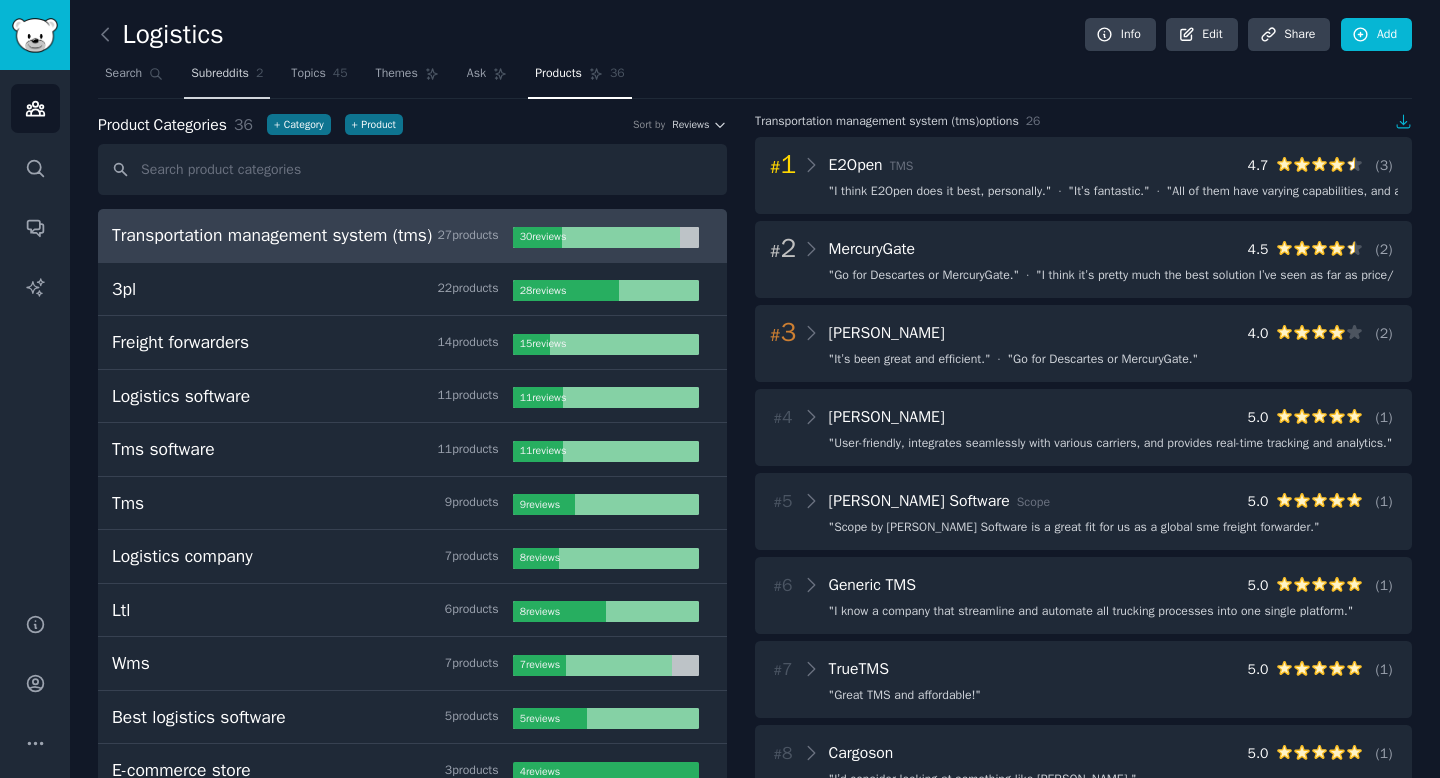 click on "Subreddits 2" at bounding box center [227, 78] 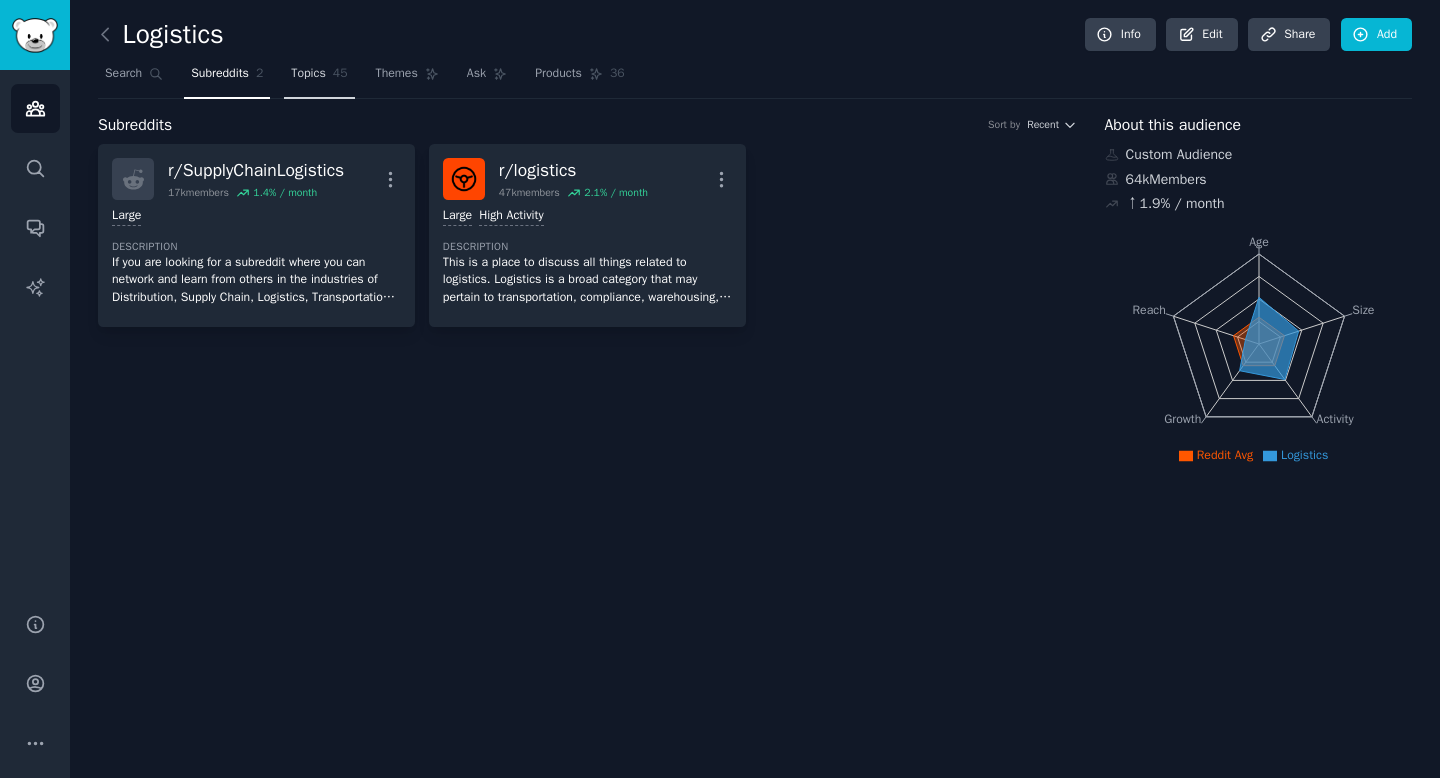 click on "Topics" at bounding box center [308, 74] 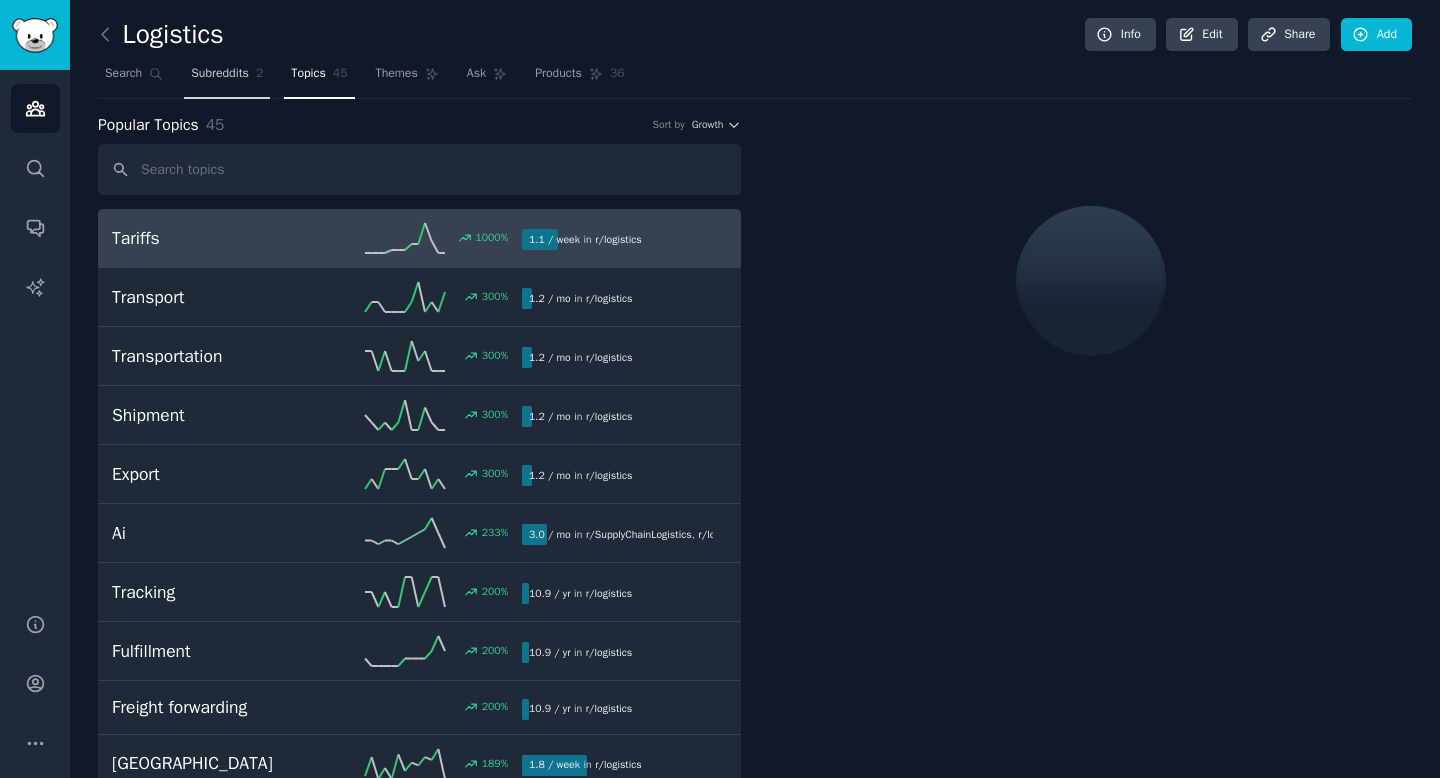 click on "Subreddits 2" at bounding box center [227, 78] 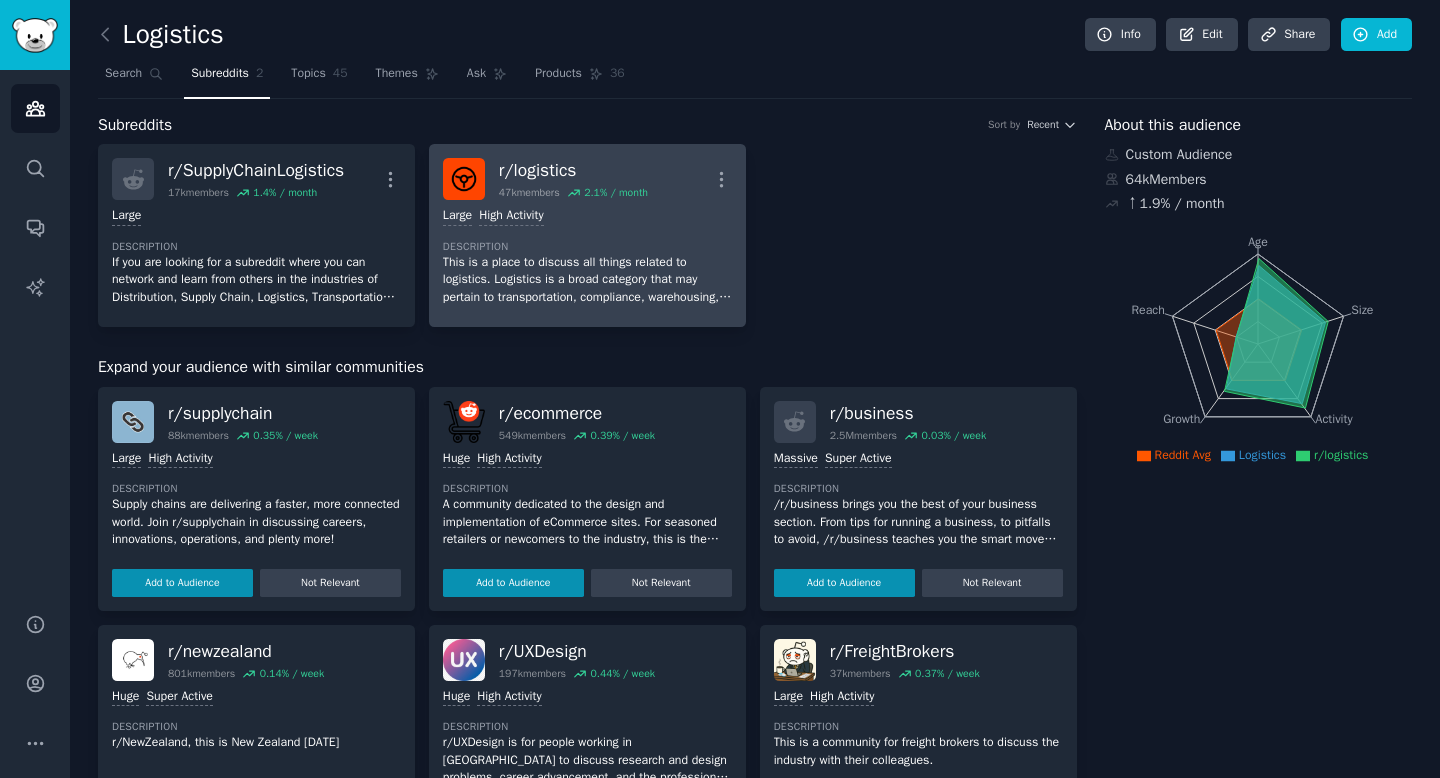 click on "r/ logistics" at bounding box center (573, 170) 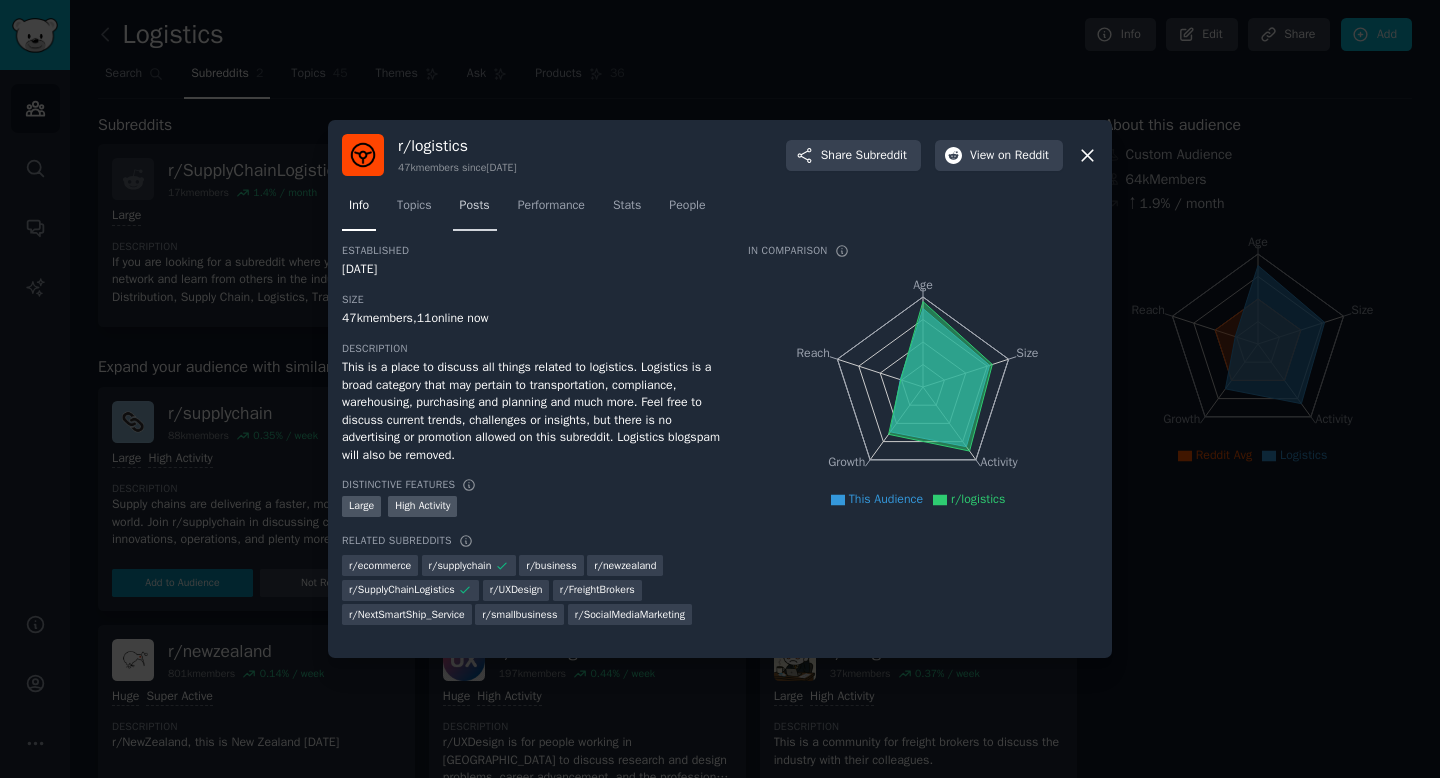 click on "Posts" at bounding box center [475, 206] 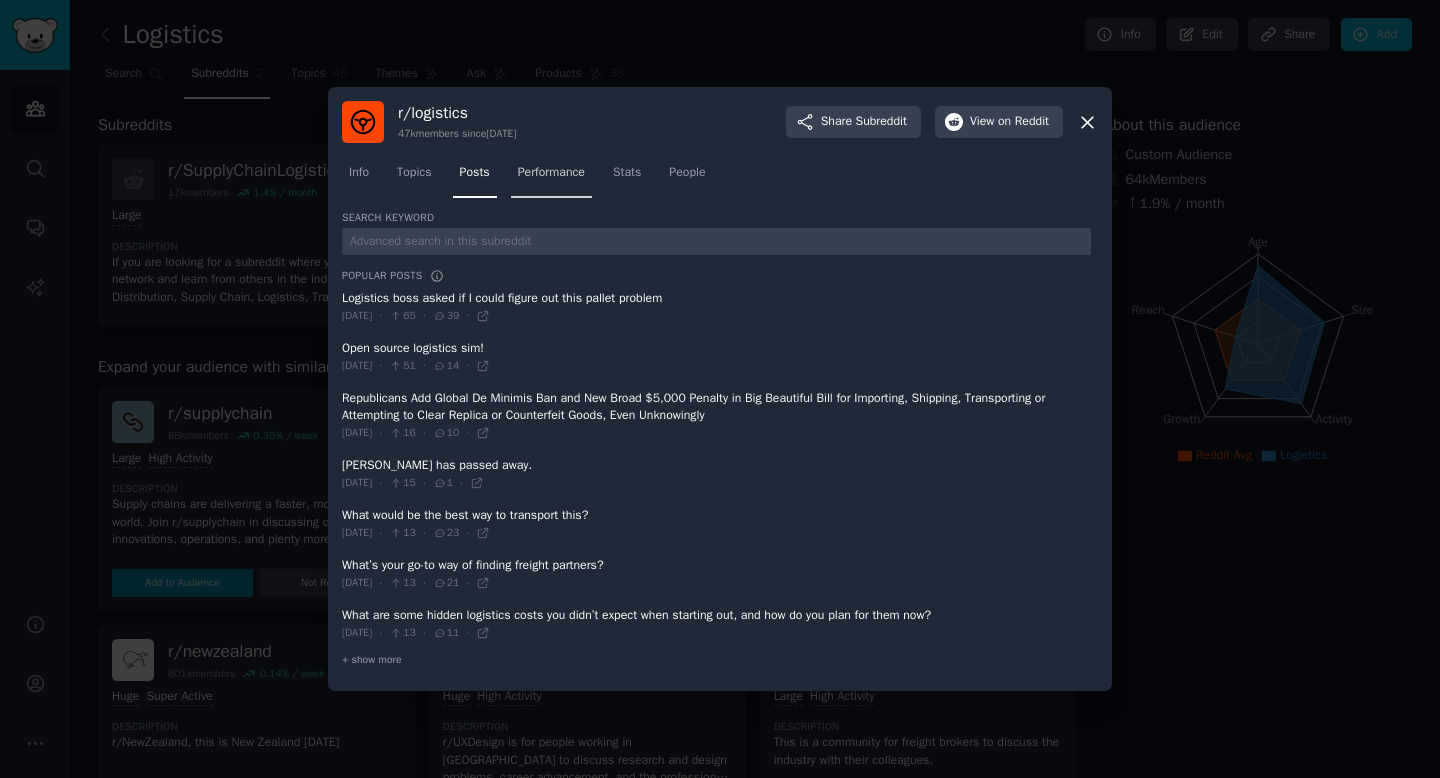 click on "Performance" at bounding box center [551, 173] 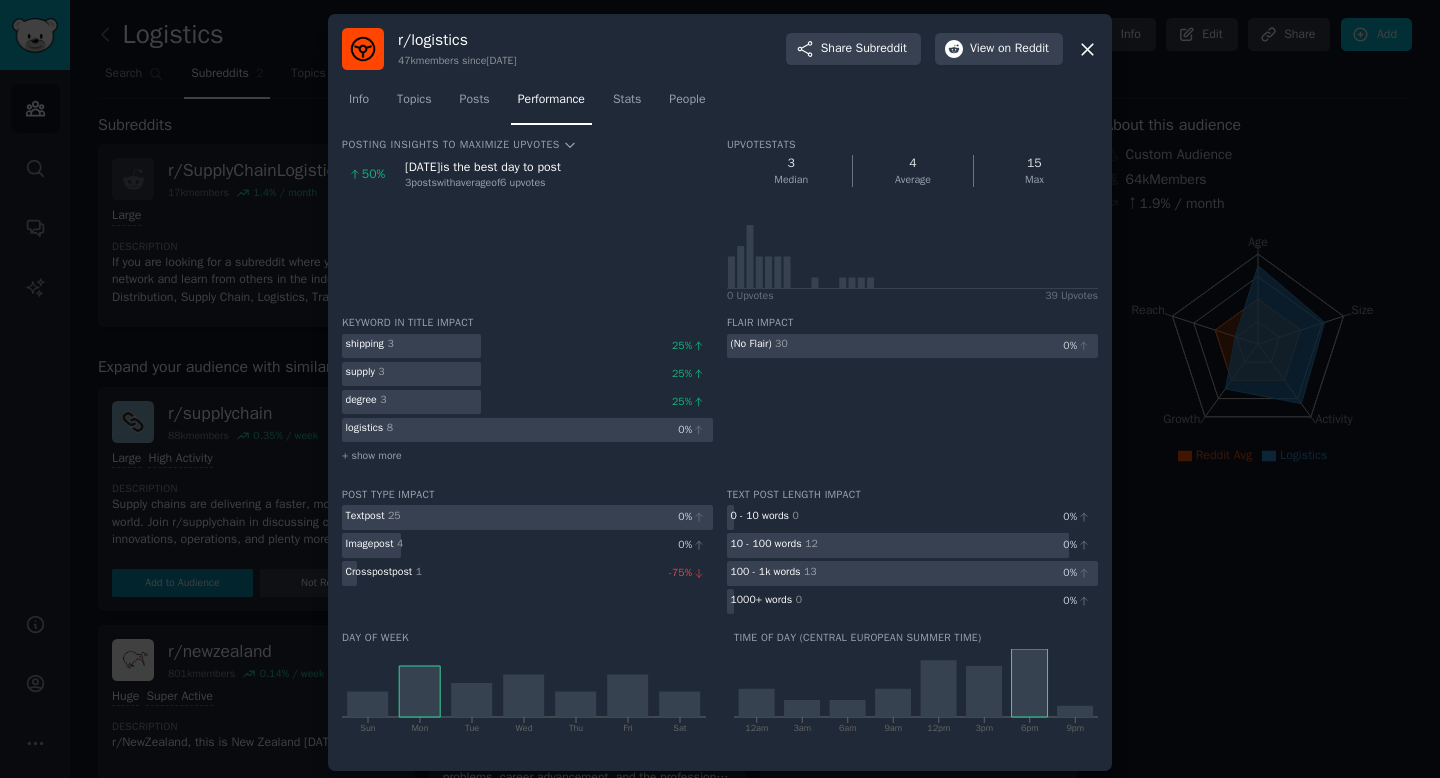 click on "Info Topics Posts Performance Stats People" 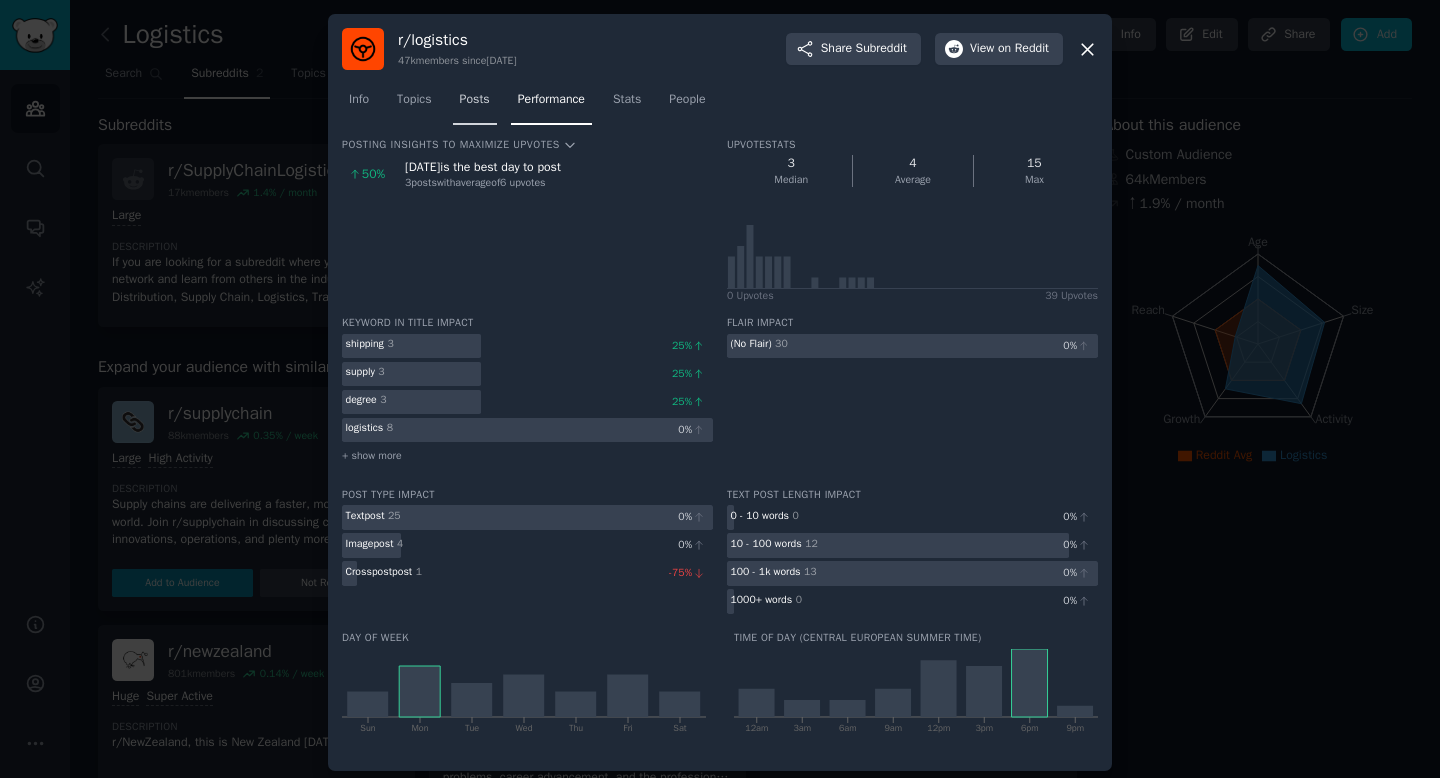 click on "Posts" at bounding box center [475, 104] 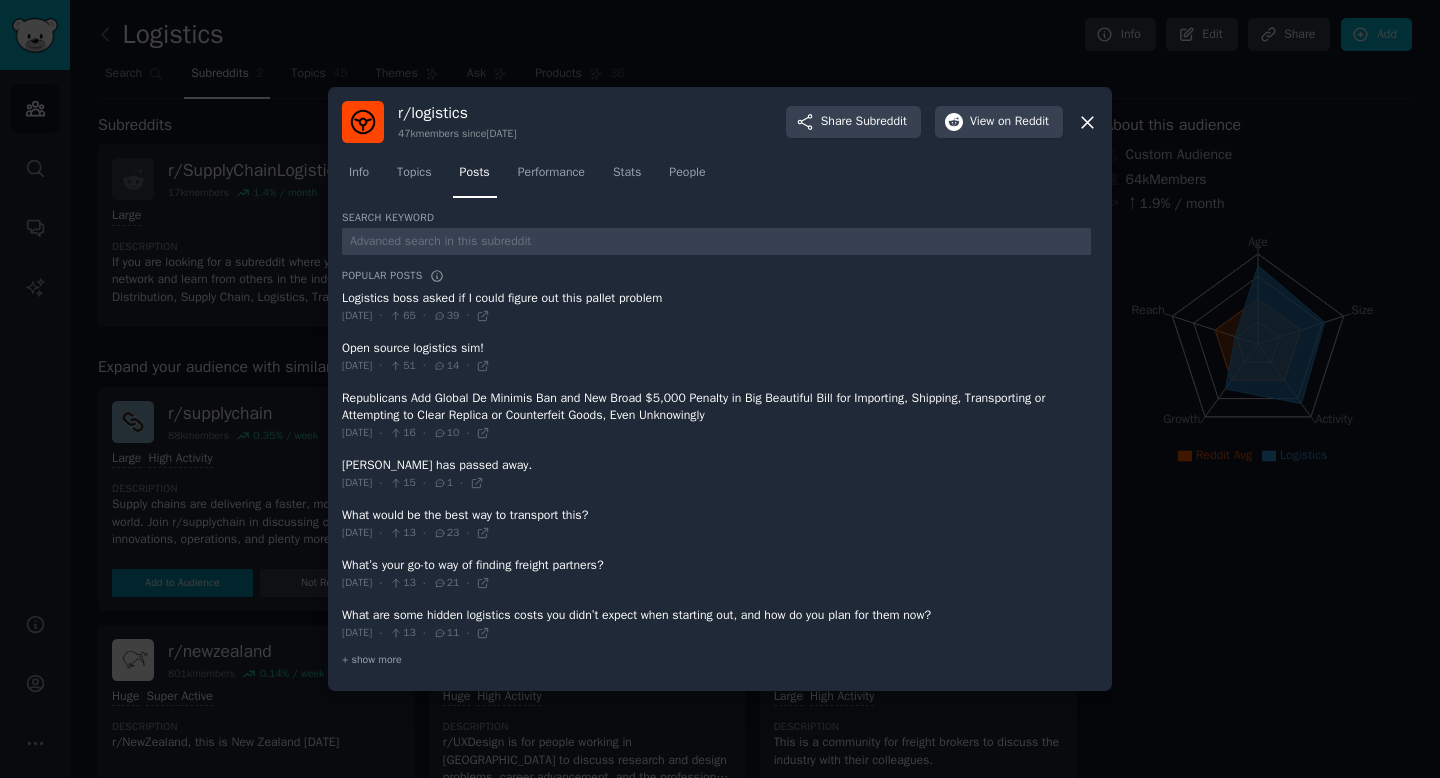 click on "Info Topics Posts Performance Stats People" at bounding box center (720, 177) 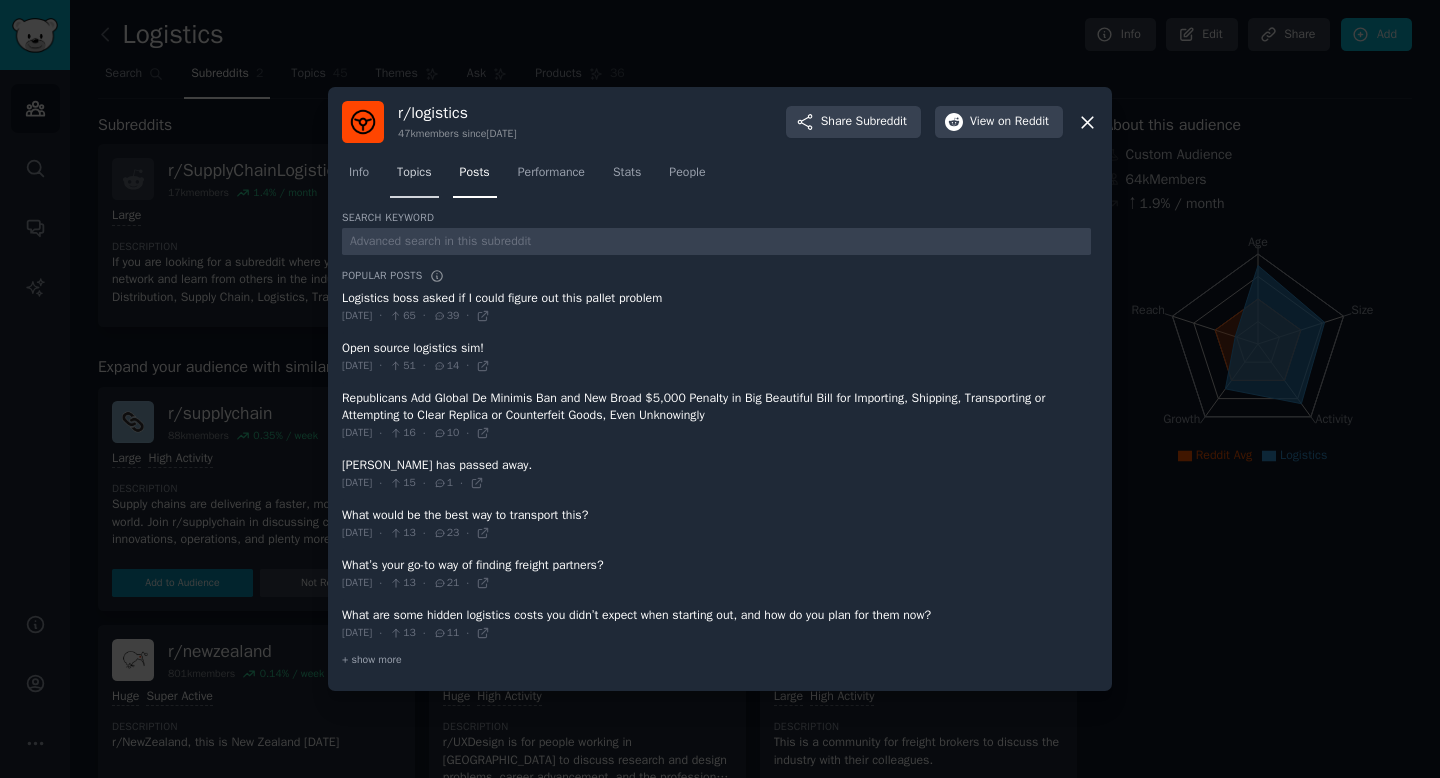 click on "Topics" at bounding box center [414, 177] 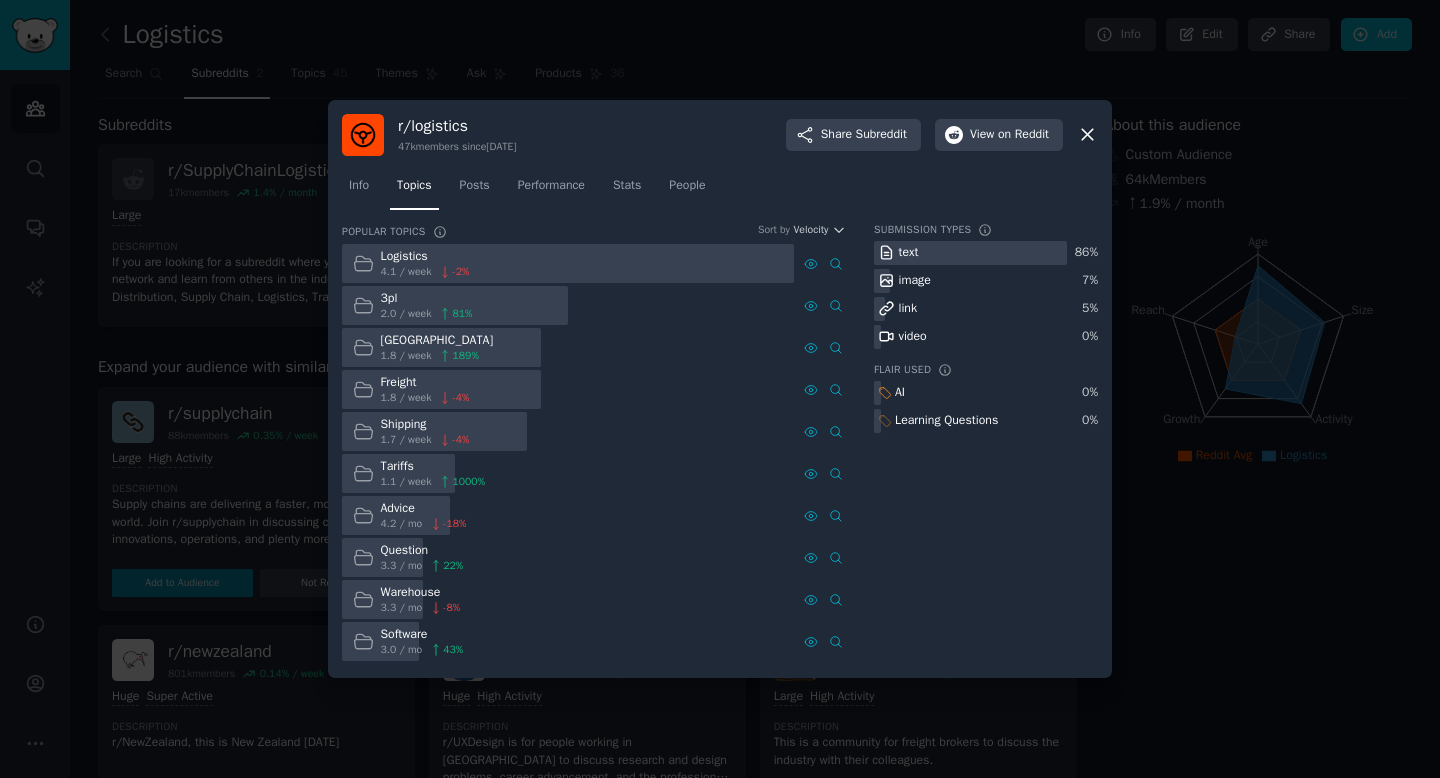 click on "Logistics" at bounding box center (425, 257) 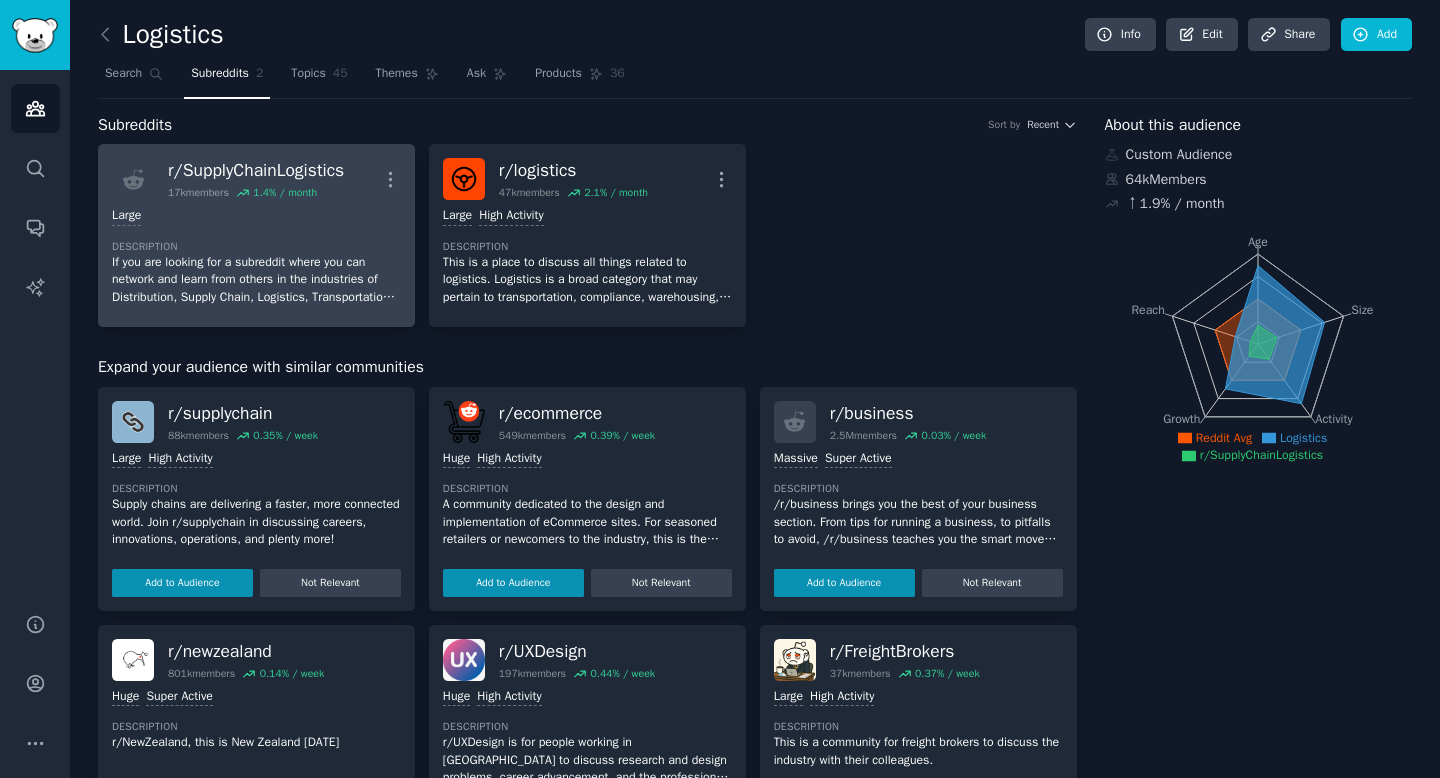 click on "Large" at bounding box center (256, 216) 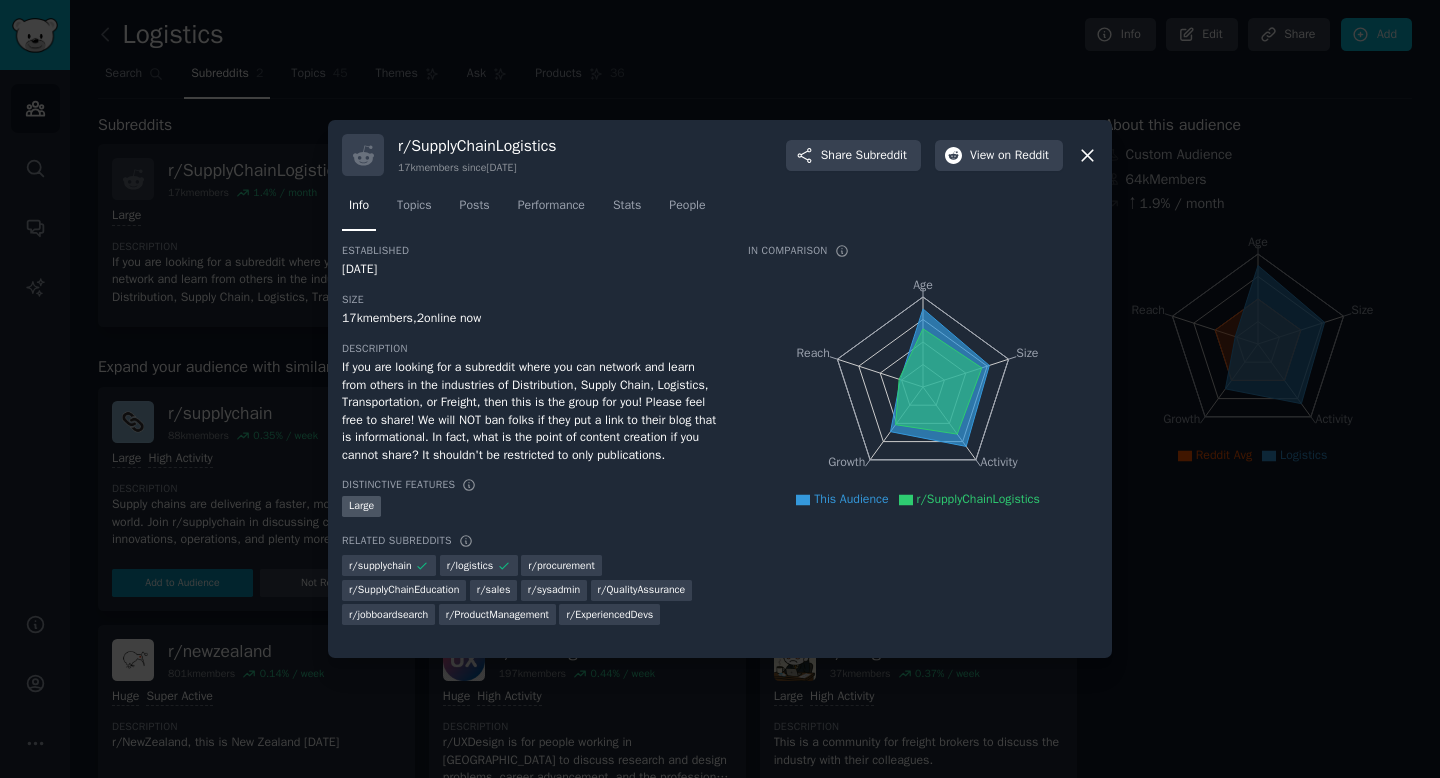 click at bounding box center [720, 389] 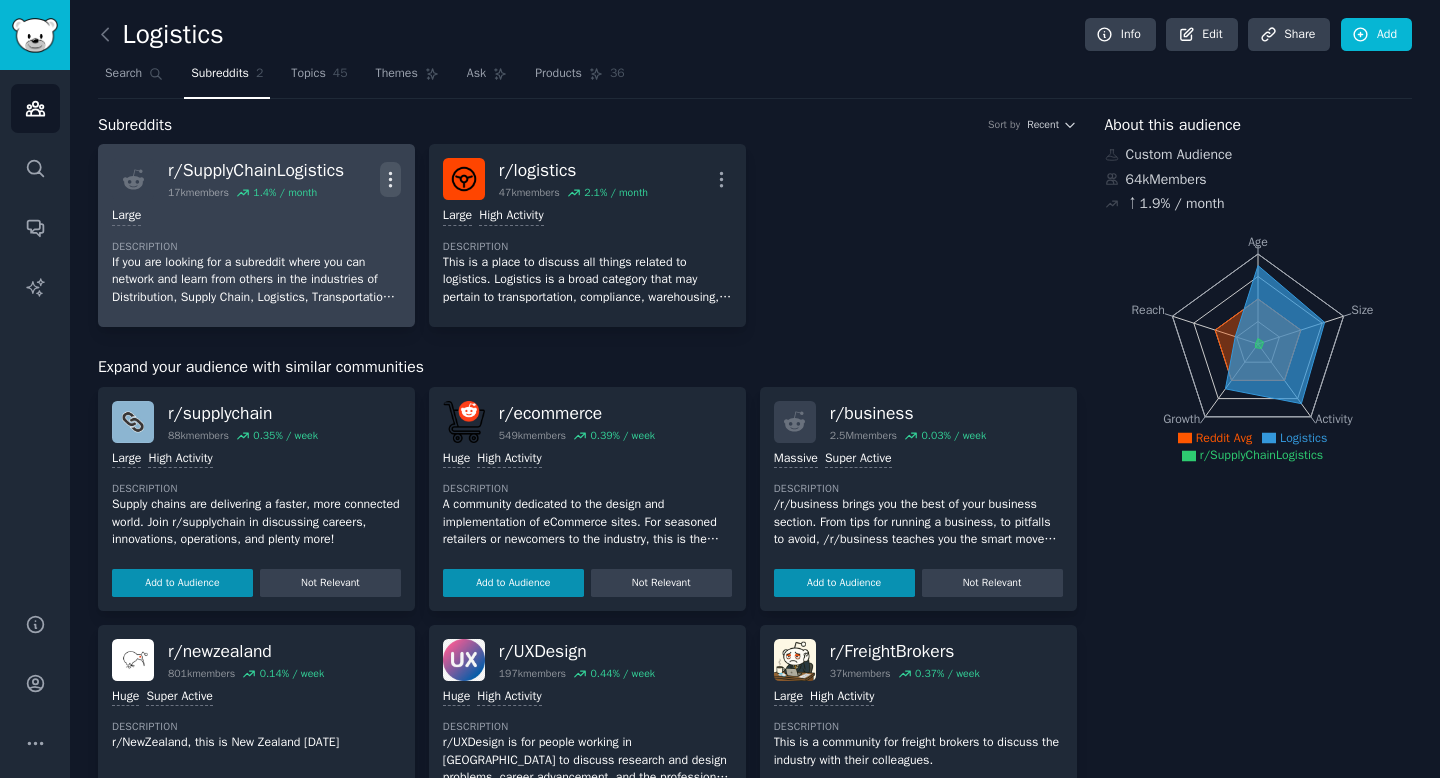 click 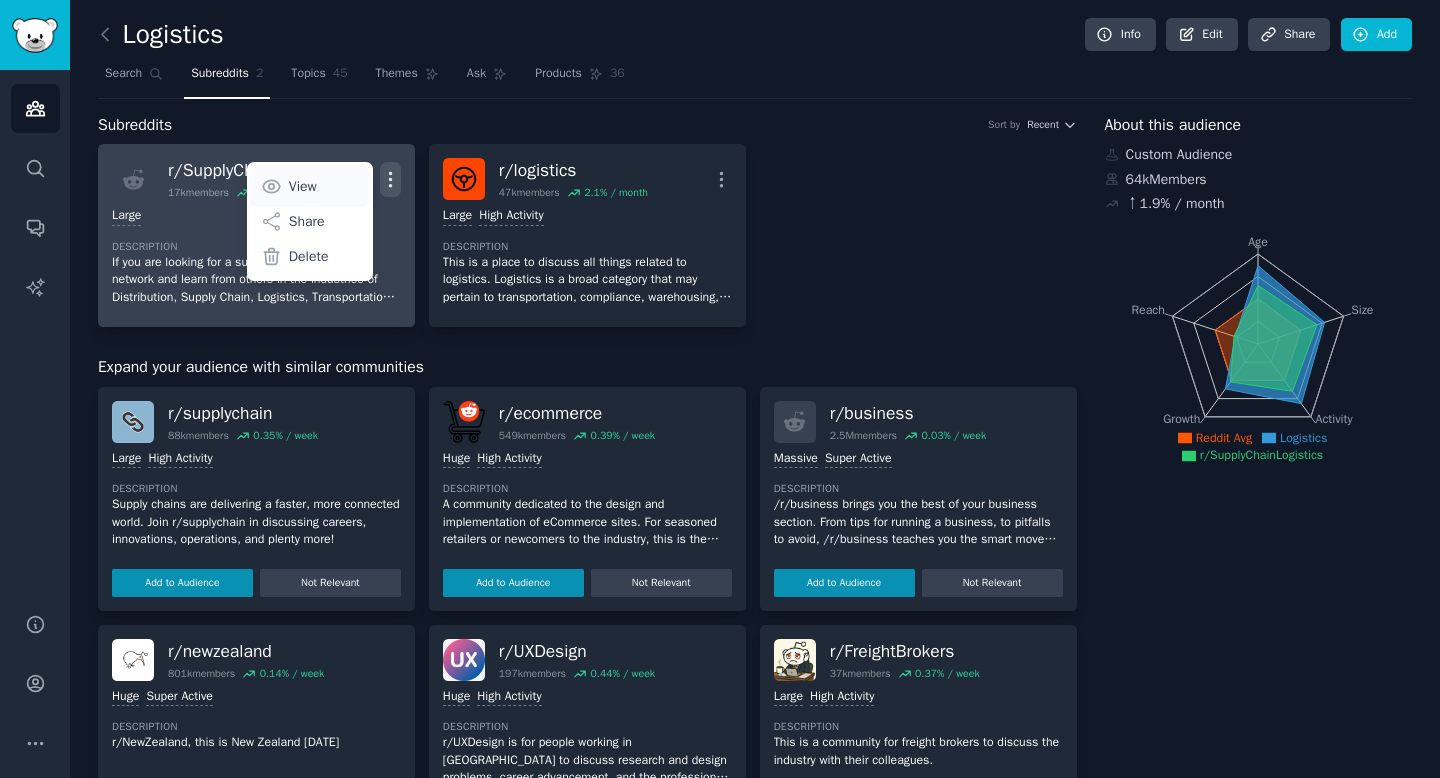 click on "View" at bounding box center [309, 186] 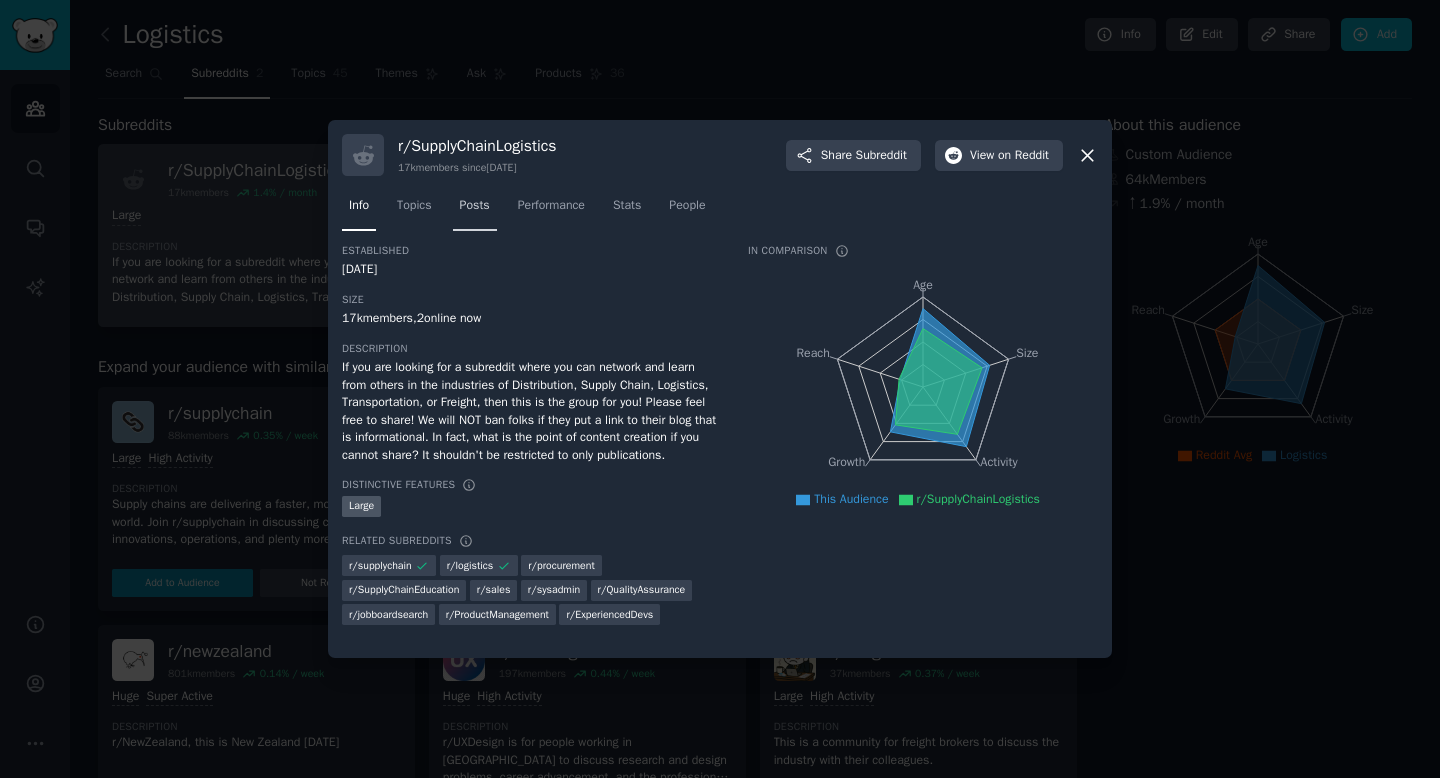 click on "Posts" at bounding box center (475, 206) 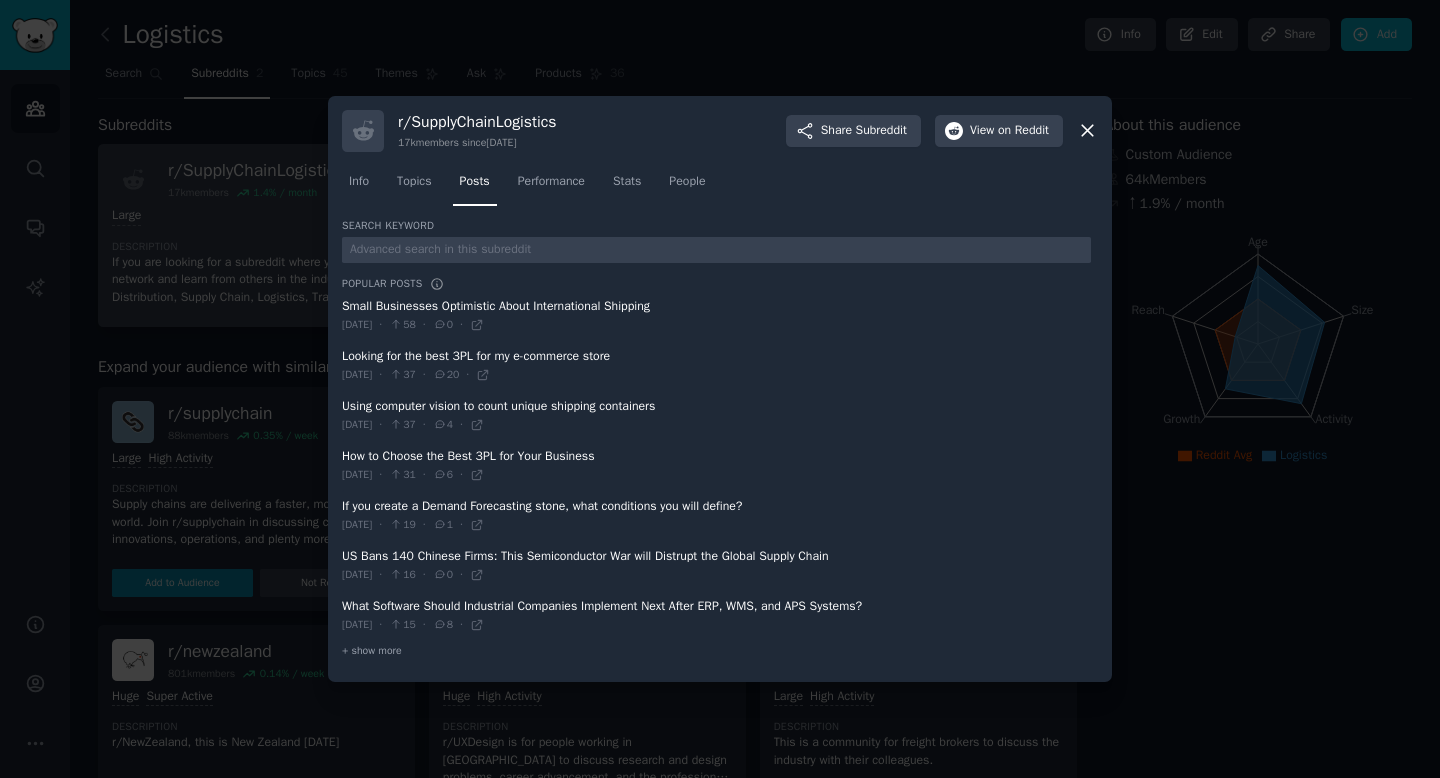 click at bounding box center (720, 389) 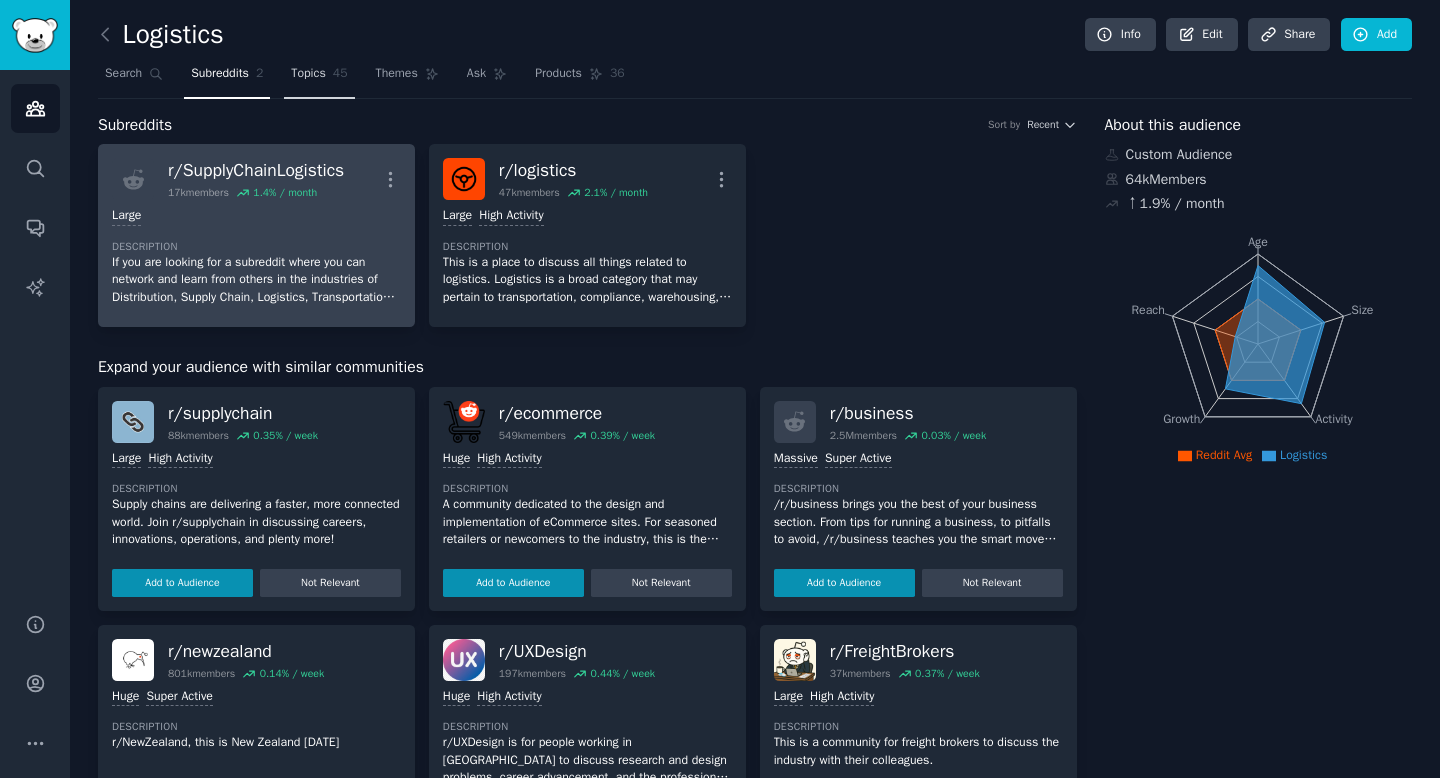 click on "Topics 45" at bounding box center (319, 78) 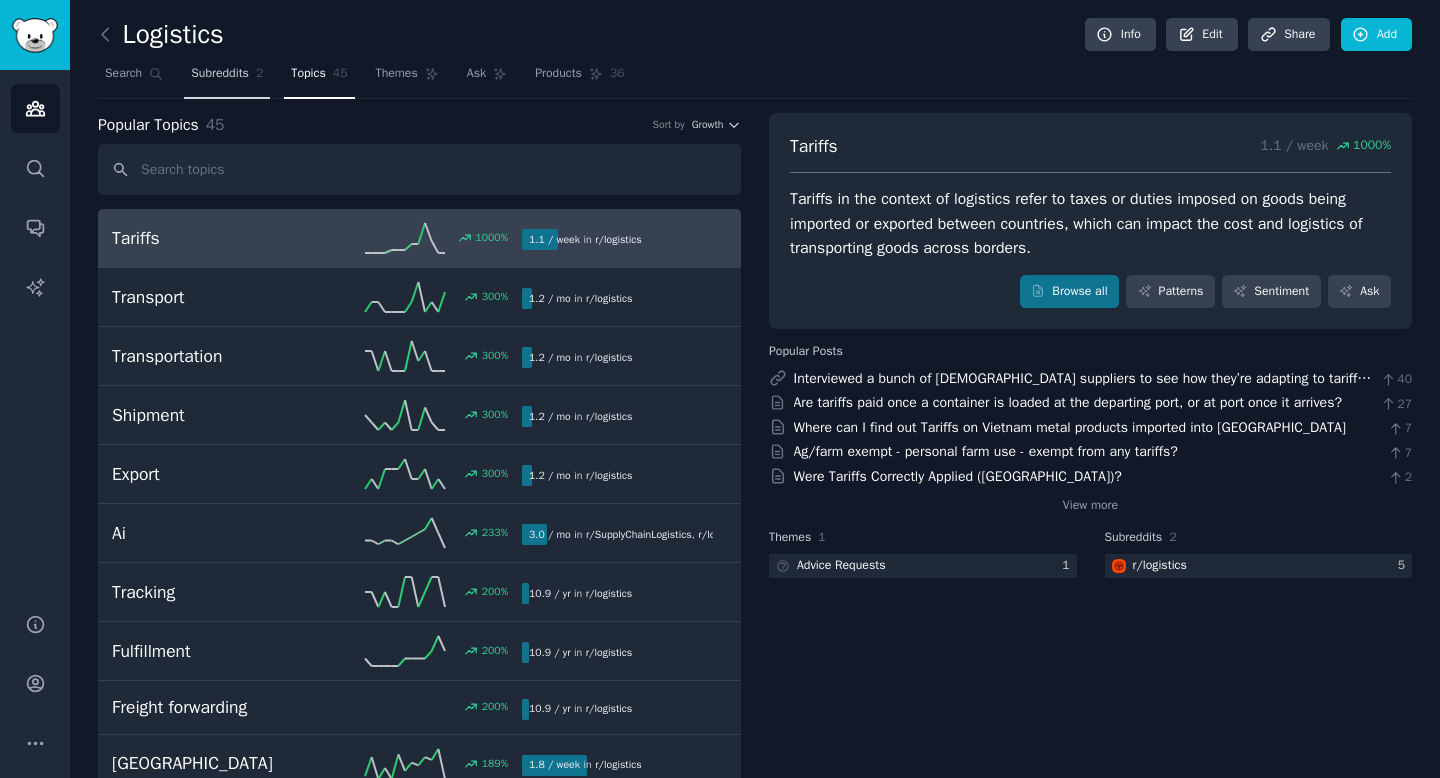 click on "Subreddits 2" at bounding box center [227, 78] 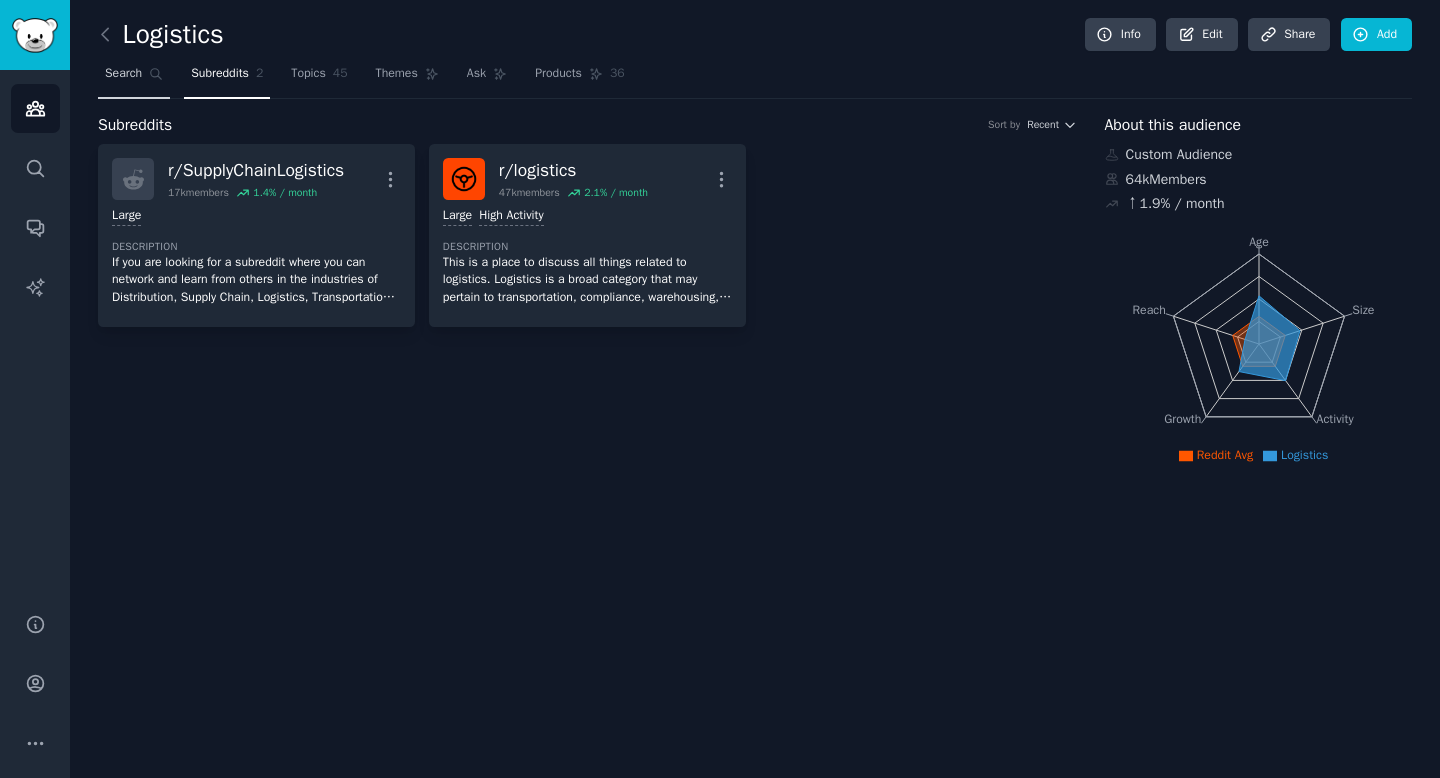 click on "Search" at bounding box center (123, 74) 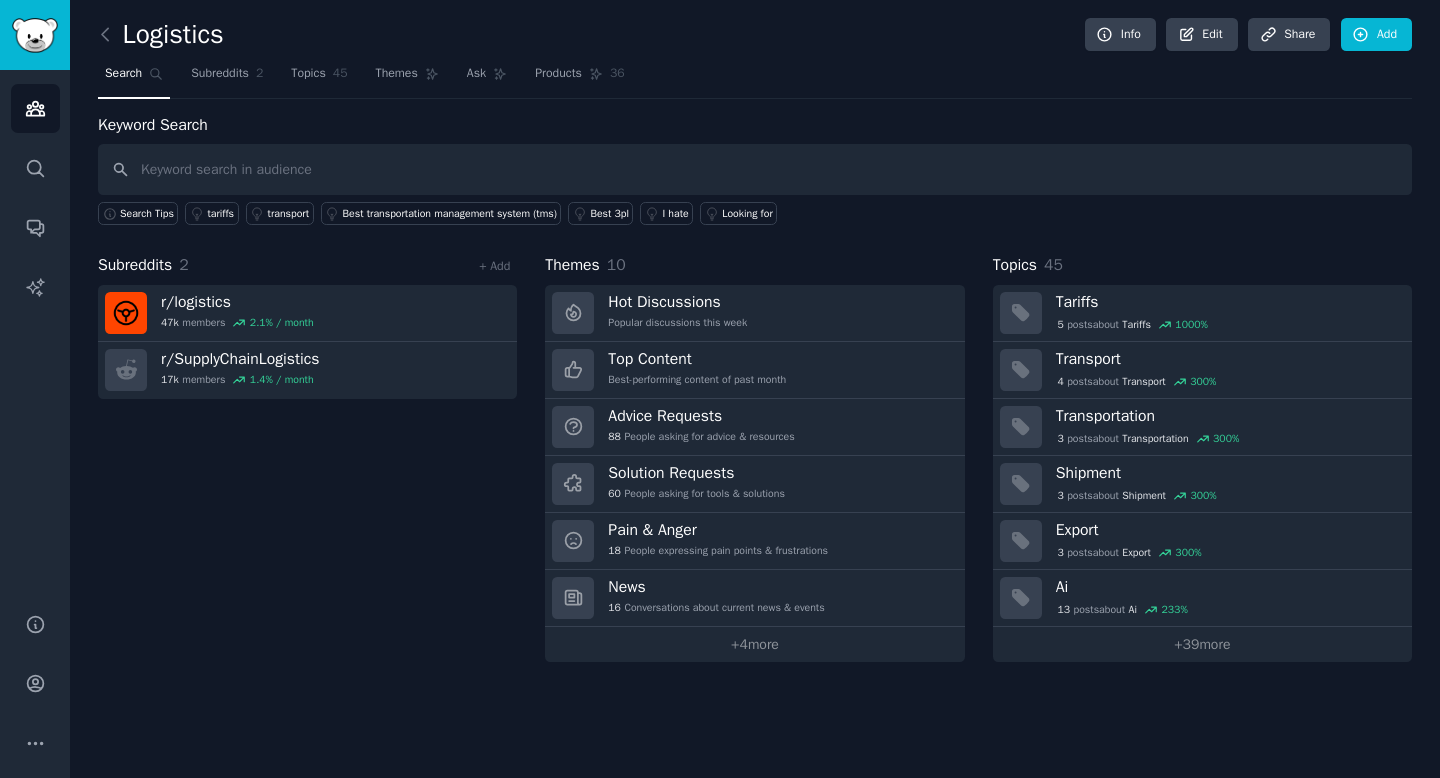click on "Search Subreddits 2 Topics 45 Themes Ask Products 36" at bounding box center (755, 78) 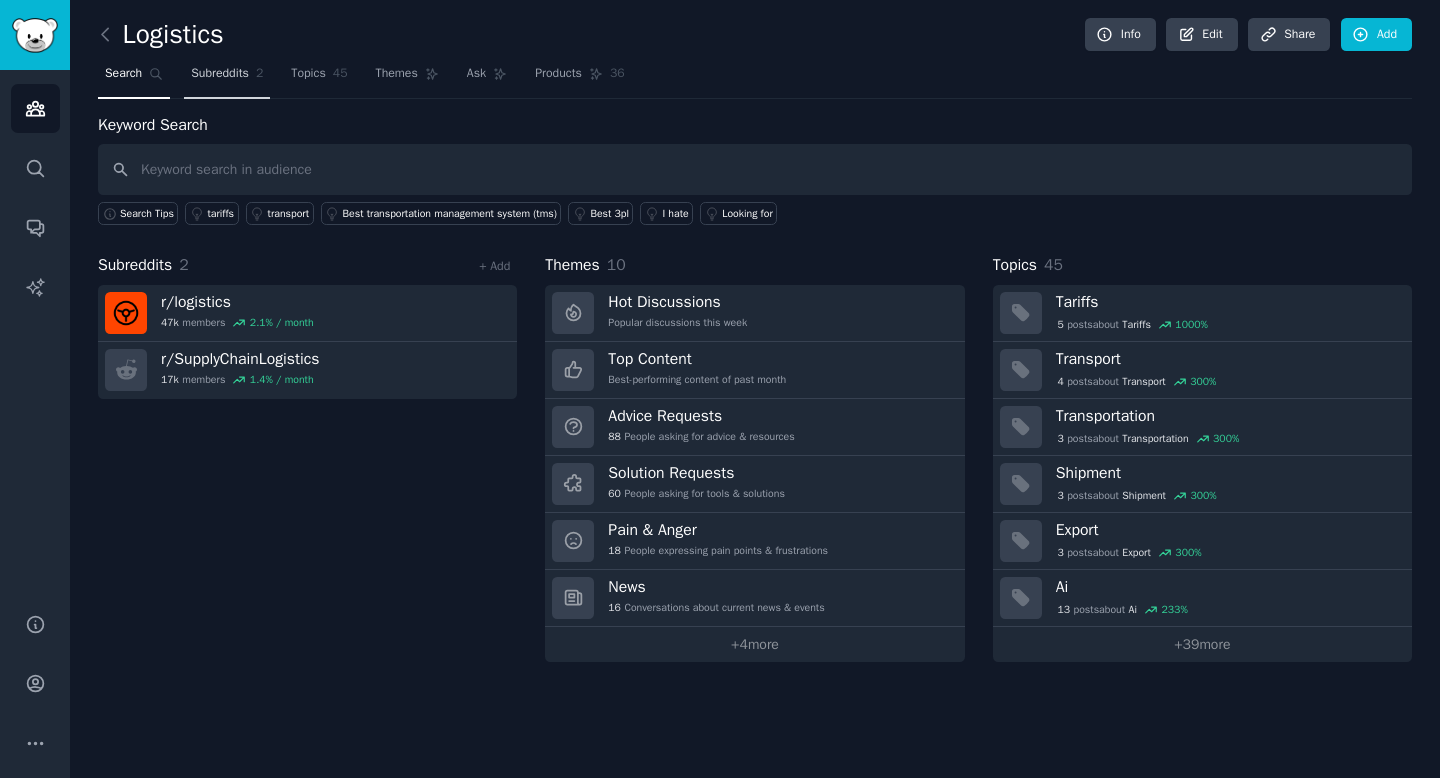 click on "Subreddits" at bounding box center [220, 74] 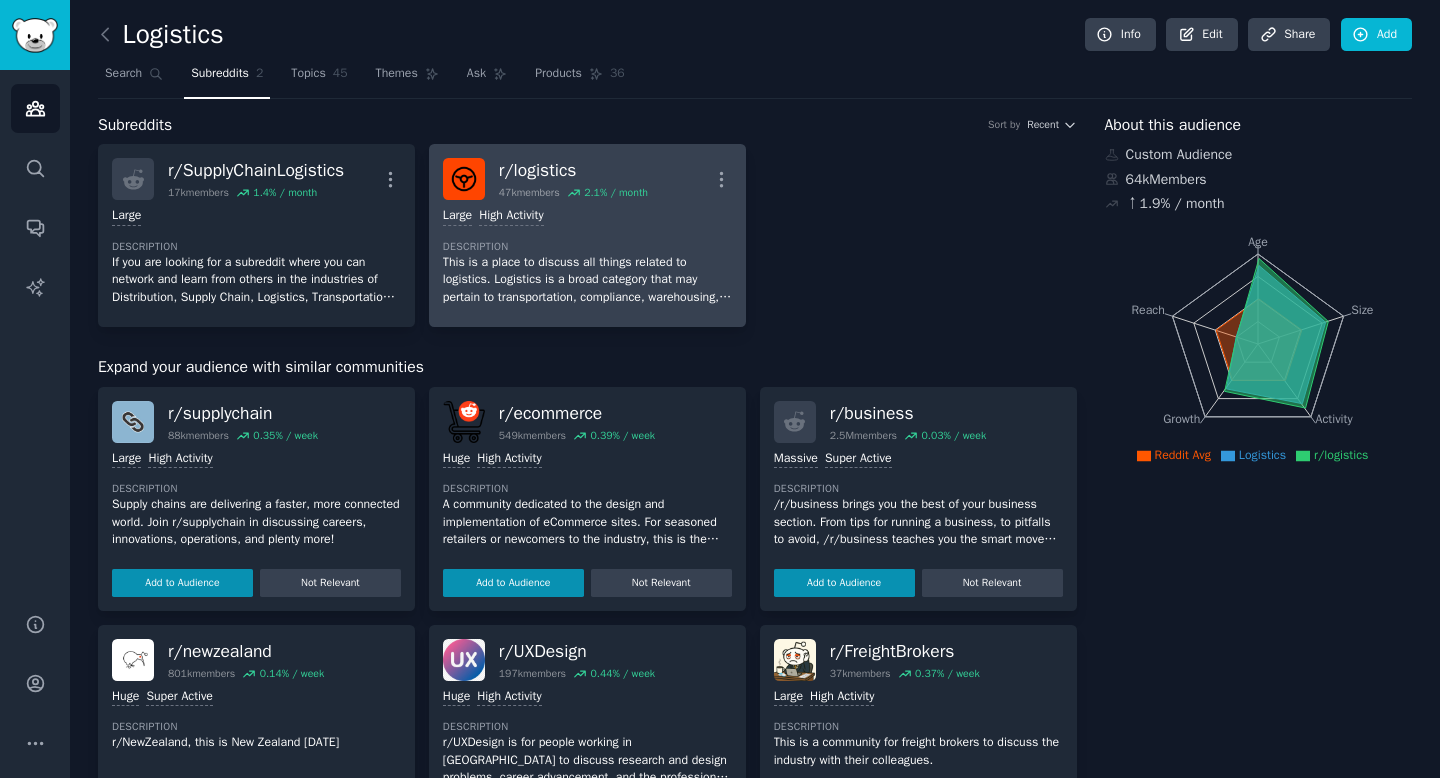 click on "r/ logistics 47k  members 2.1 % / month More" at bounding box center (587, 179) 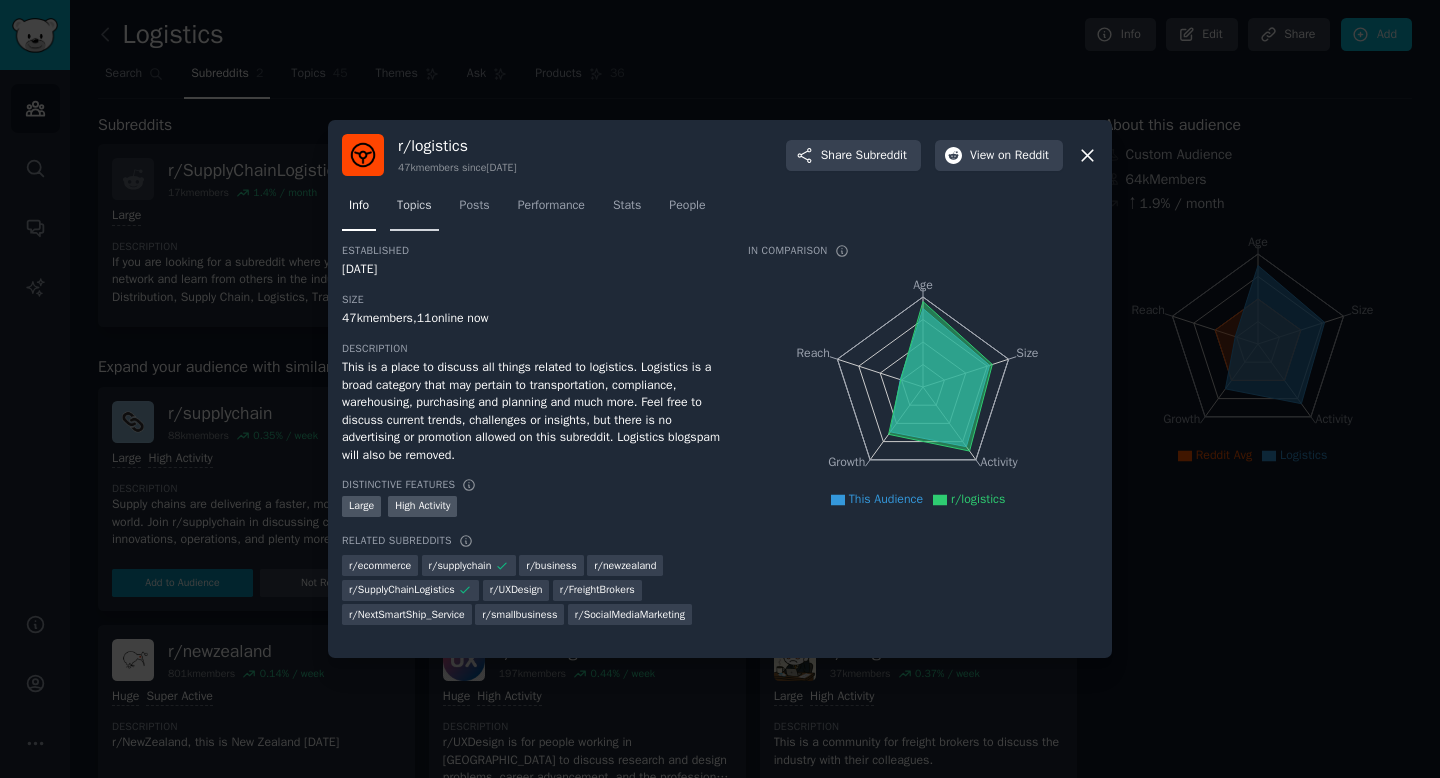 click on "Topics" at bounding box center [414, 206] 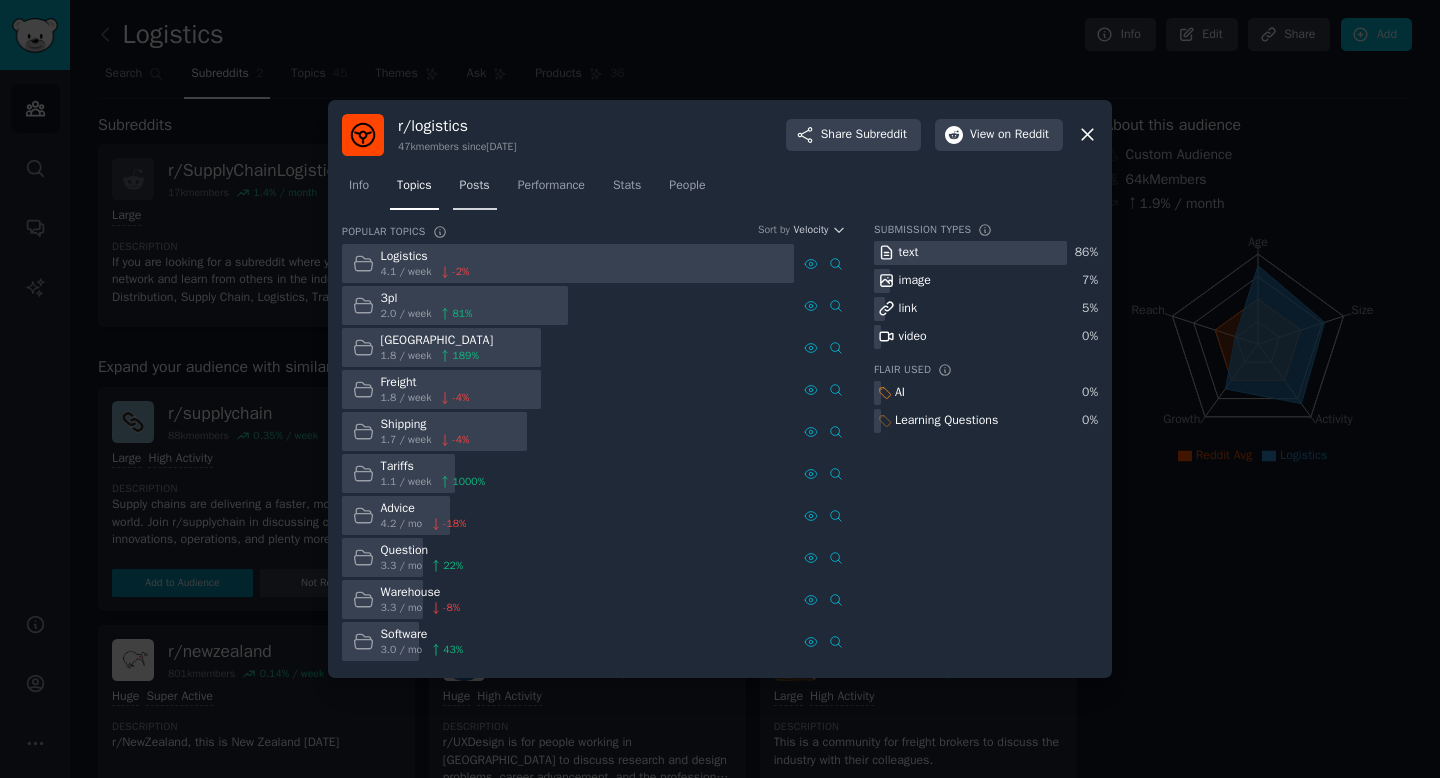 click on "Posts" at bounding box center [475, 186] 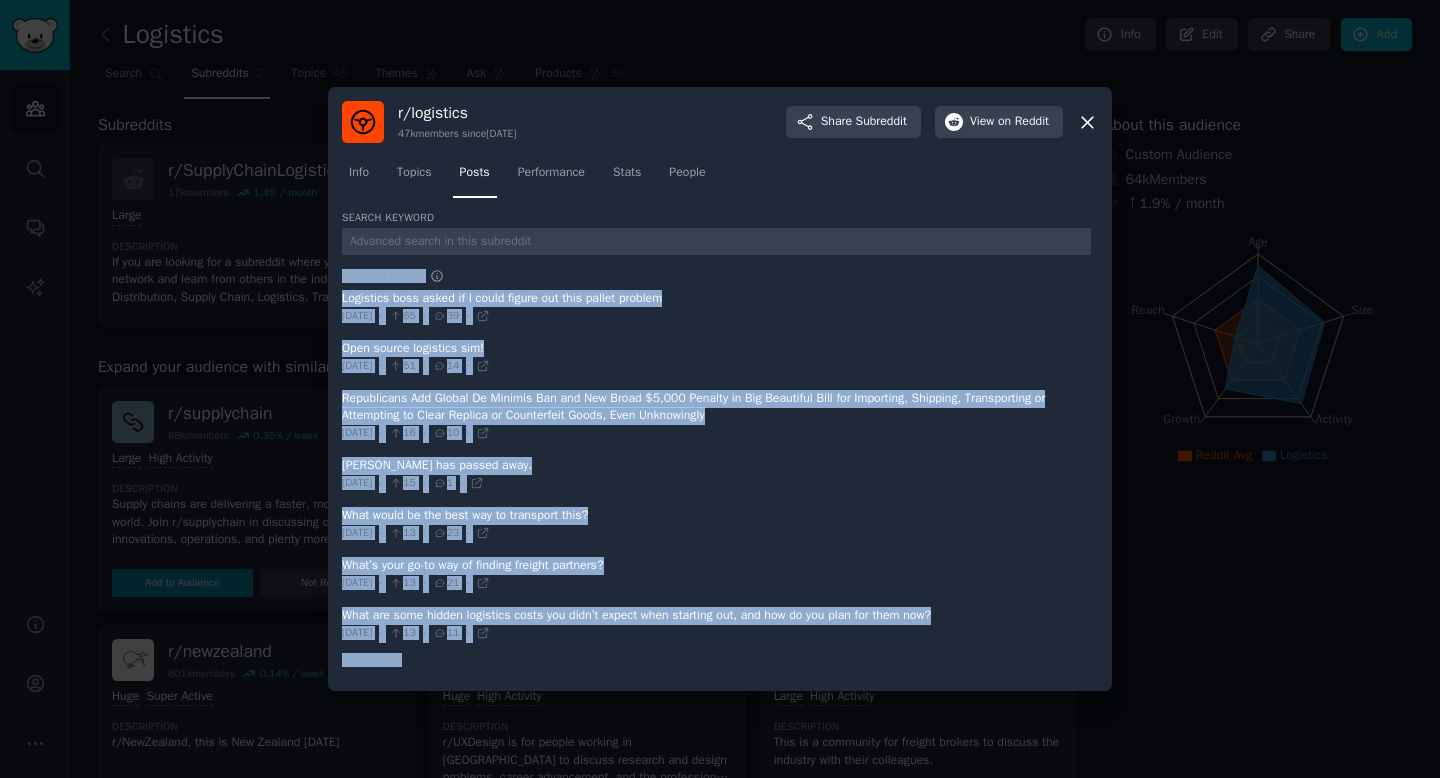 drag, startPoint x: 342, startPoint y: 277, endPoint x: 620, endPoint y: 680, distance: 489.5845 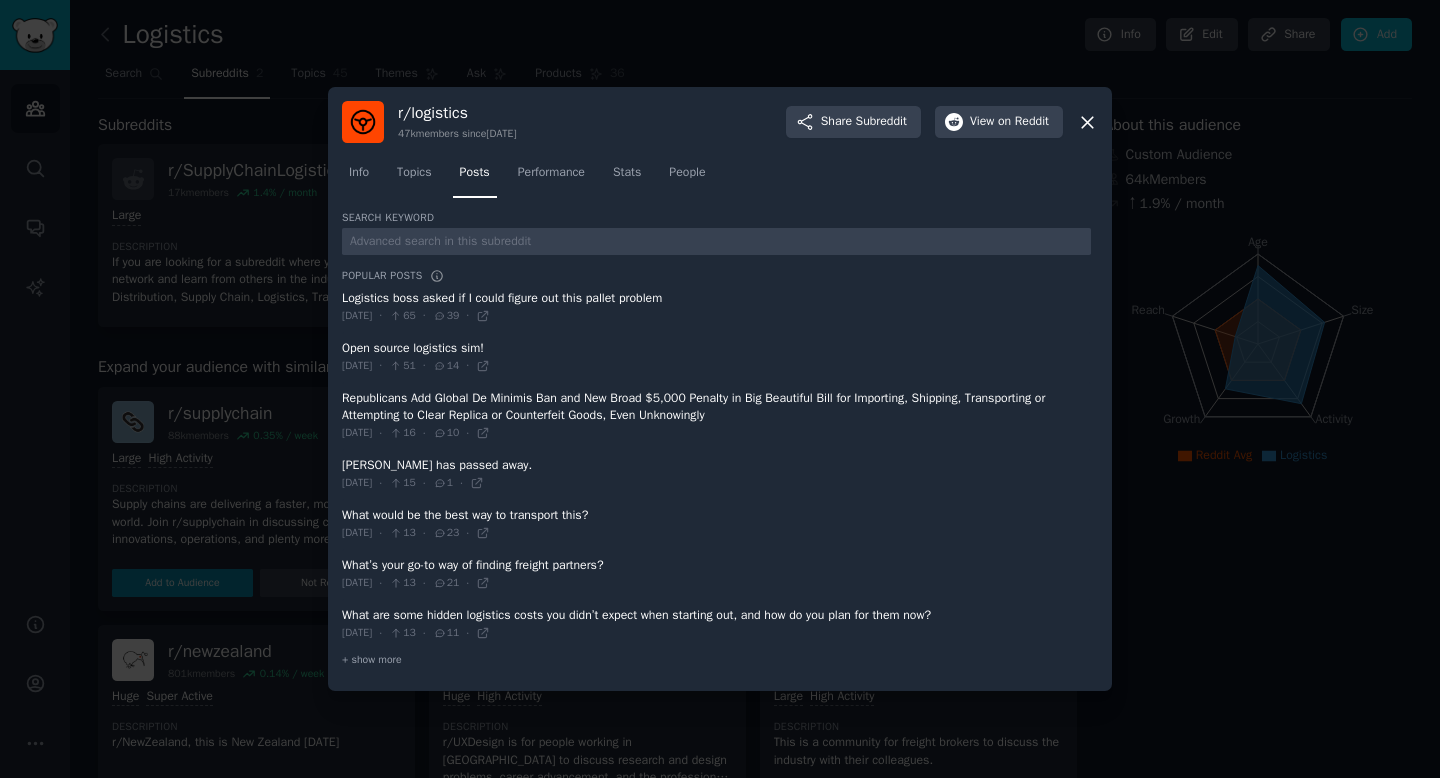 click at bounding box center (716, 624) 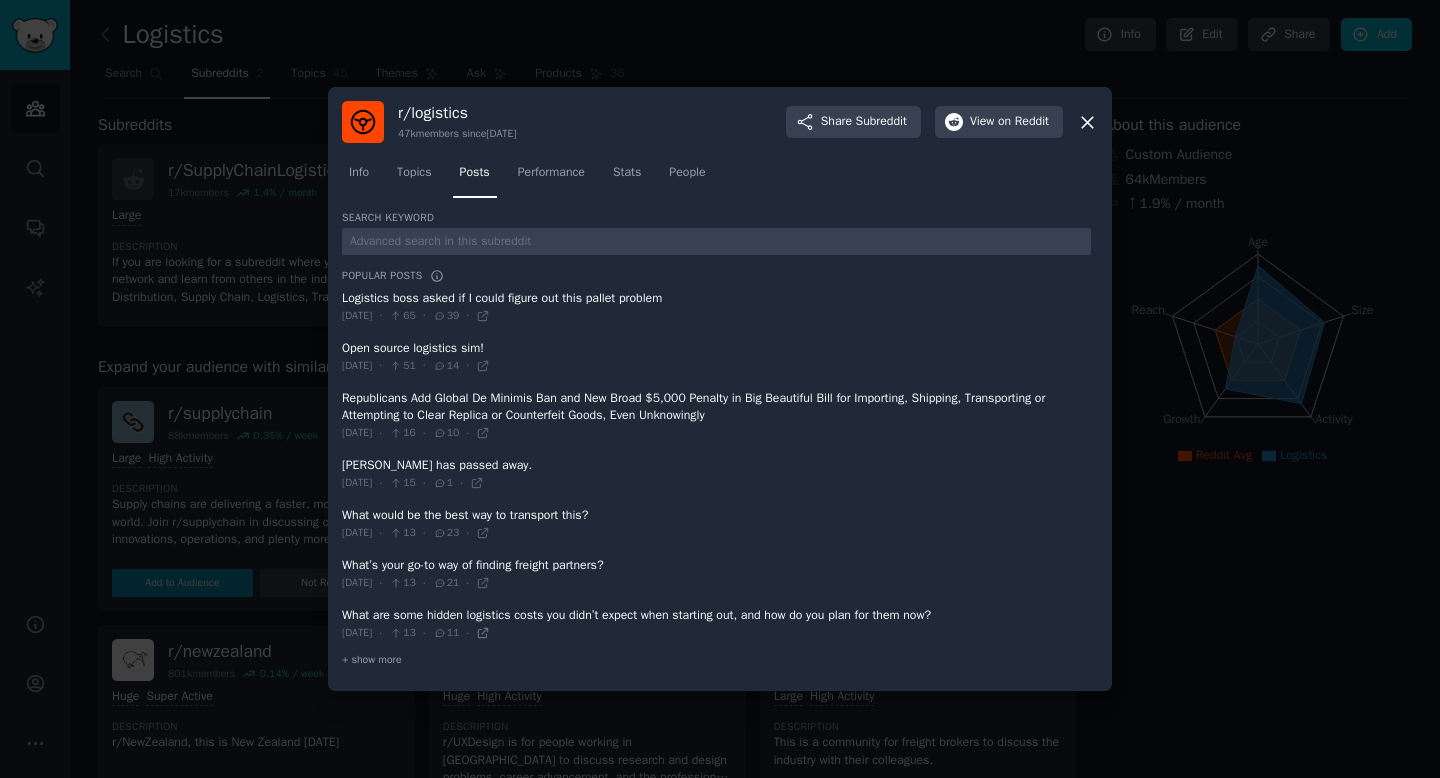 click 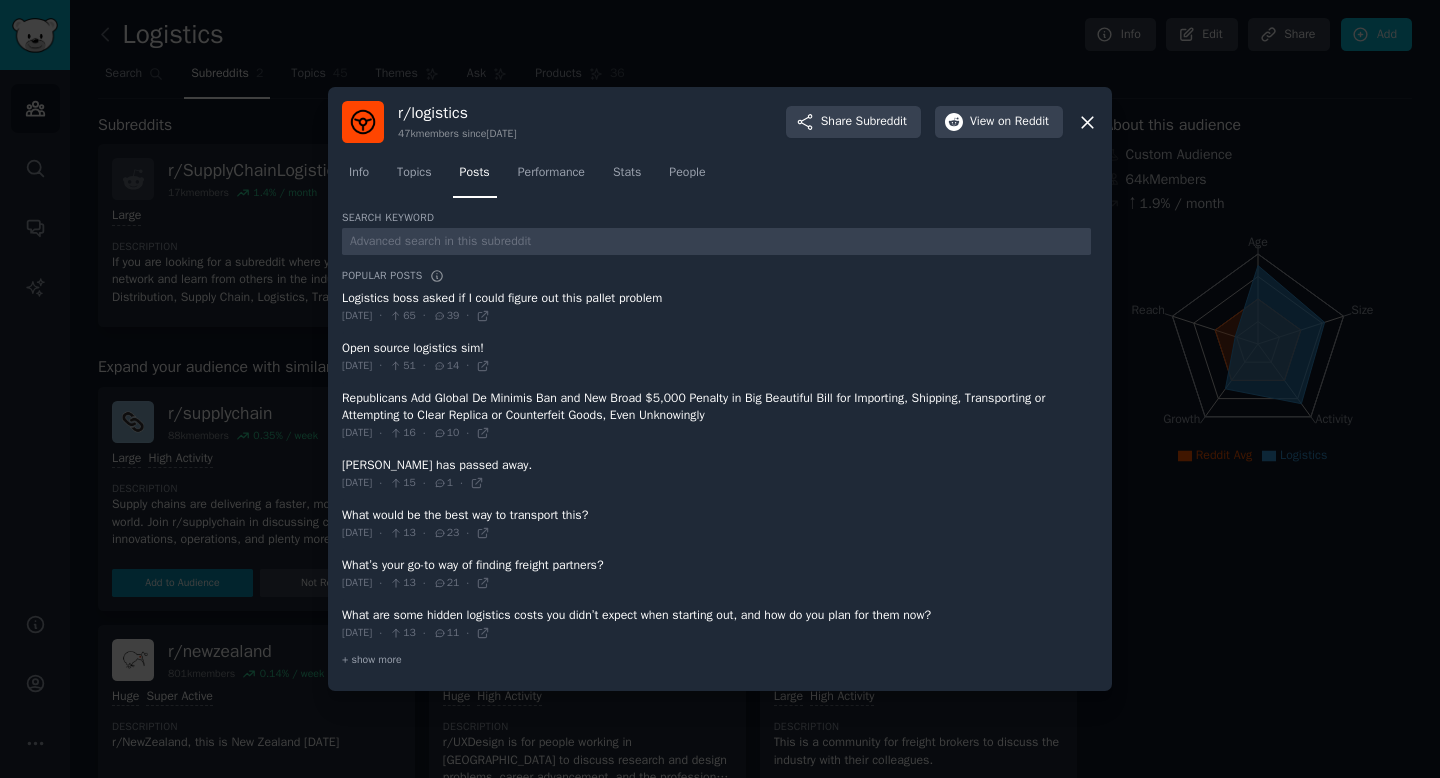 click at bounding box center [720, 389] 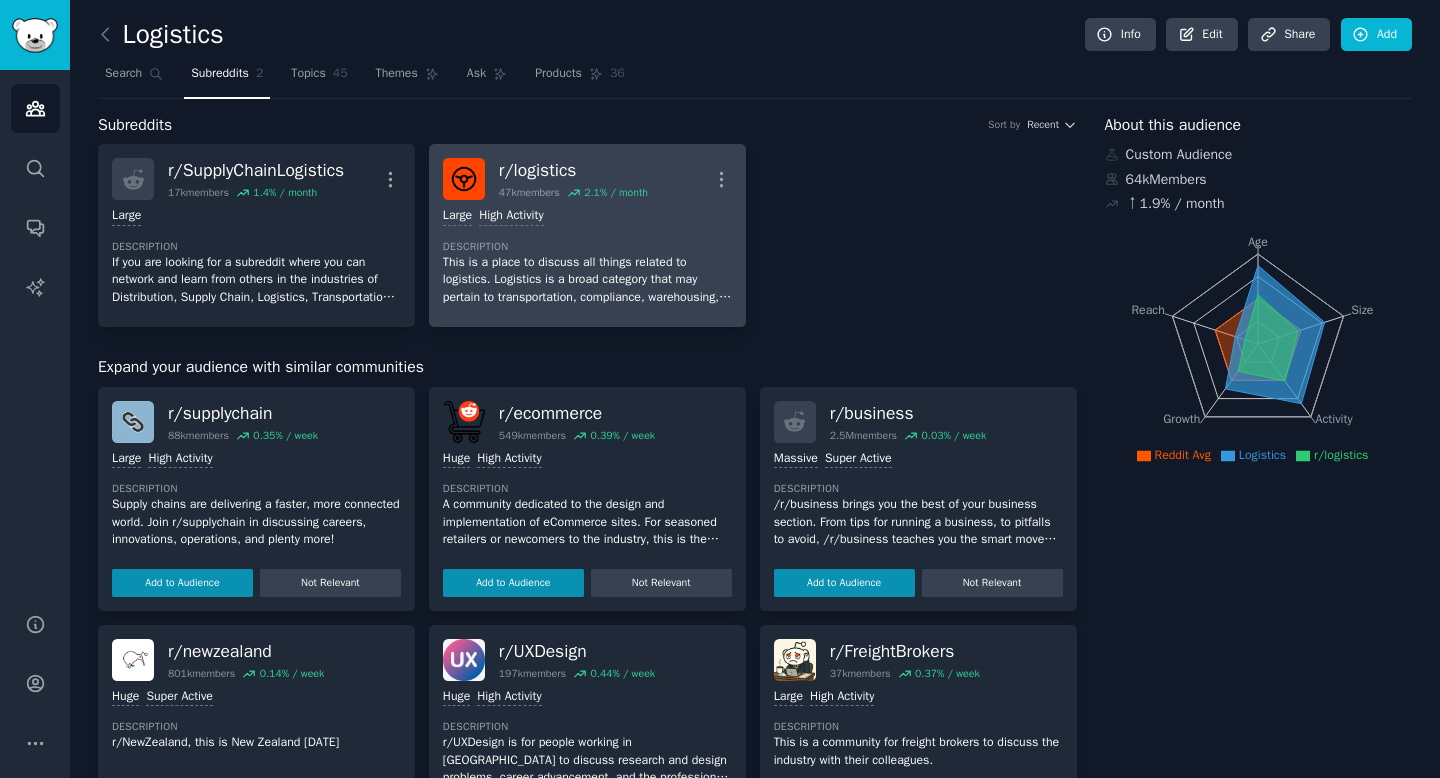 click on "r/ logistics 47k  members 2.1 % / month More" at bounding box center (587, 179) 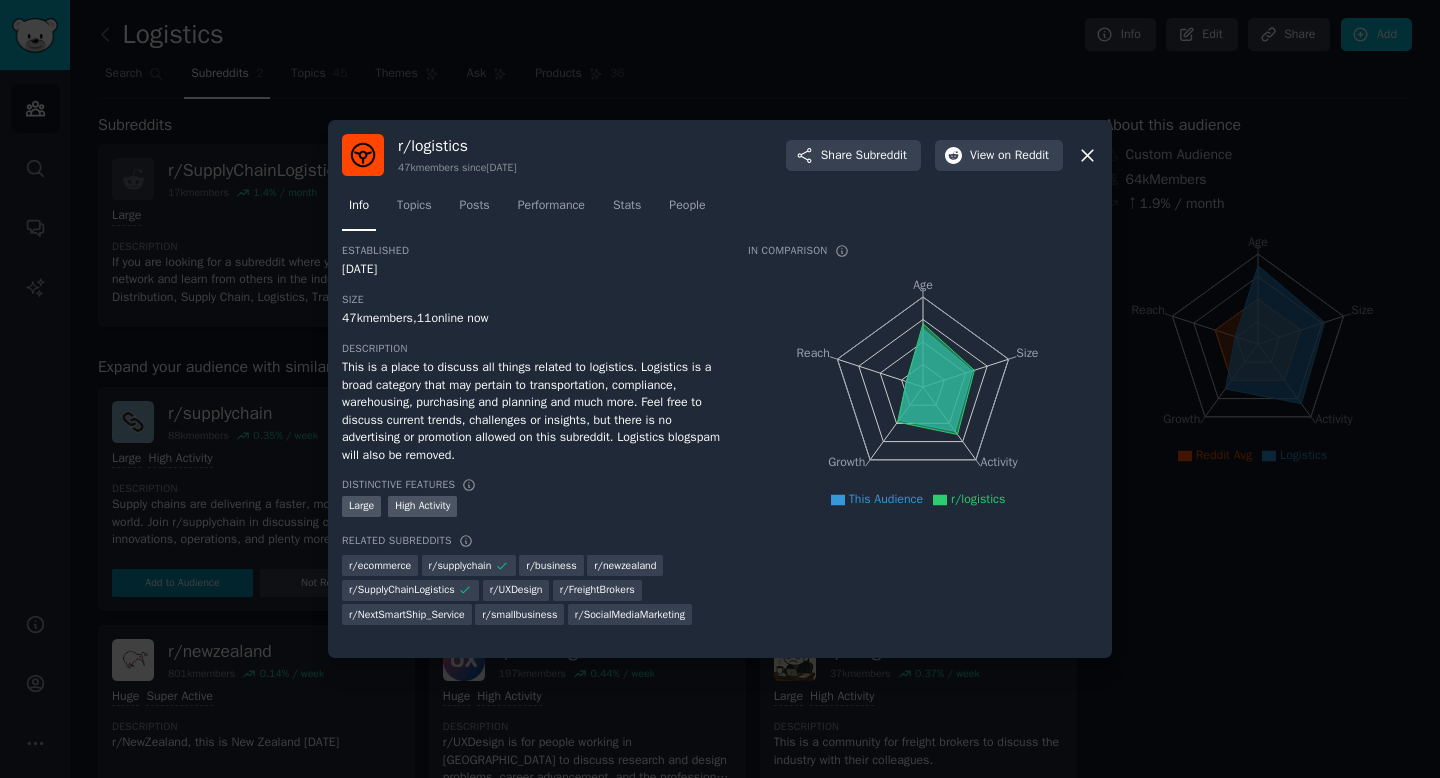 click at bounding box center (720, 389) 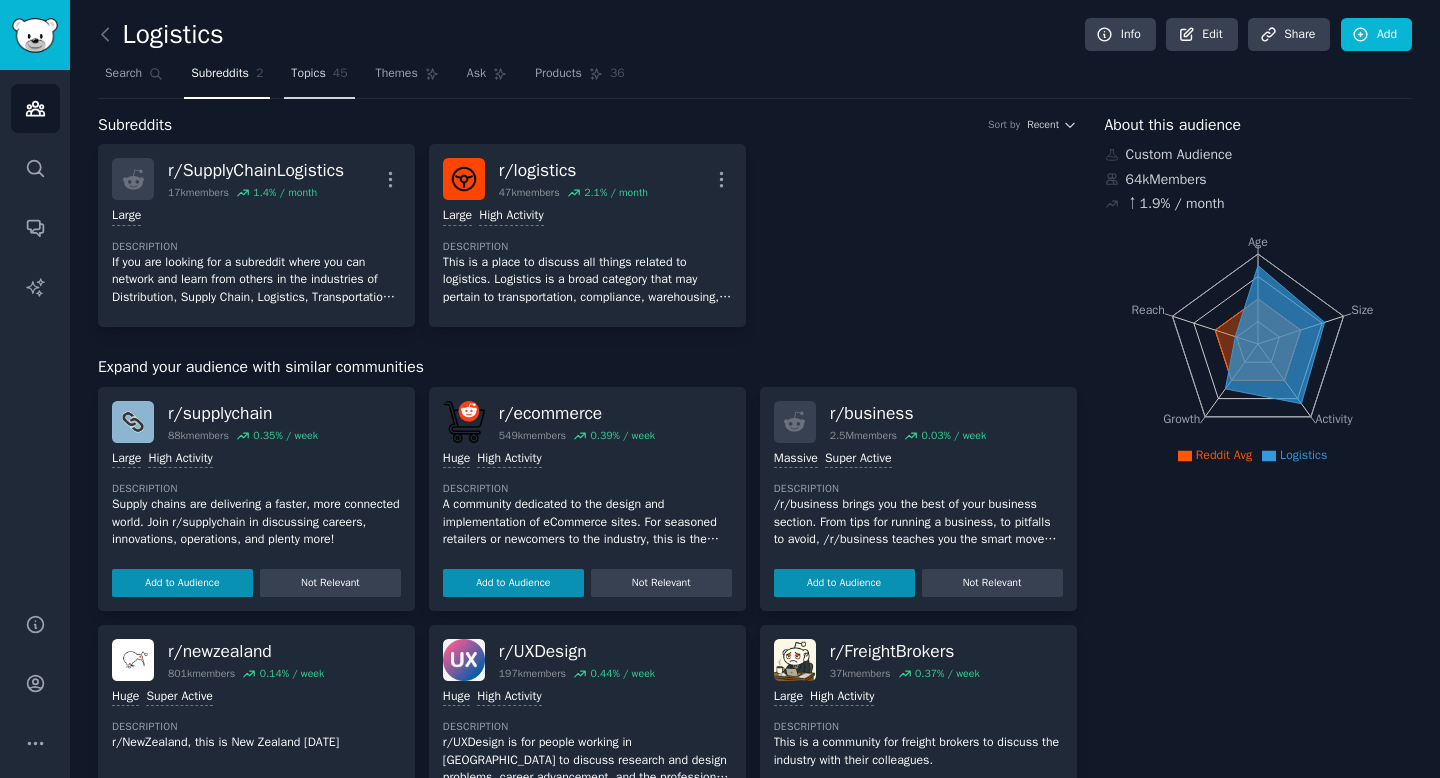 click on "45" 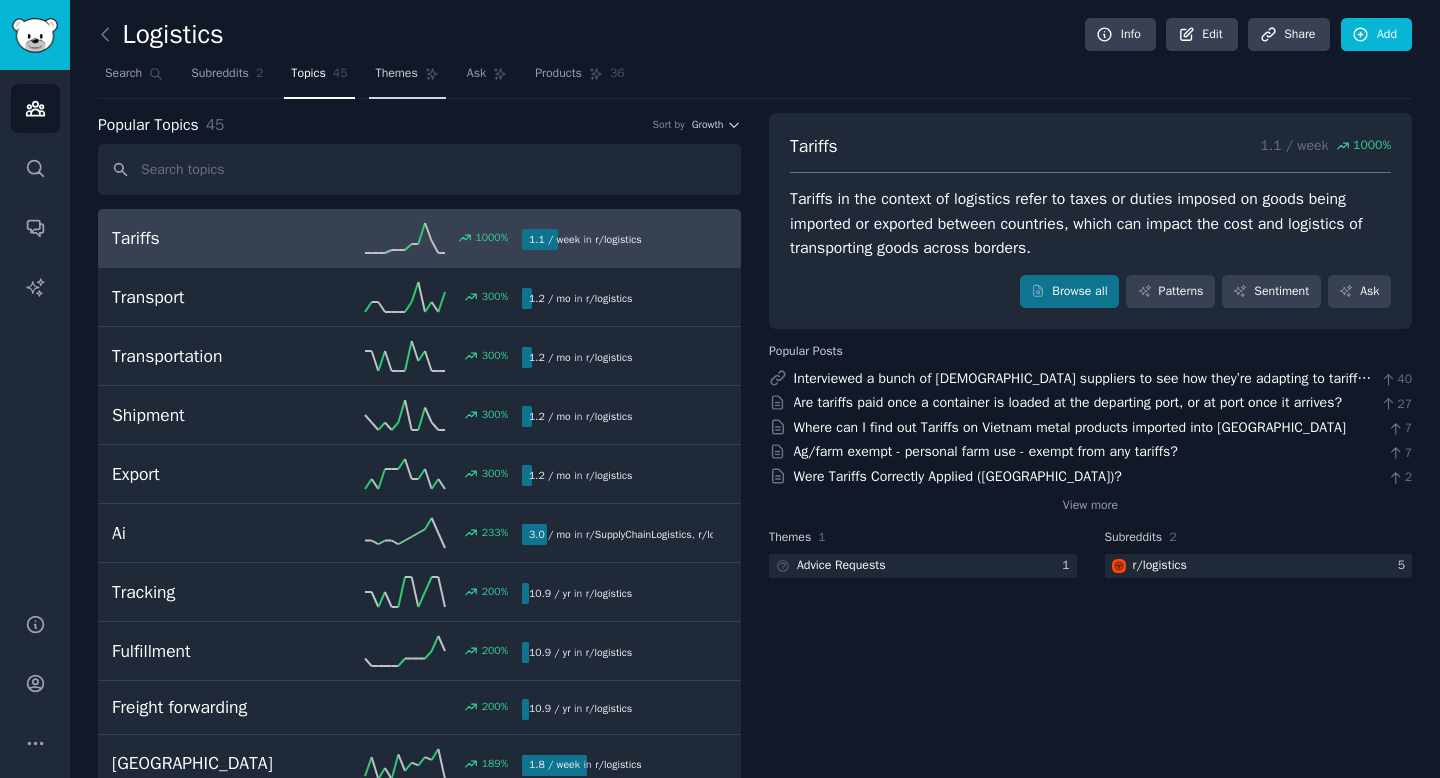click on "Themes" at bounding box center [397, 74] 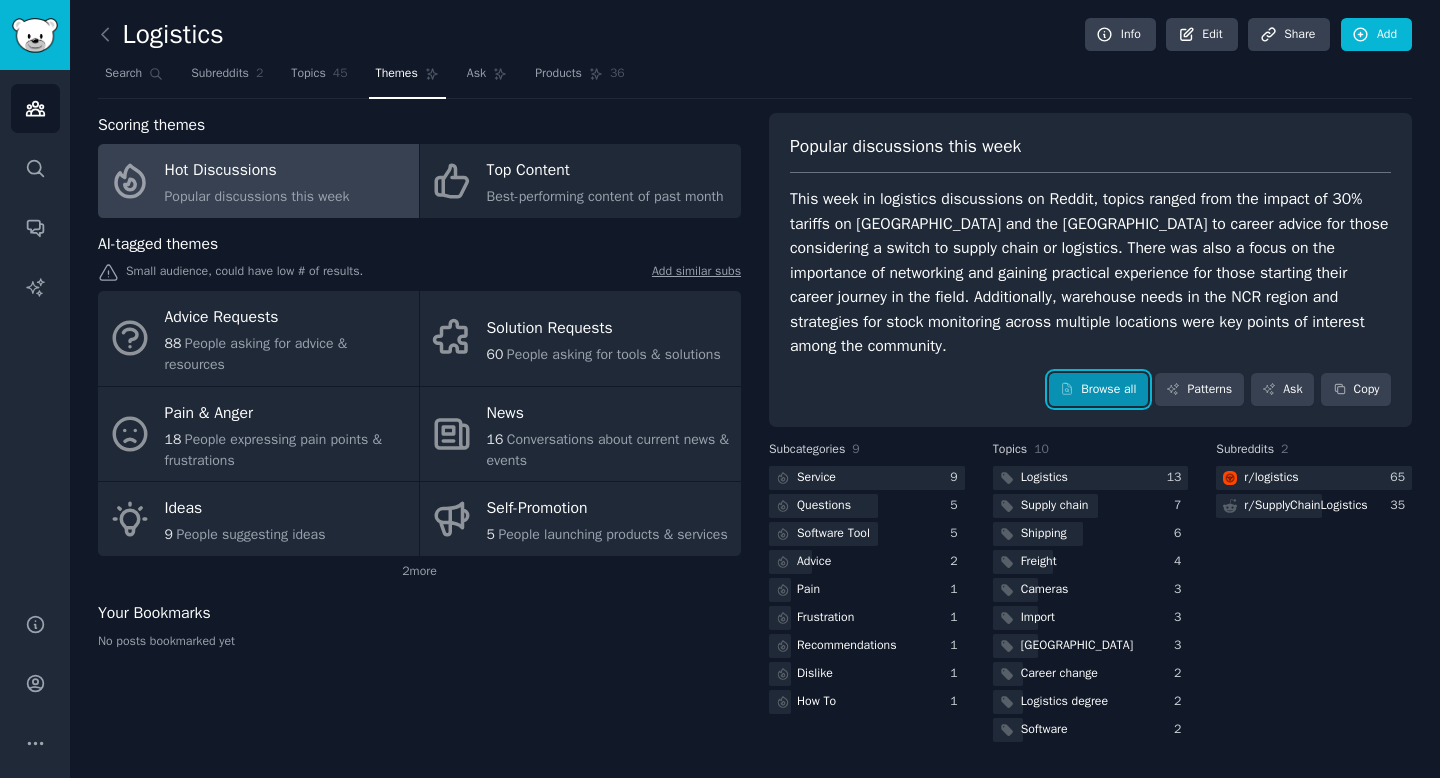 click on "Browse all" at bounding box center [1098, 390] 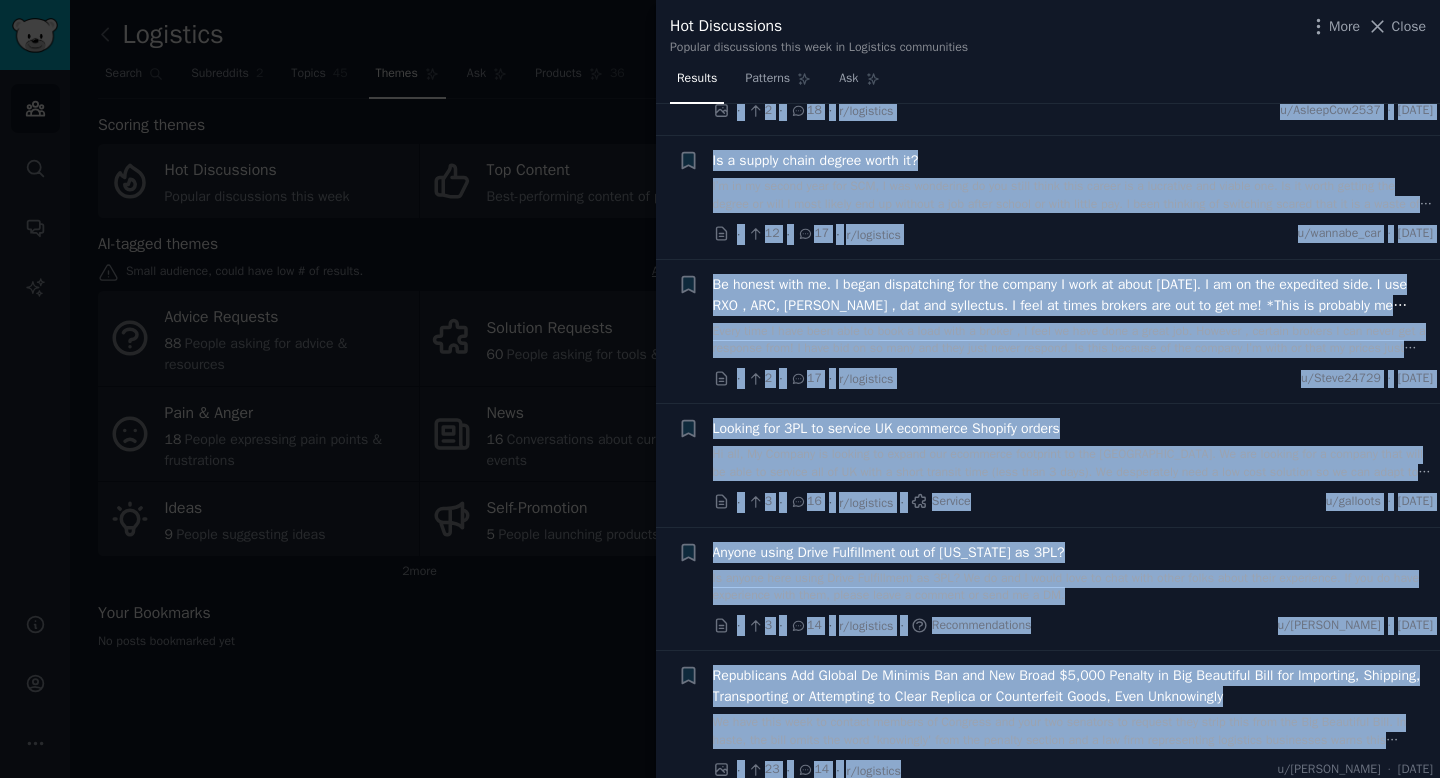 scroll, scrollTop: 1291, scrollLeft: 0, axis: vertical 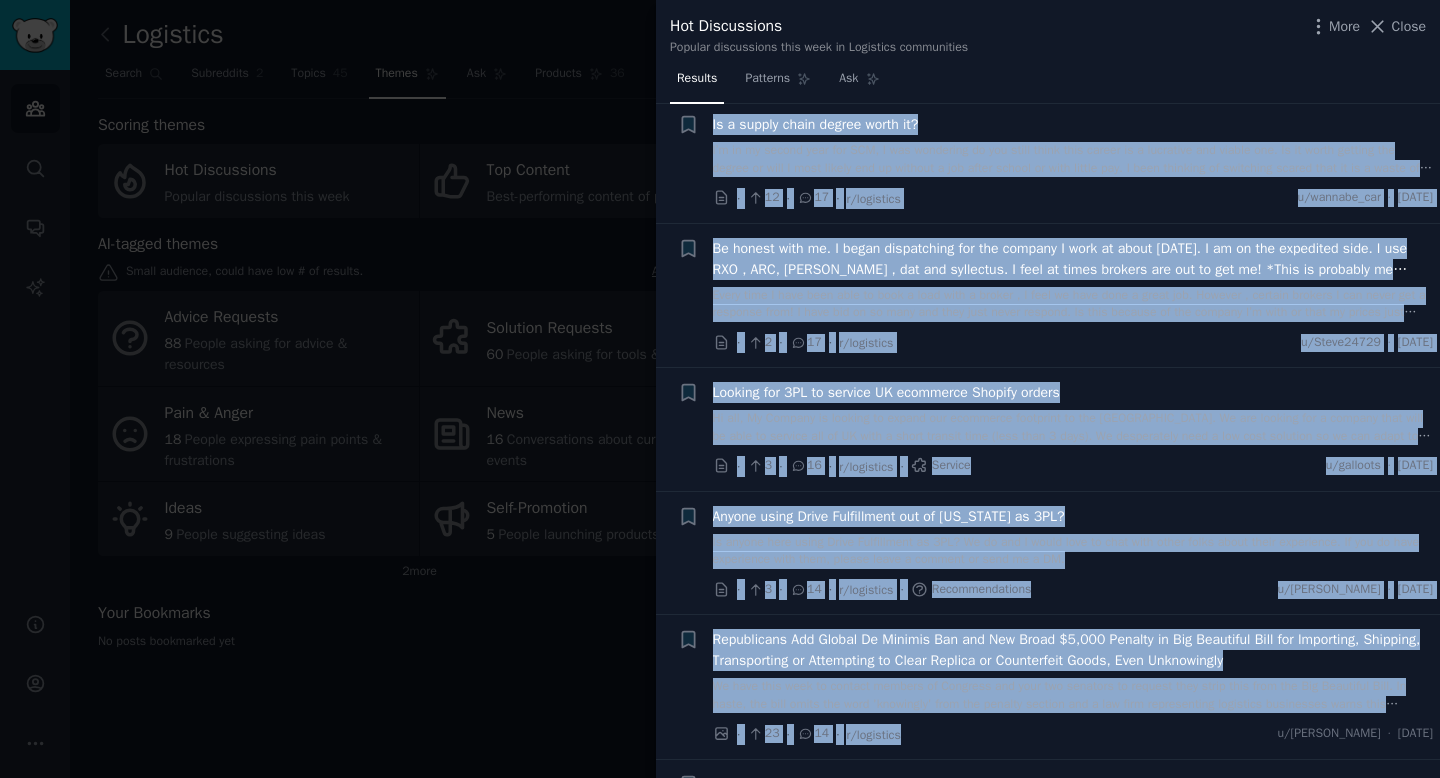 drag, startPoint x: 703, startPoint y: 161, endPoint x: 985, endPoint y: 731, distance: 635.9434 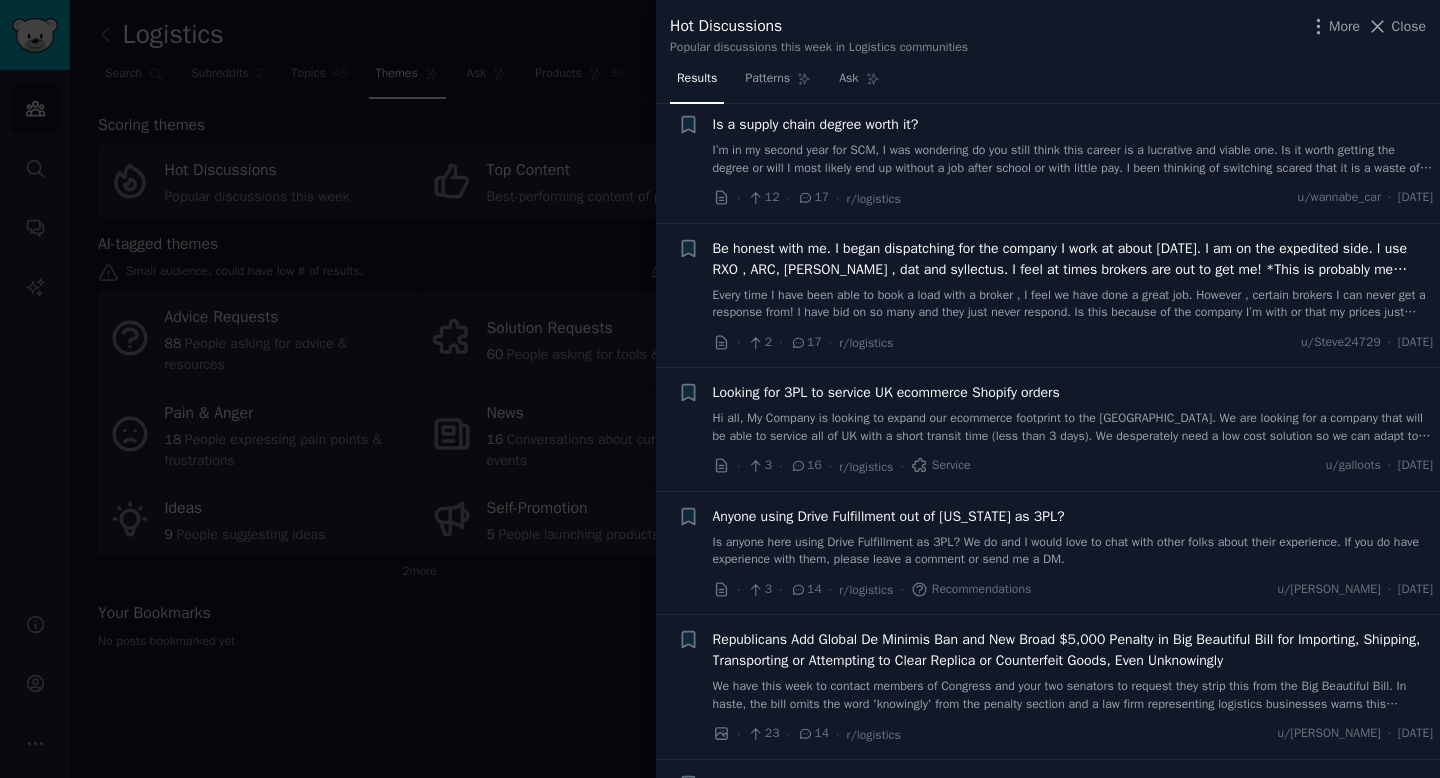 click at bounding box center [720, 389] 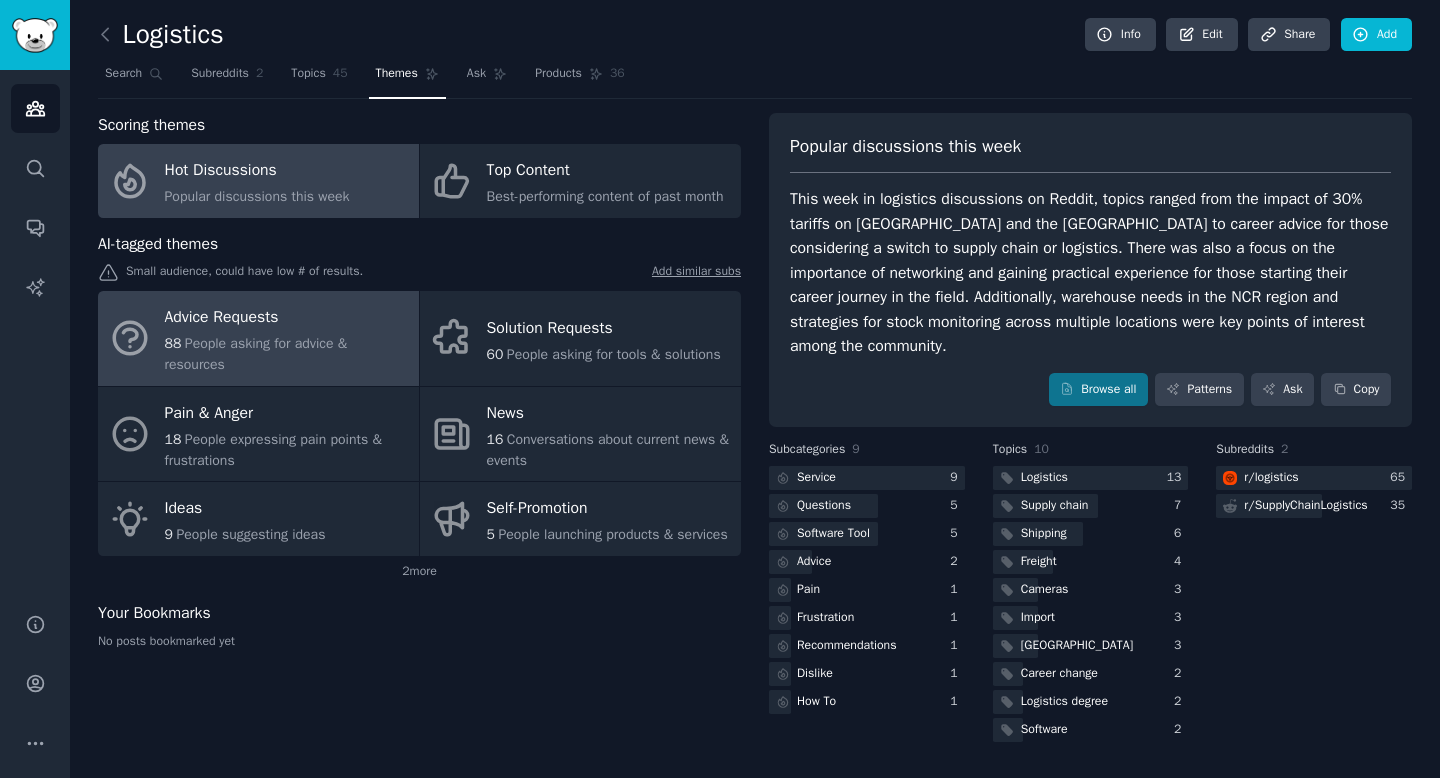 click on "People asking for advice & resources" at bounding box center [256, 354] 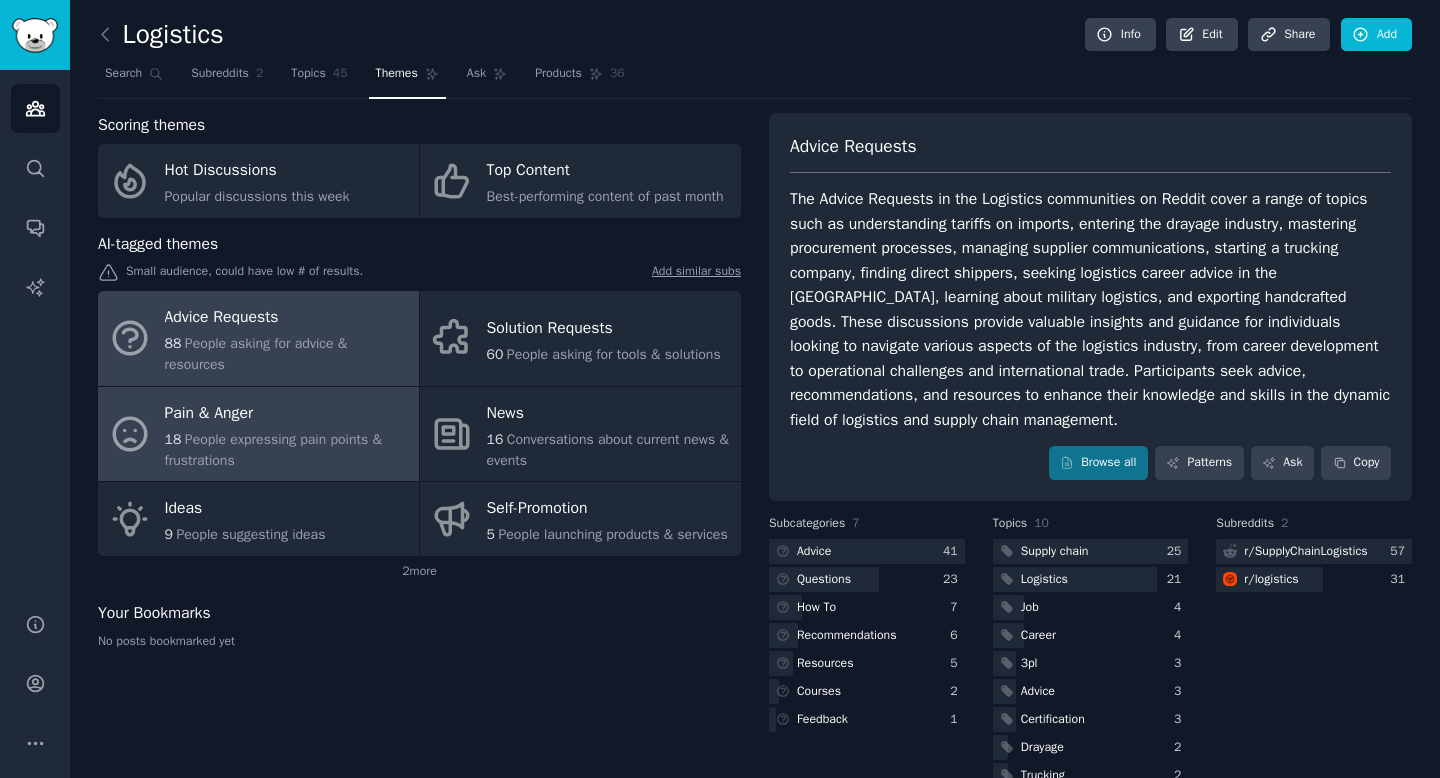 click on "Pain & Anger" at bounding box center (287, 413) 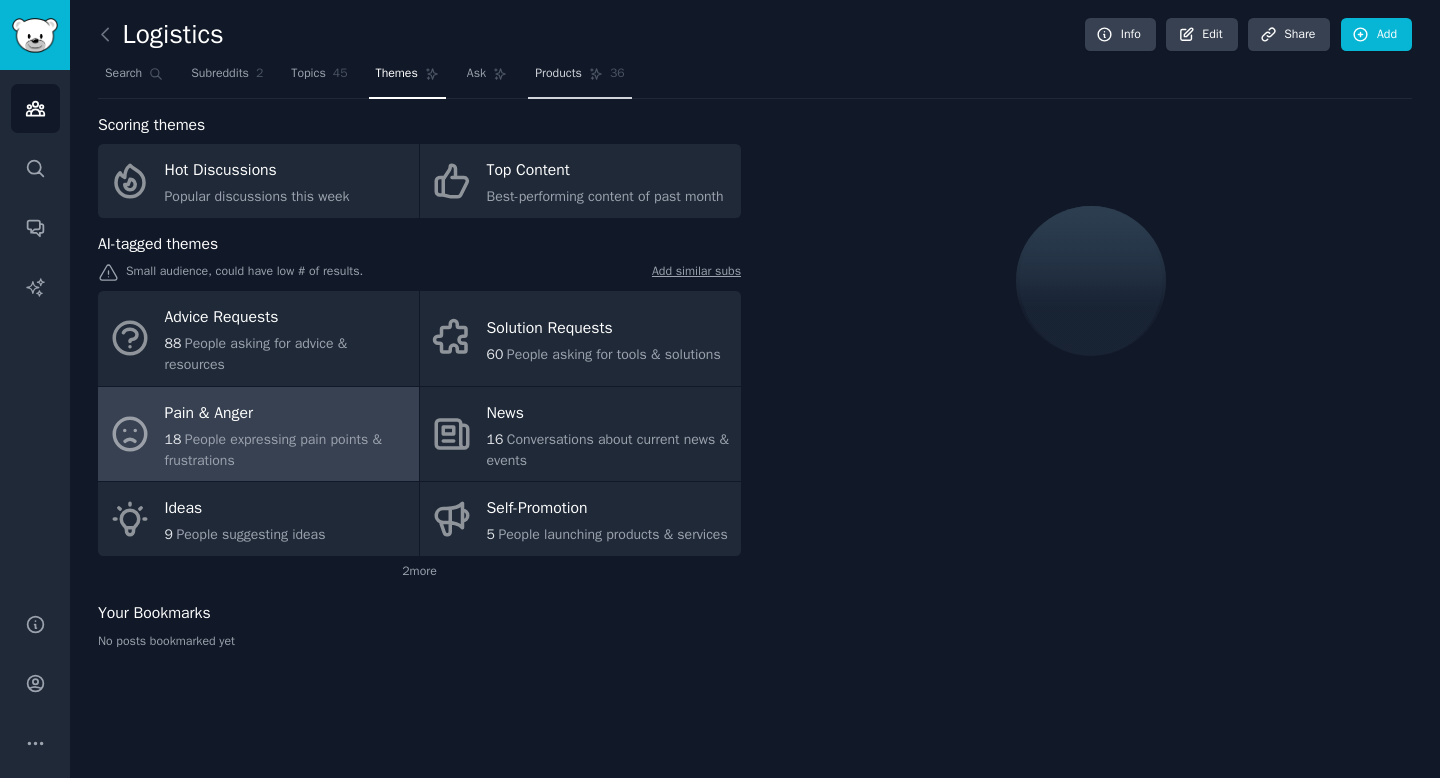 click on "Products" at bounding box center [558, 74] 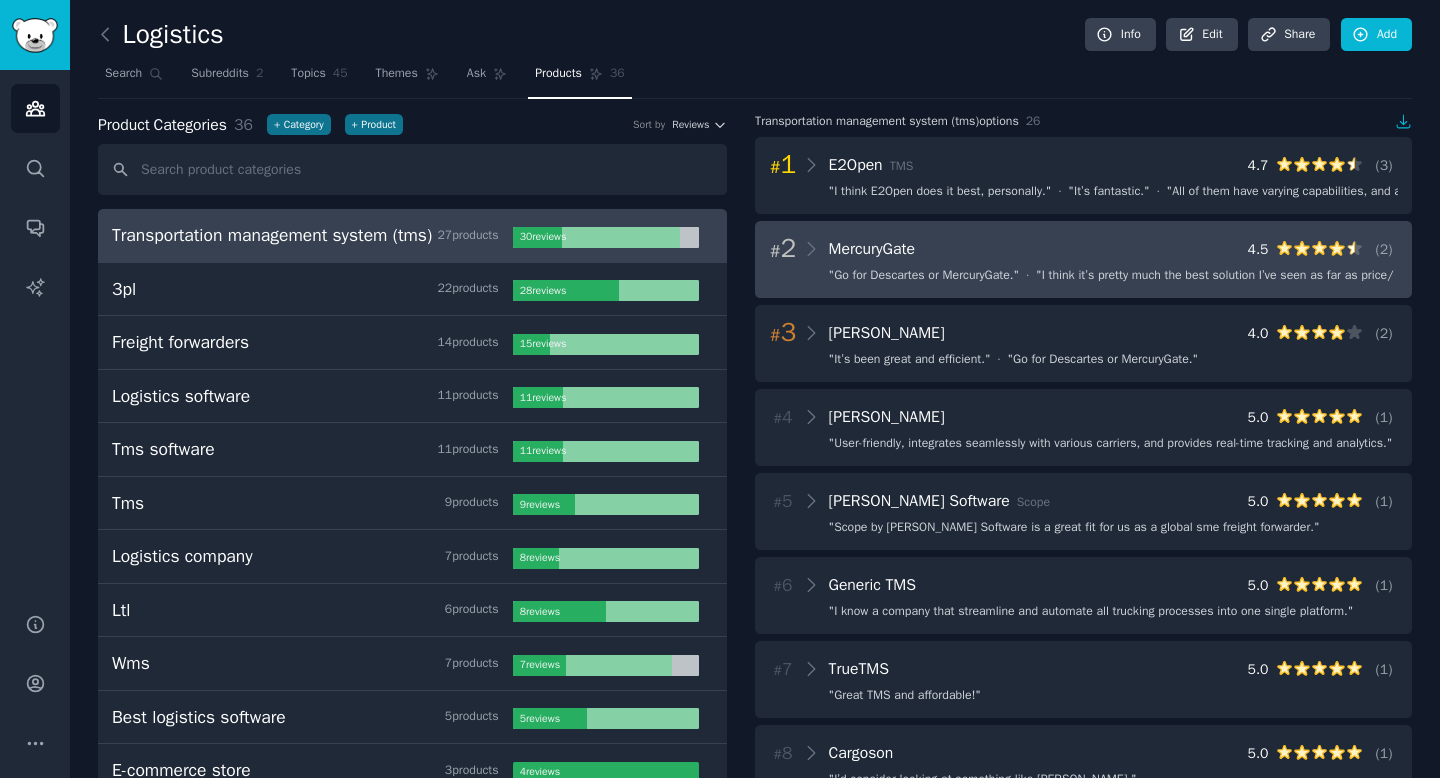 click on "" Go for Descartes or MercuryGate. "" at bounding box center [924, 276] 